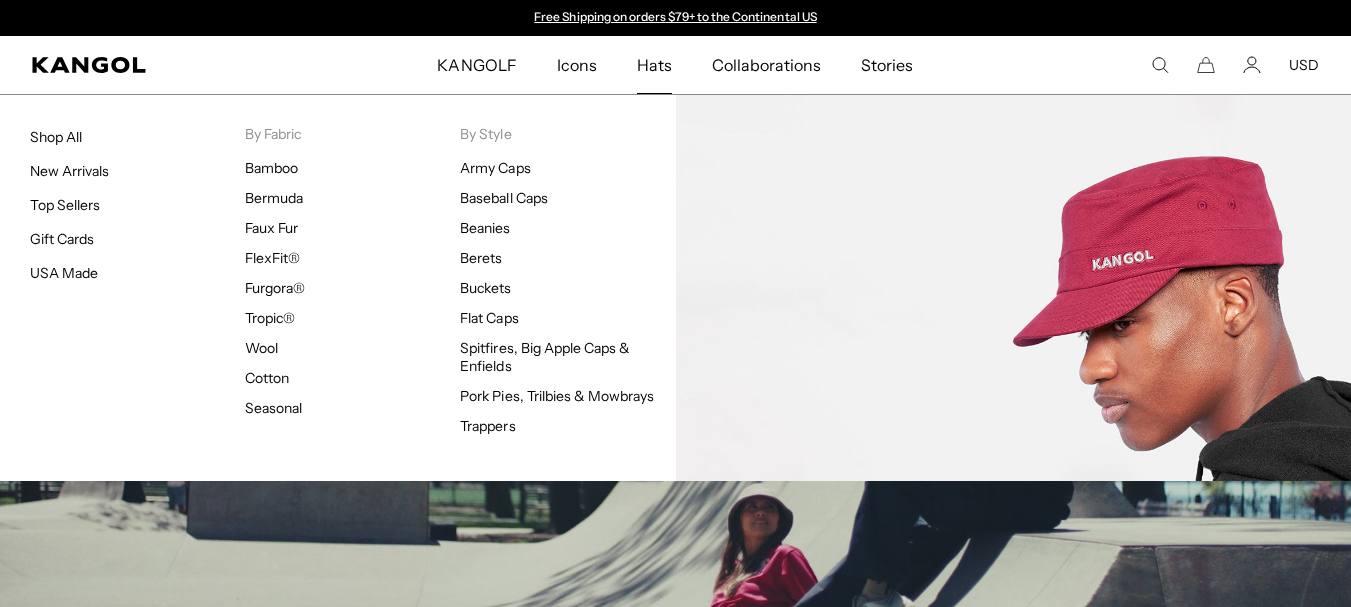 scroll, scrollTop: 0, scrollLeft: 0, axis: both 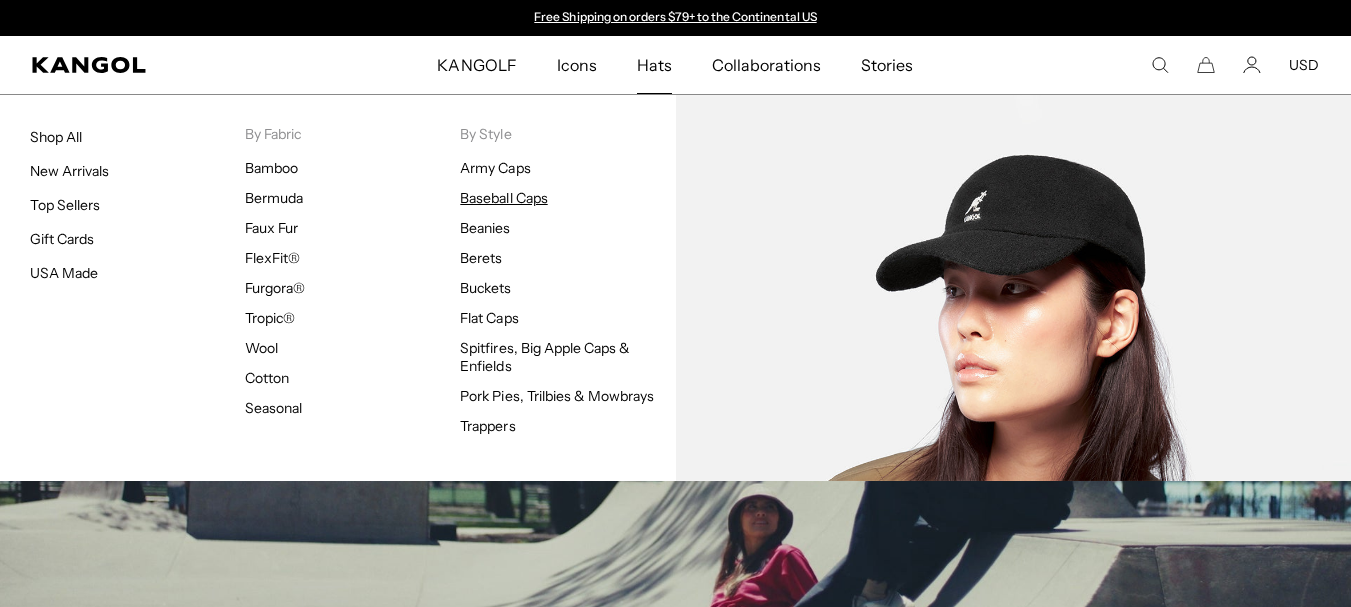 click on "Baseball Caps" at bounding box center [503, 198] 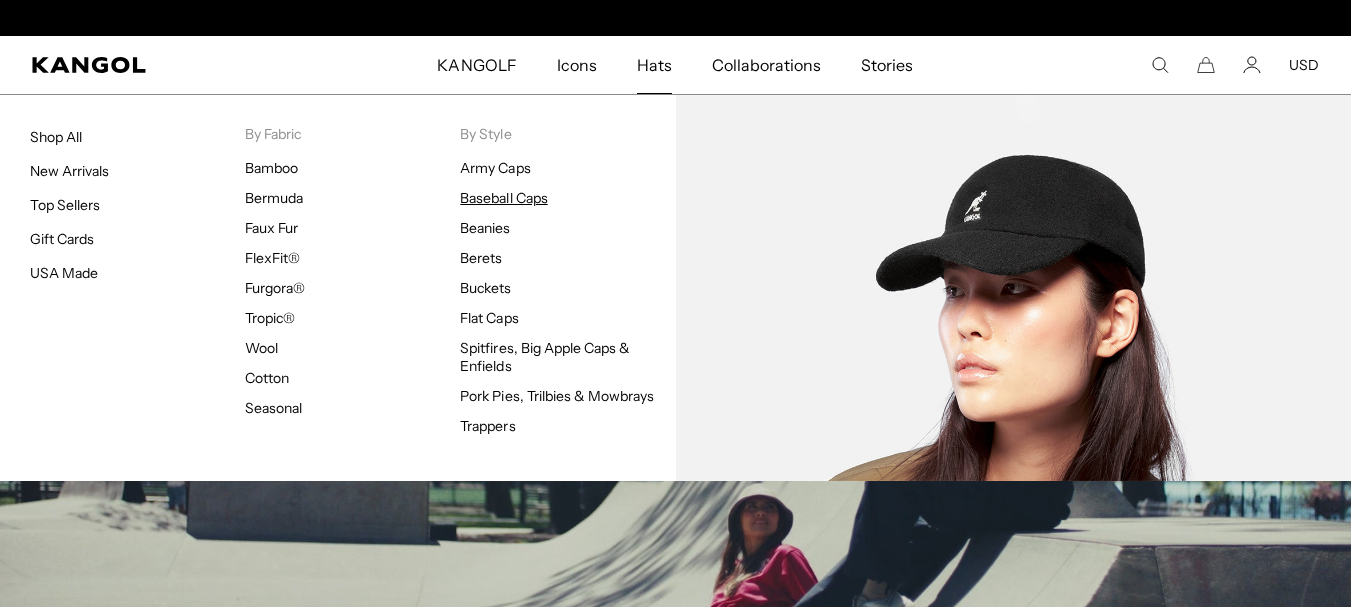 scroll, scrollTop: 0, scrollLeft: 412, axis: horizontal 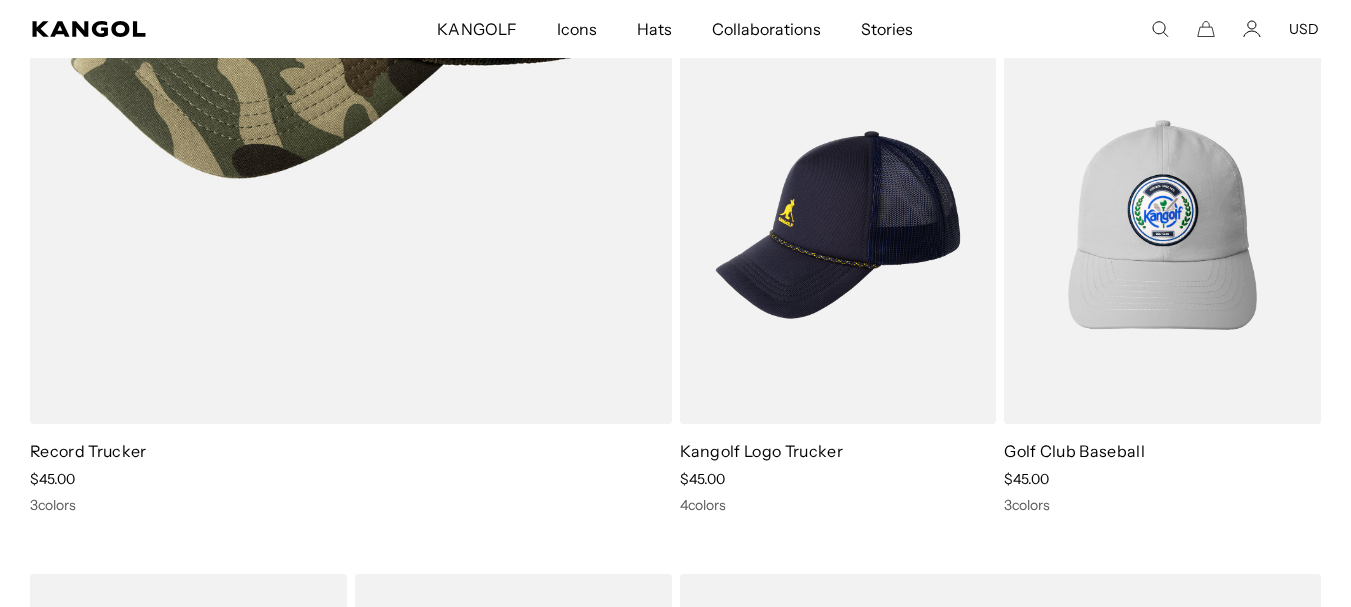 click on "Cotton Adjustable Baseball Sale Price $40.00 3  colors 3D Wool FlexFit® Baseball Sale Price $40.00 2  colors Leather Patch Flexfit Baseball Sale Price $50.00 3  colors Bermuda Check Stitch Mau Sale Price $85.00 2  colors Soft Touch 5 Panel Baseball Sale Price $55.00 2  colors Denim Mashup Baseball Sale Price $55.00 Seersucker Mesh Trucker Sale Price $30.00 2  colors Kangolf Logo Trucker Sale Price $45.00 4  colors Golf Club Baseball Sale Price $45.00 3  colors Record Trucker Sale Price $45.00 3  colors Raver Logo Trucker Sale Price $40.00 2  colors Color Burst Ventair Adj Spacecap Sale Price $60.00 Logo Cotton Baseball Sale Price $45.00 4  colors Heritage Trucker Sale Price $45.00 2  colors Birdie 5-Panel Sale Price $45.00 2  colors Ace Retro Trucker Sale Price $45.00 2  colors Bermuda Elastic Spacecap Sale Price $45.00 7  colors Tropic™ Ventair Spacecap Sale Price $37.50 10  colors Washed Baseball Sale Price $33.75 11  colors Stretch Fit Baseball Sale Price $45.00 3  colors Bamboo Adjustable Spacecap 3 3" at bounding box center (675, 2682) 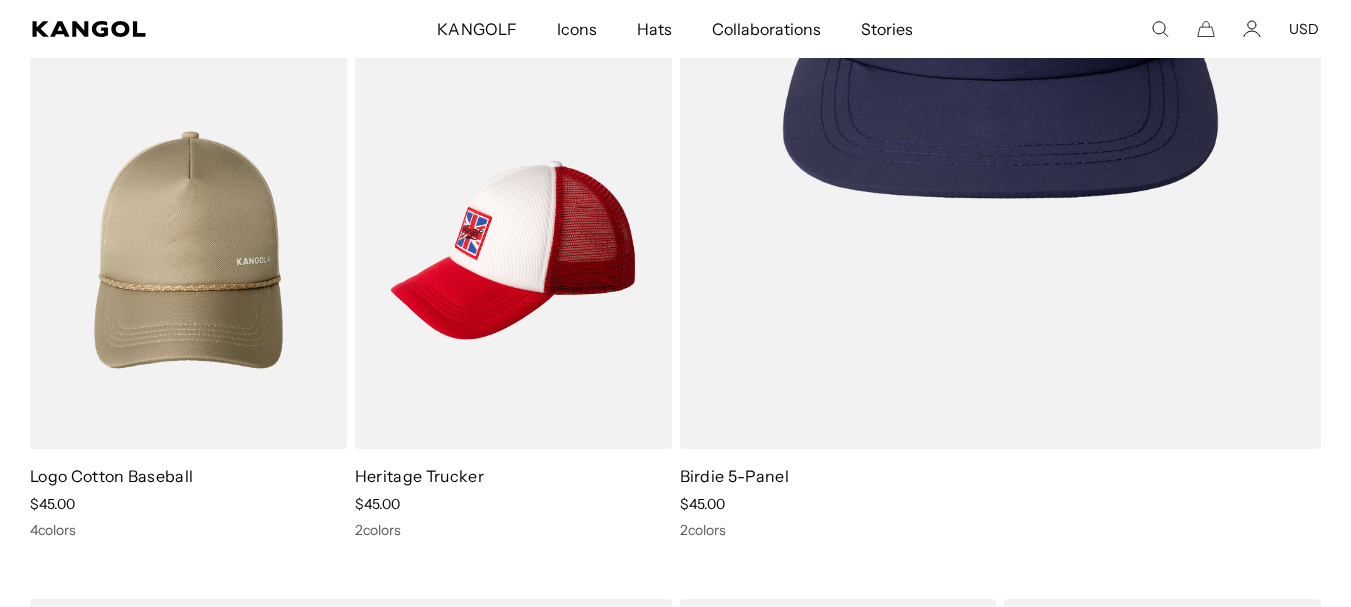 click on "Cotton Adjustable Baseball Sale Price $40.00 3  colors 3D Wool FlexFit® Baseball Sale Price $40.00 2  colors Leather Patch Flexfit Baseball Sale Price $50.00 3  colors Bermuda Check Stitch Mau Sale Price $85.00 2  colors Soft Touch 5 Panel Baseball Sale Price $55.00 2  colors Denim Mashup Baseball Sale Price $55.00 Seersucker Mesh Trucker Sale Price $30.00 2  colors Kangolf Logo Trucker Sale Price $45.00 4  colors Golf Club Baseball Sale Price $45.00 3  colors Record Trucker Sale Price $45.00 3  colors Raver Logo Trucker Sale Price $40.00 2  colors Color Burst Ventair Adj Spacecap Sale Price $60.00 Logo Cotton Baseball Sale Price $45.00 4  colors Heritage Trucker Sale Price $45.00 2  colors Birdie 5-Panel Sale Price $45.00 2  colors Ace Retro Trucker Sale Price $45.00 2  colors Bermuda Elastic Spacecap Sale Price $45.00 7  colors Tropic™ Ventair Spacecap Sale Price $37.50 10  colors Washed Baseball Sale Price $33.75 11  colors Stretch Fit Baseball Sale Price $45.00 3  colors Bamboo Adjustable Spacecap 3 3" at bounding box center (675, 1642) 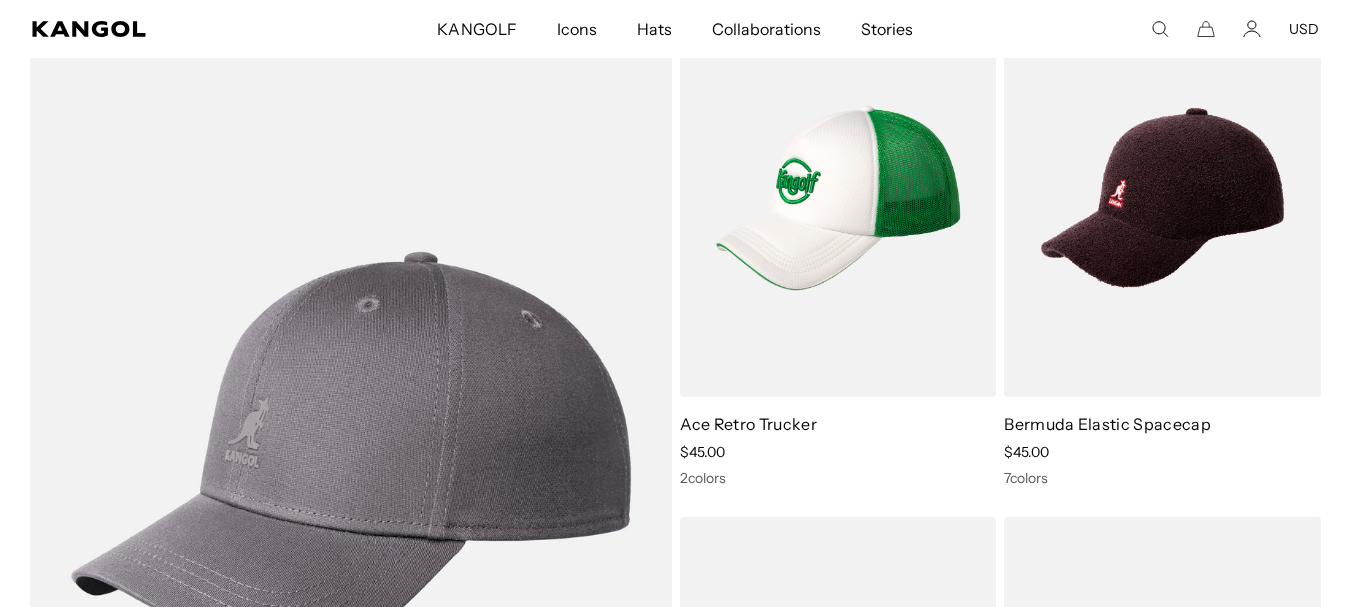 click on "Cotton Adjustable Baseball Sale Price $40.00 3  colors 3D Wool FlexFit® Baseball Sale Price $40.00 2  colors Leather Patch Flexfit Baseball Sale Price $50.00 3  colors Bermuda Check Stitch Mau Sale Price $85.00 2  colors Soft Touch 5 Panel Baseball Sale Price $55.00 2  colors Denim Mashup Baseball Sale Price $55.00 Seersucker Mesh Trucker Sale Price $30.00 2  colors Kangolf Logo Trucker Sale Price $45.00 4  colors Golf Club Baseball Sale Price $45.00 3  colors Record Trucker Sale Price $45.00 3  colors Raver Logo Trucker Sale Price $40.00 2  colors Color Burst Ventair Adj Spacecap Sale Price $60.00 Logo Cotton Baseball Sale Price $45.00 4  colors Heritage Trucker Sale Price $45.00 2  colors Birdie 5-Panel Sale Price $45.00 2  colors Ace Retro Trucker Sale Price $45.00 2  colors Bermuda Elastic Spacecap Sale Price $45.00 7  colors Tropic™ Ventair Spacecap Sale Price $37.50 10  colors Washed Baseball Sale Price $33.75 11  colors Stretch Fit Baseball Sale Price $45.00 3  colors Bamboo Adjustable Spacecap 3 3" at bounding box center [675, 1042] 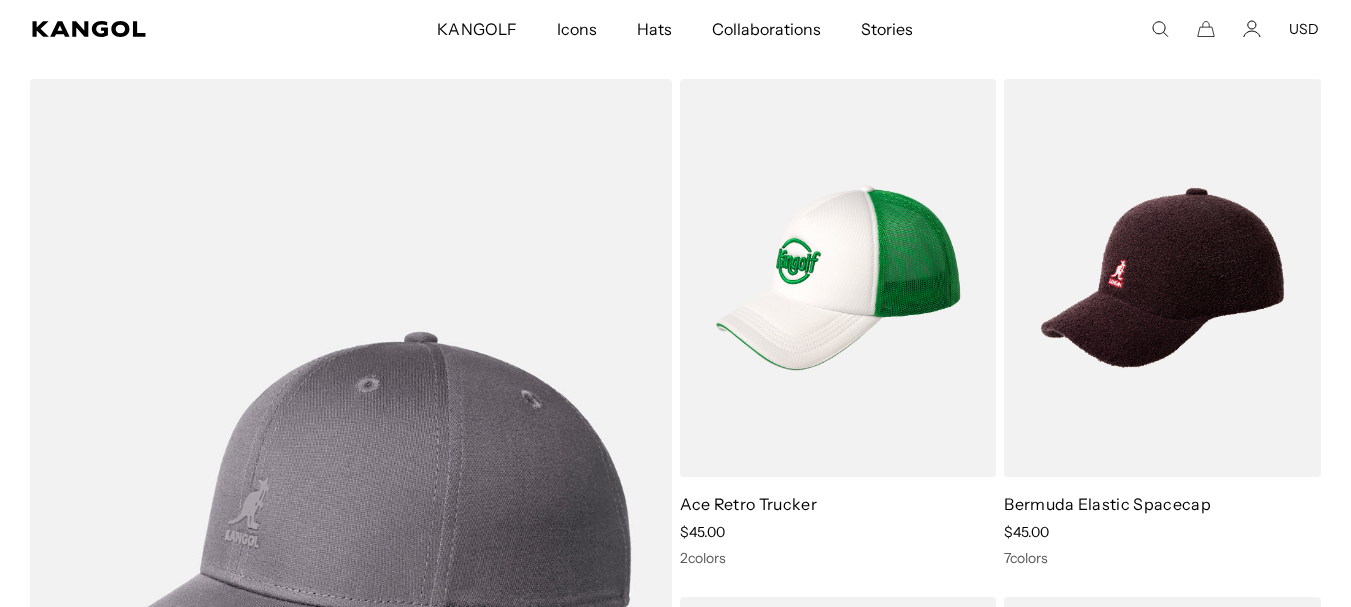 click on "Cotton Adjustable Baseball Sale Price $40.00 3  colors 3D Wool FlexFit® Baseball Sale Price $40.00 2  colors Leather Patch Flexfit Baseball Sale Price $50.00 3  colors Bermuda Check Stitch Mau Sale Price $85.00 2  colors Soft Touch 5 Panel Baseball Sale Price $55.00 2  colors Denim Mashup Baseball Sale Price $55.00 Seersucker Mesh Trucker Sale Price $30.00 2  colors Kangolf Logo Trucker Sale Price $45.00 4  colors Golf Club Baseball Sale Price $45.00 3  colors Record Trucker Sale Price $45.00 3  colors Raver Logo Trucker Sale Price $40.00 2  colors Color Burst Ventair Adj Spacecap Sale Price $60.00 Logo Cotton Baseball Sale Price $45.00 4  colors Heritage Trucker Sale Price $45.00 2  colors Birdie 5-Panel Sale Price $45.00 2  colors Ace Retro Trucker Sale Price $45.00 2  colors Bermuda Elastic Spacecap Sale Price $45.00 7  colors Tropic™ Ventair Spacecap Sale Price $37.50 10  colors Washed Baseball Sale Price $33.75 11  colors Stretch Fit Baseball Sale Price $45.00 3  colors Bamboo Adjustable Spacecap 3 3" at bounding box center [675, 1122] 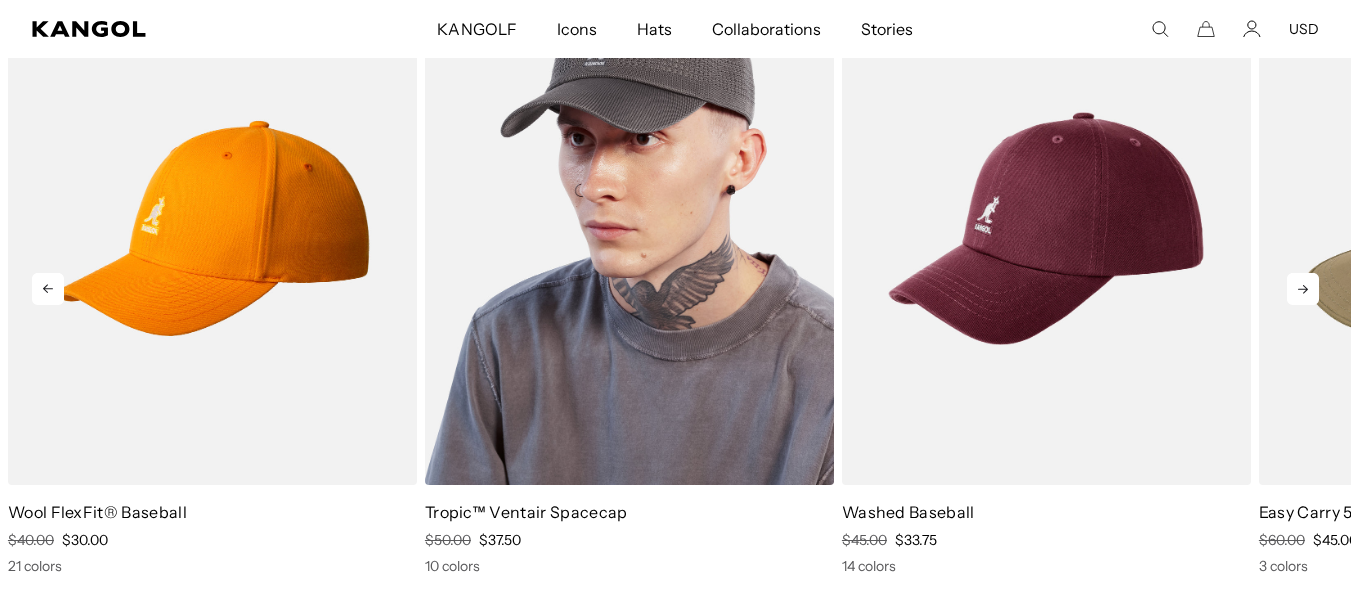 click at bounding box center (629, 228) 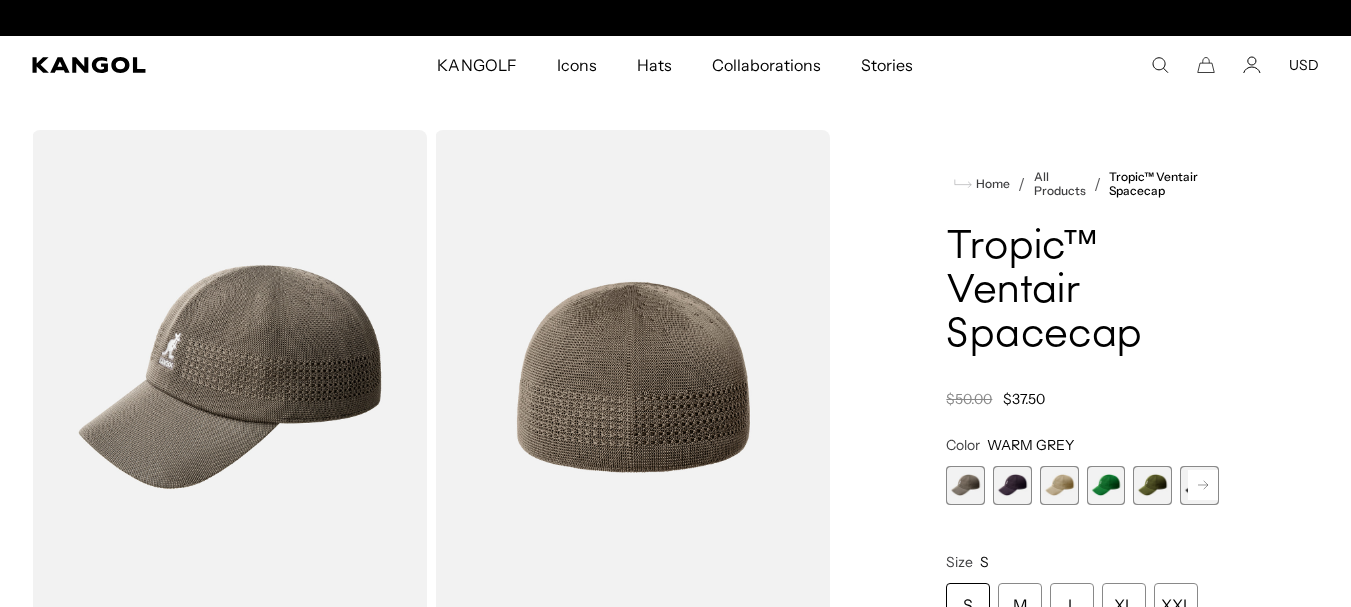 scroll, scrollTop: 120, scrollLeft: 0, axis: vertical 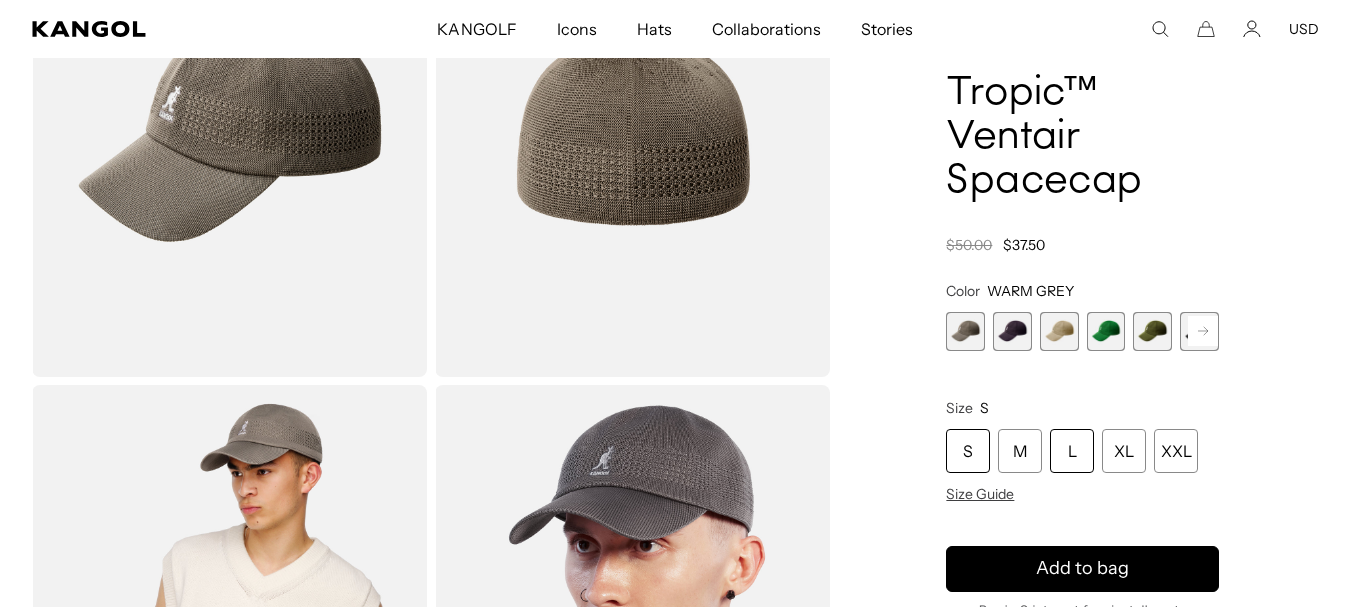 click on "L" at bounding box center [1072, 451] 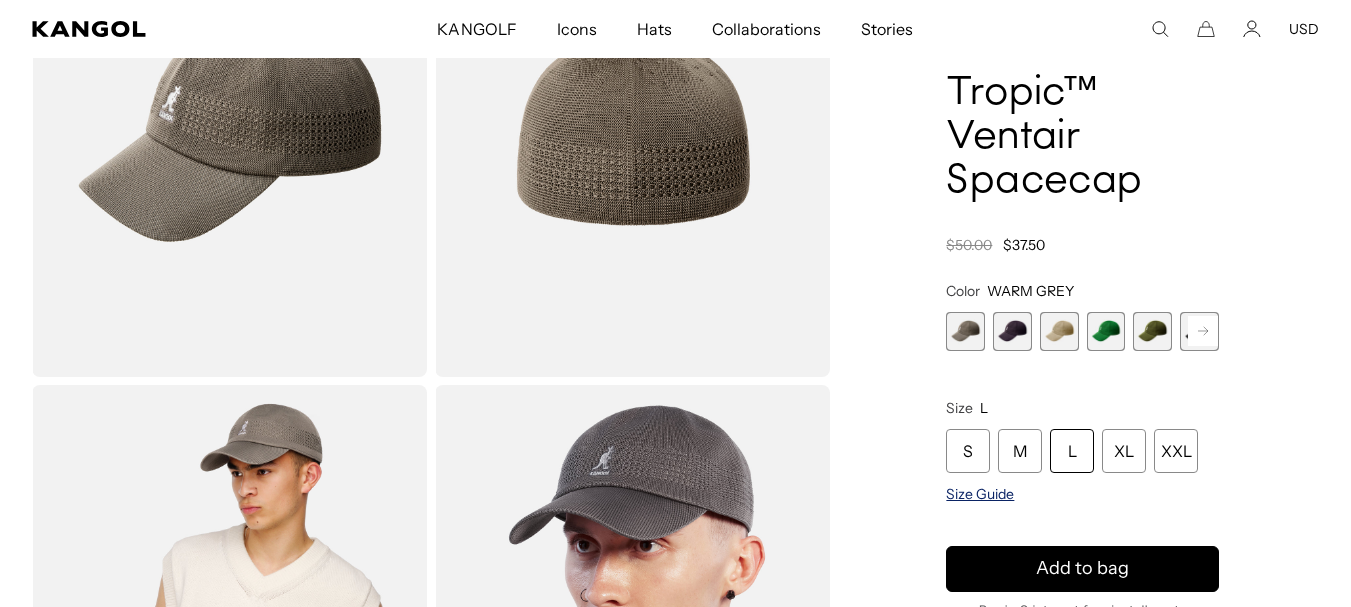 click on "Size Guide" at bounding box center [980, 494] 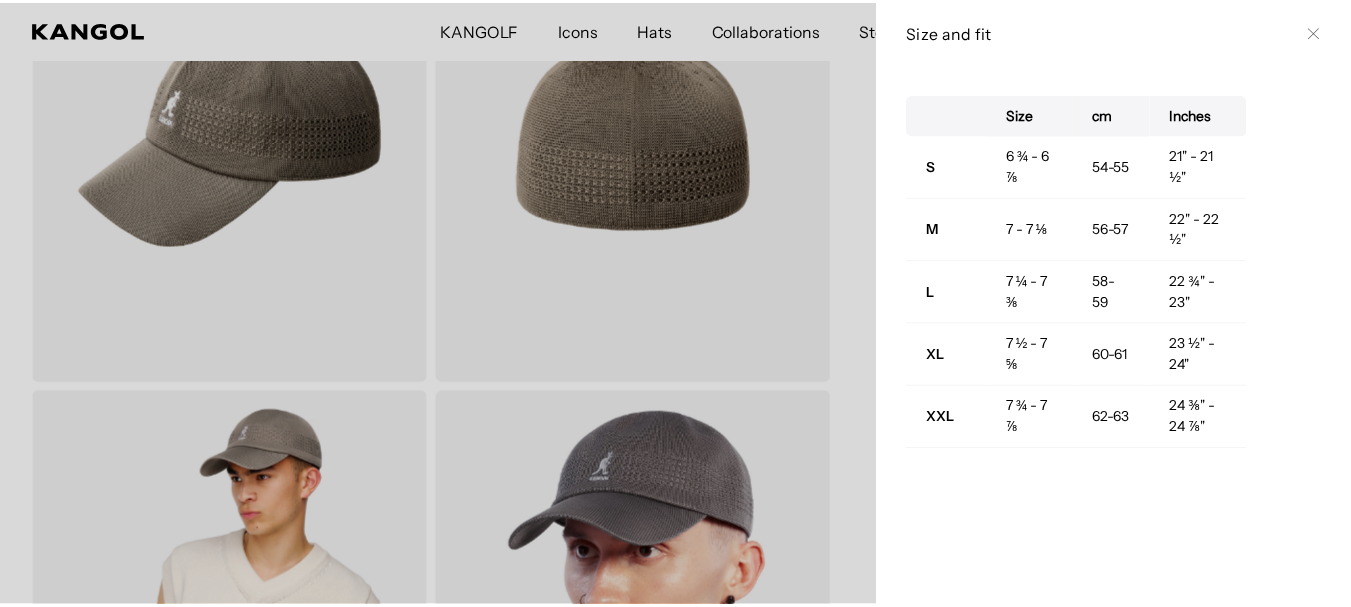 scroll, scrollTop: 0, scrollLeft: 0, axis: both 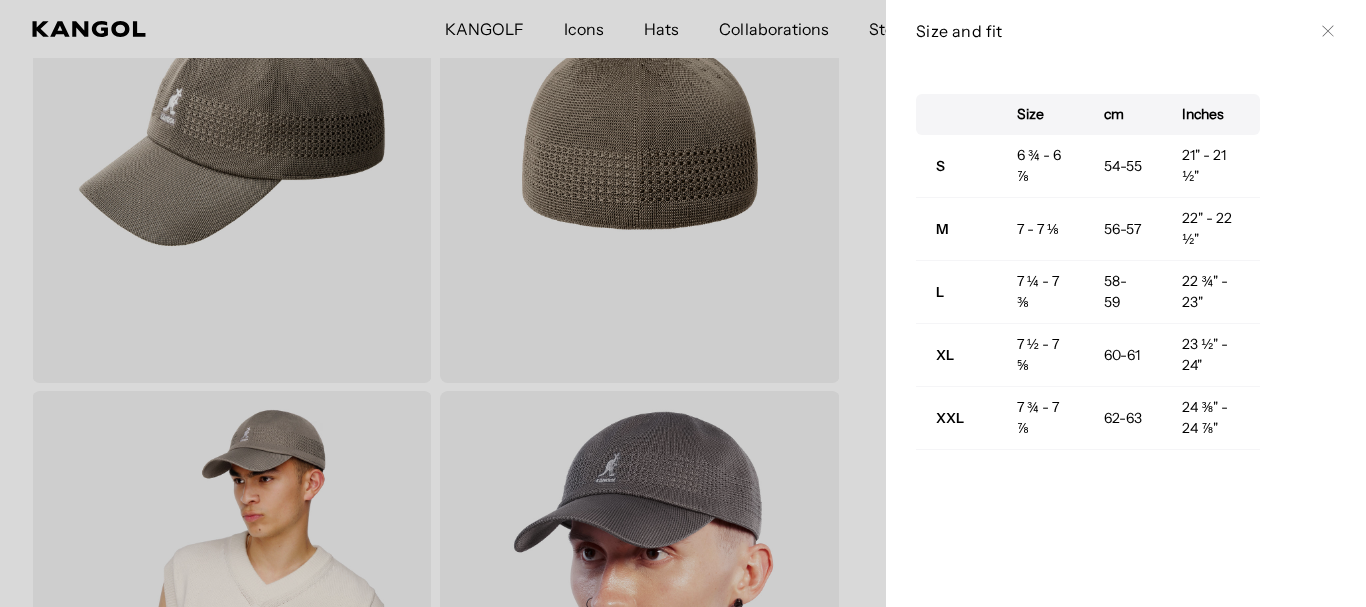 click 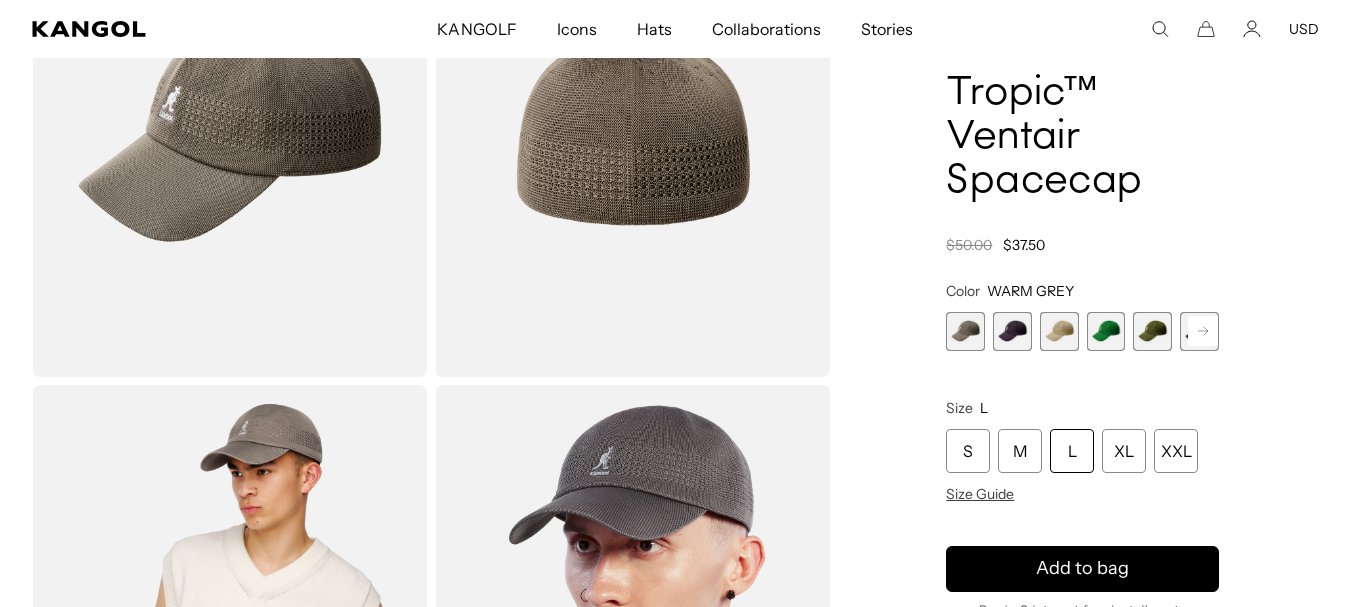 scroll, scrollTop: 0, scrollLeft: 412, axis: horizontal 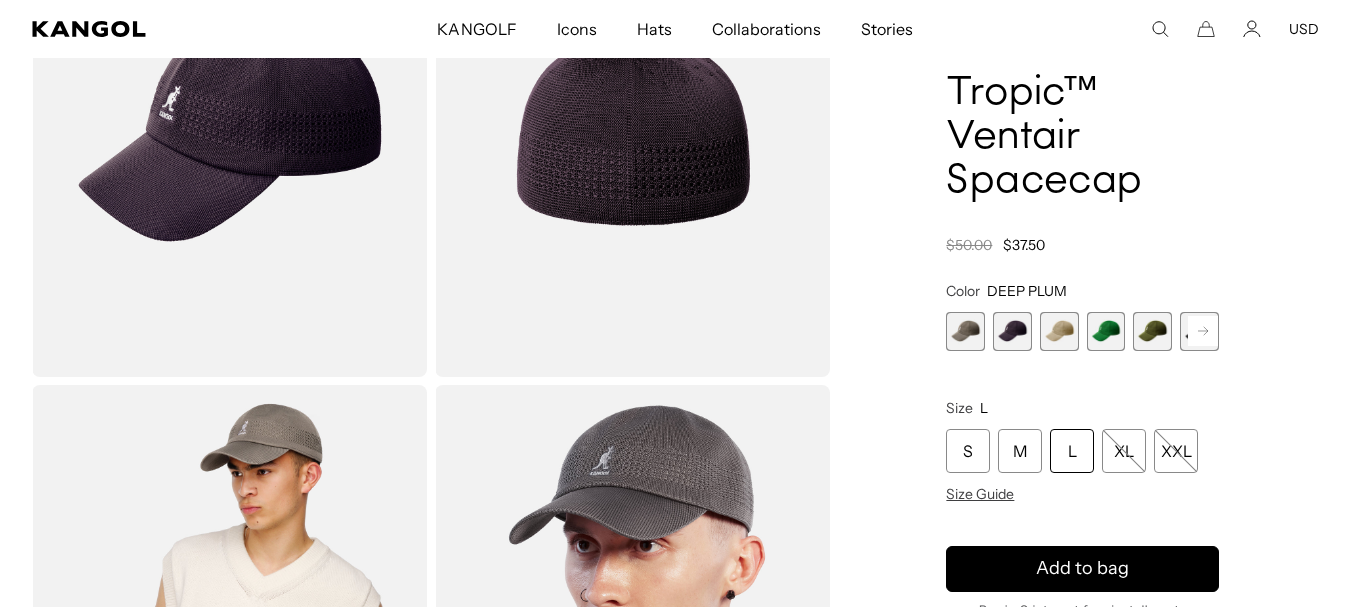click at bounding box center [1106, 331] 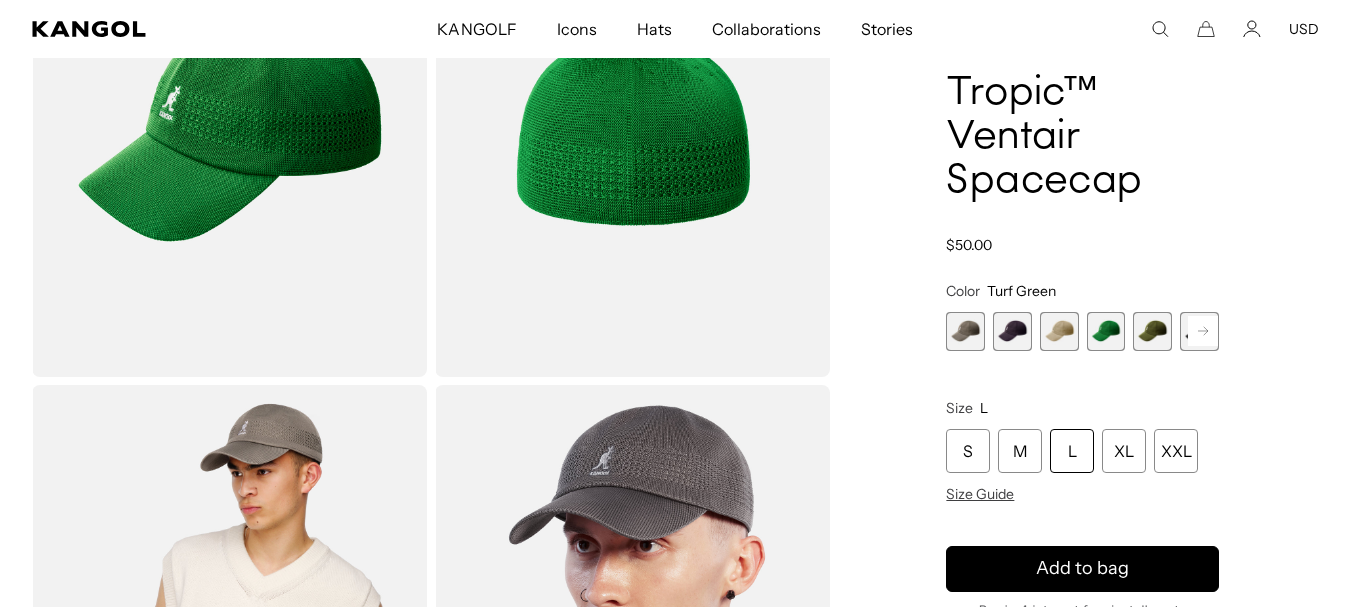 scroll, scrollTop: 0, scrollLeft: 0, axis: both 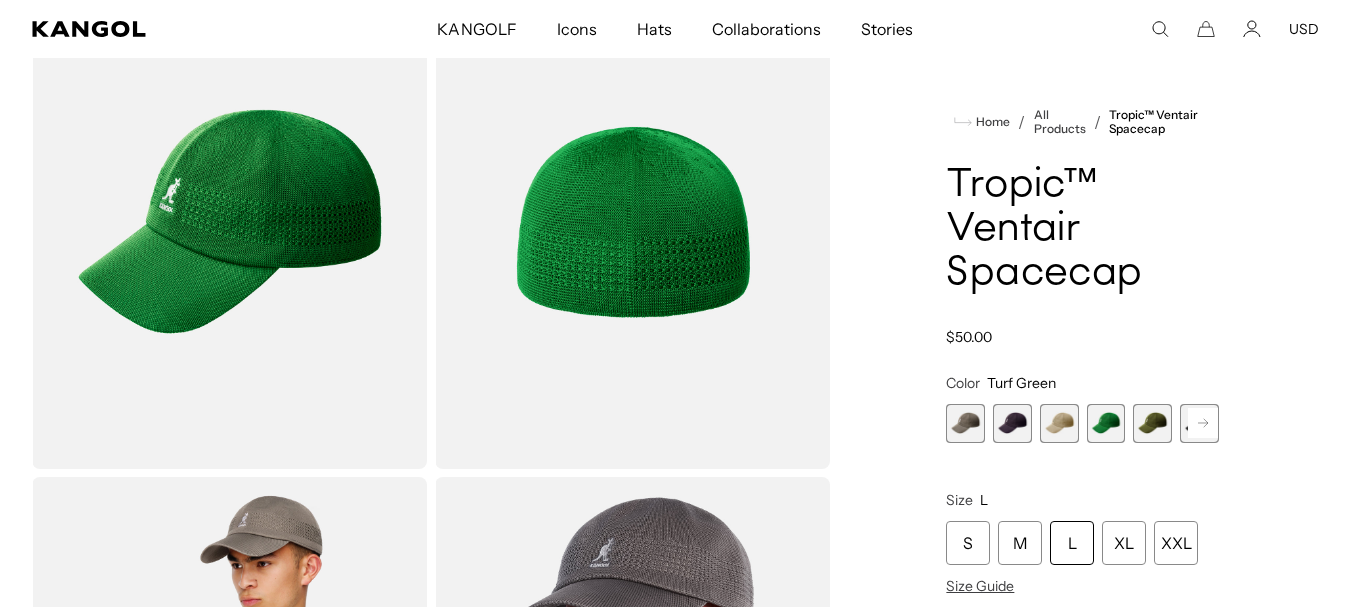 click 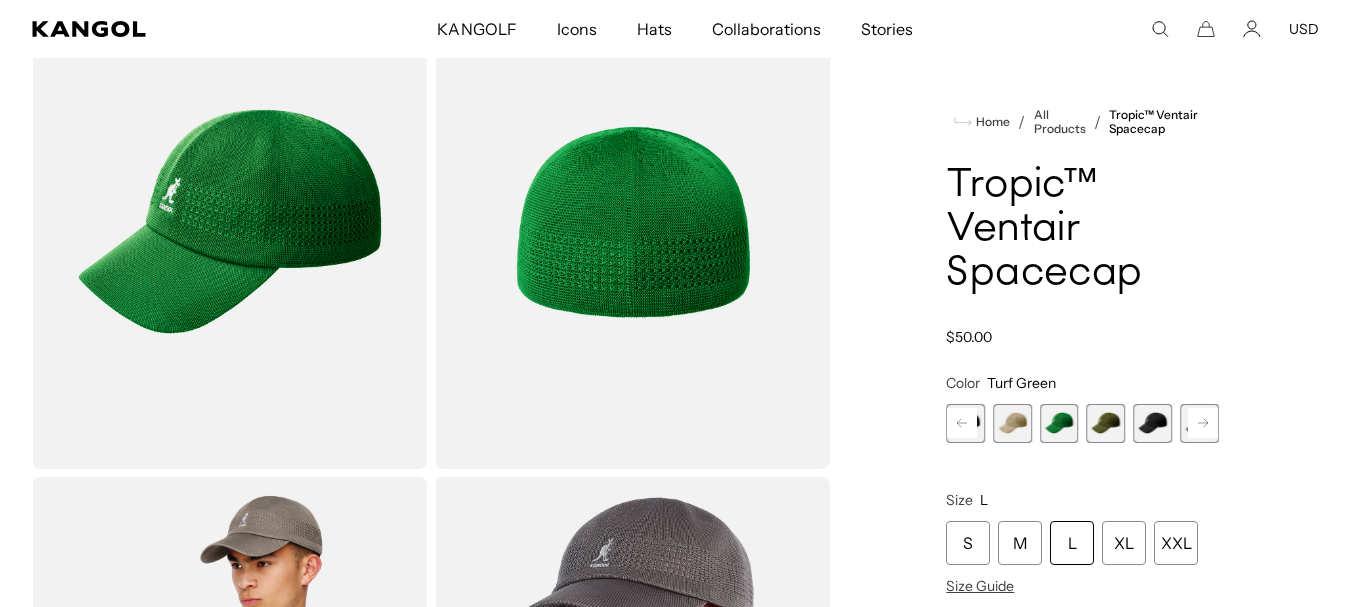 click 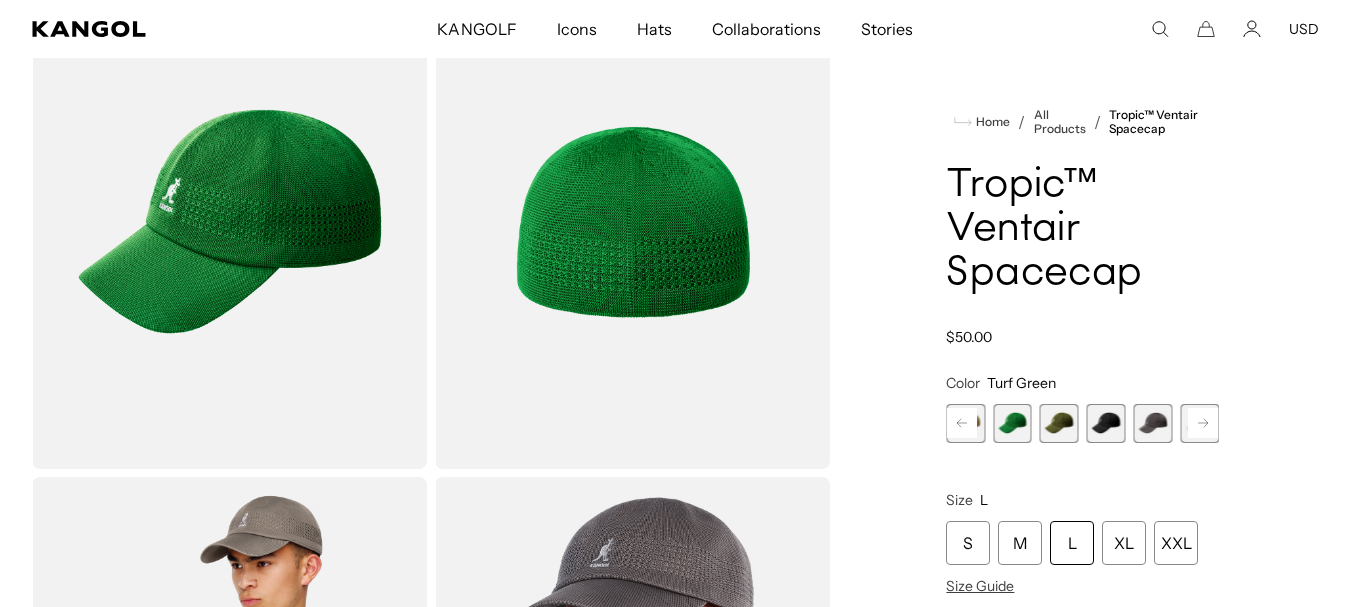 scroll, scrollTop: 0, scrollLeft: 0, axis: both 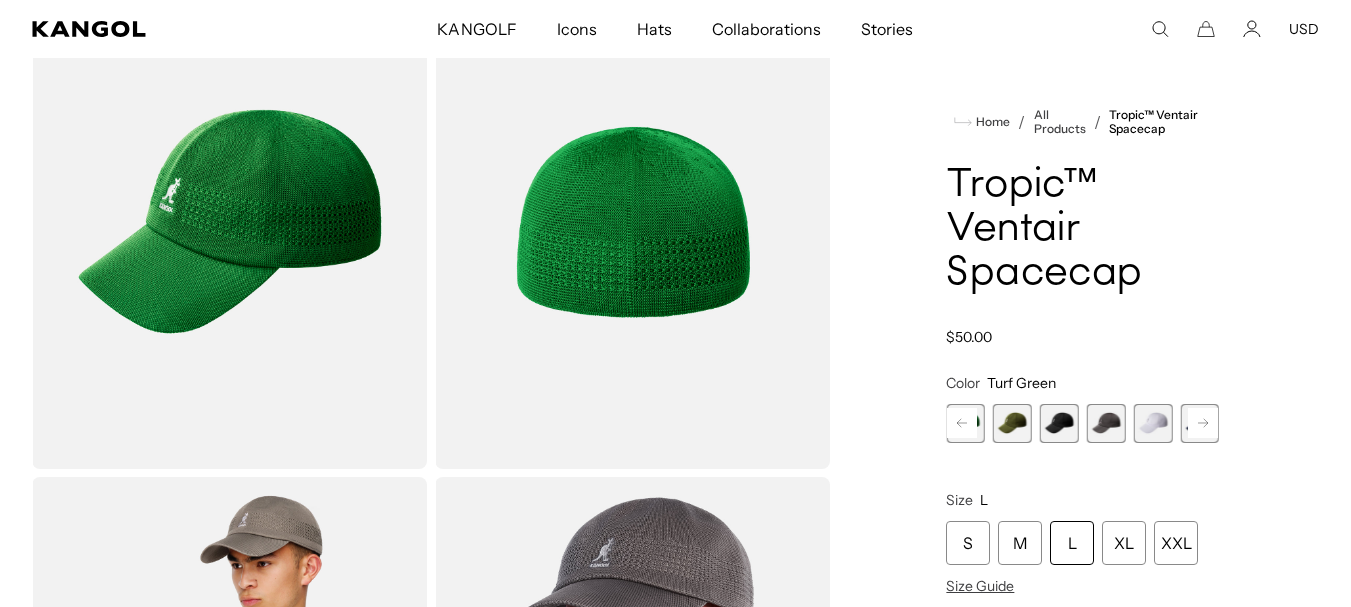 click at bounding box center (1012, 423) 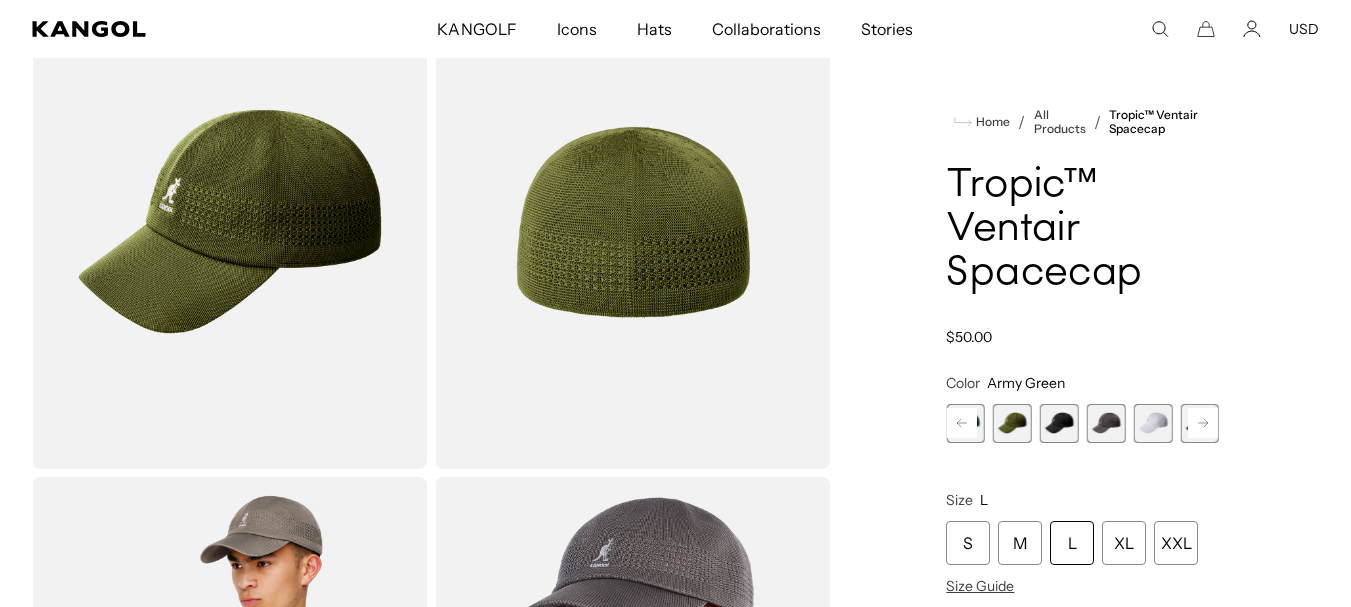 scroll, scrollTop: 0, scrollLeft: 412, axis: horizontal 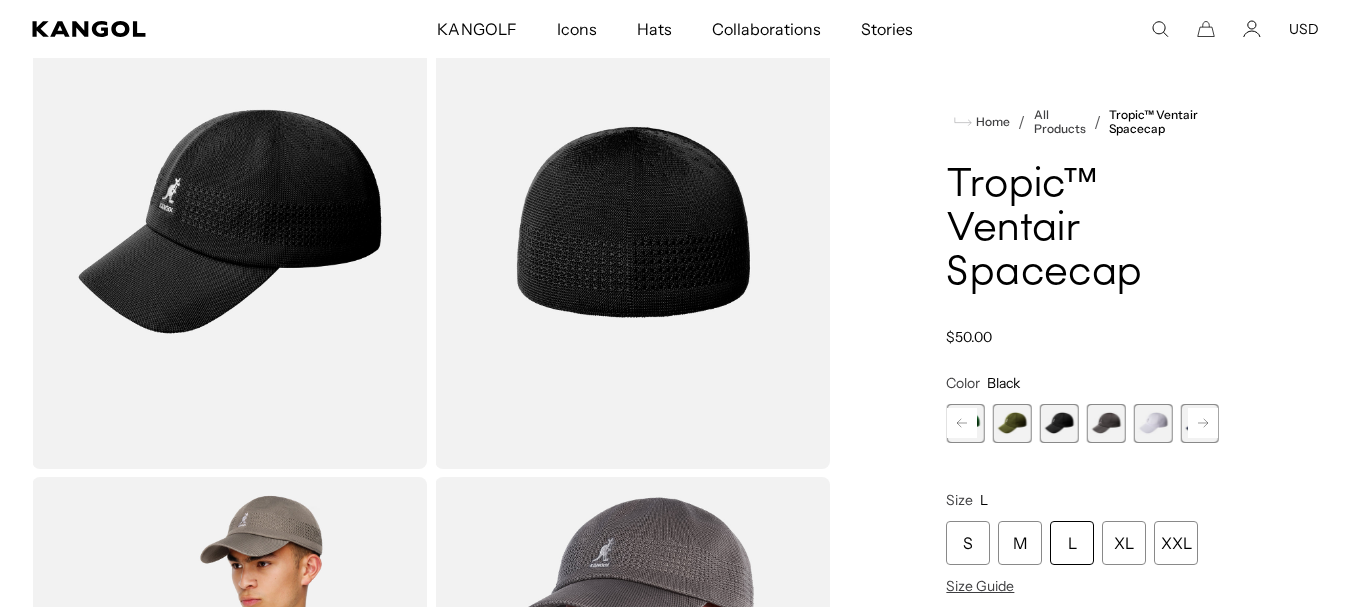 click at bounding box center (1106, 423) 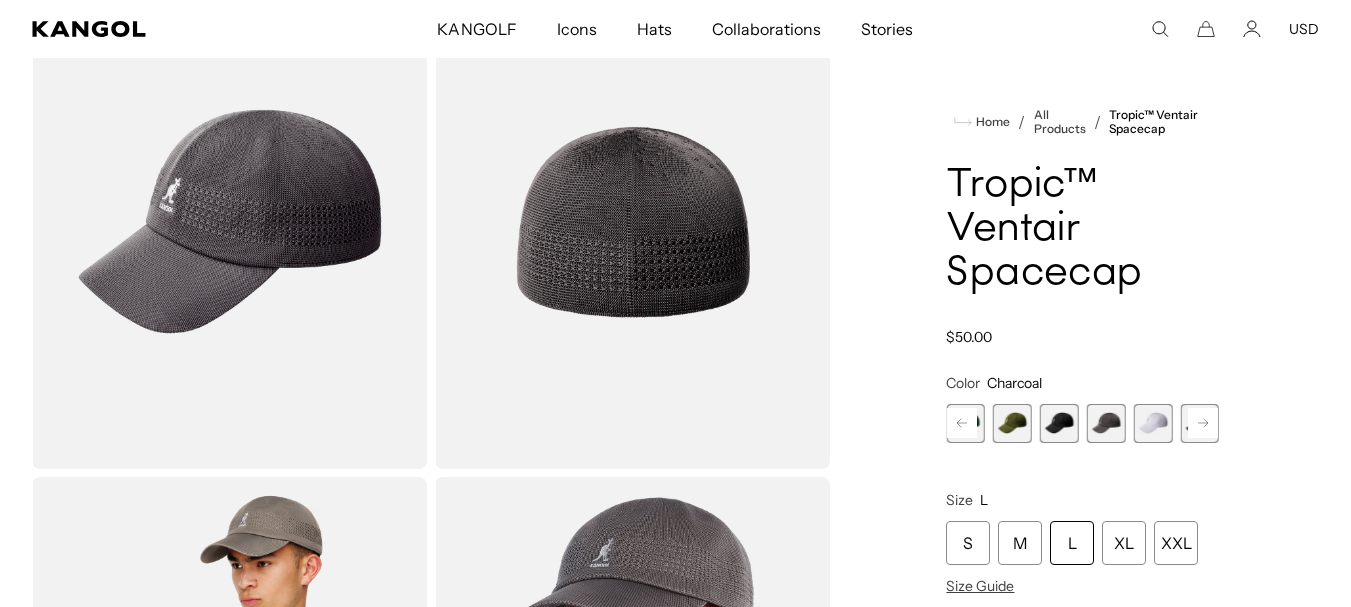 scroll 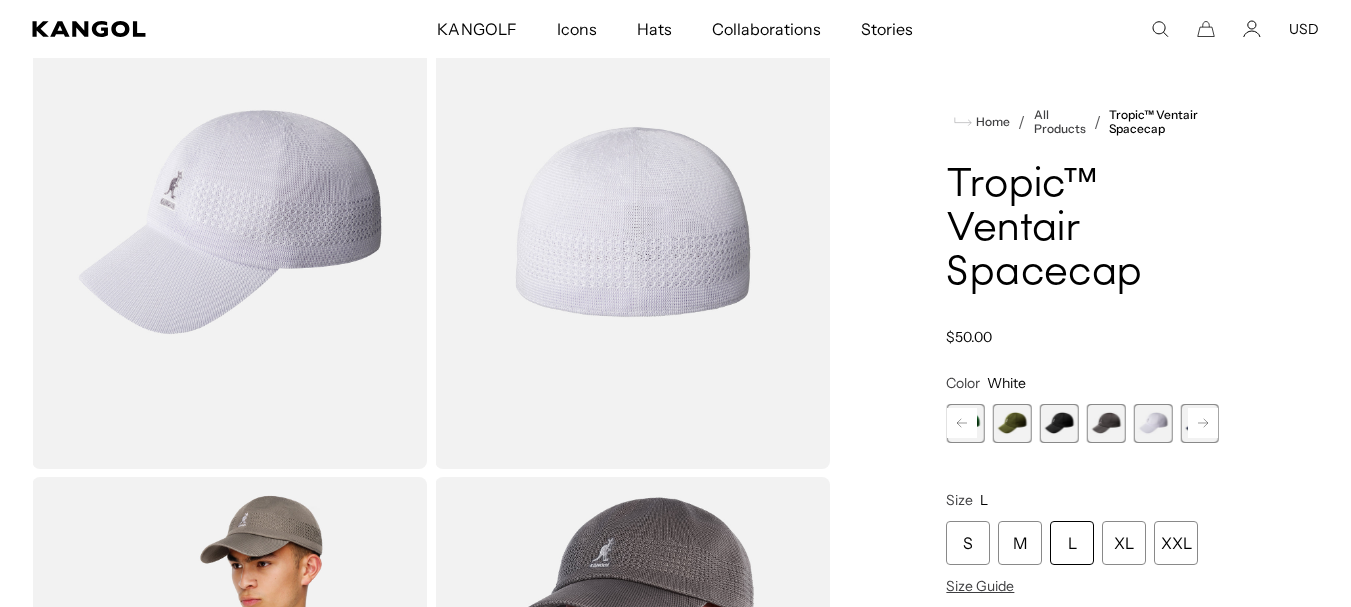 click 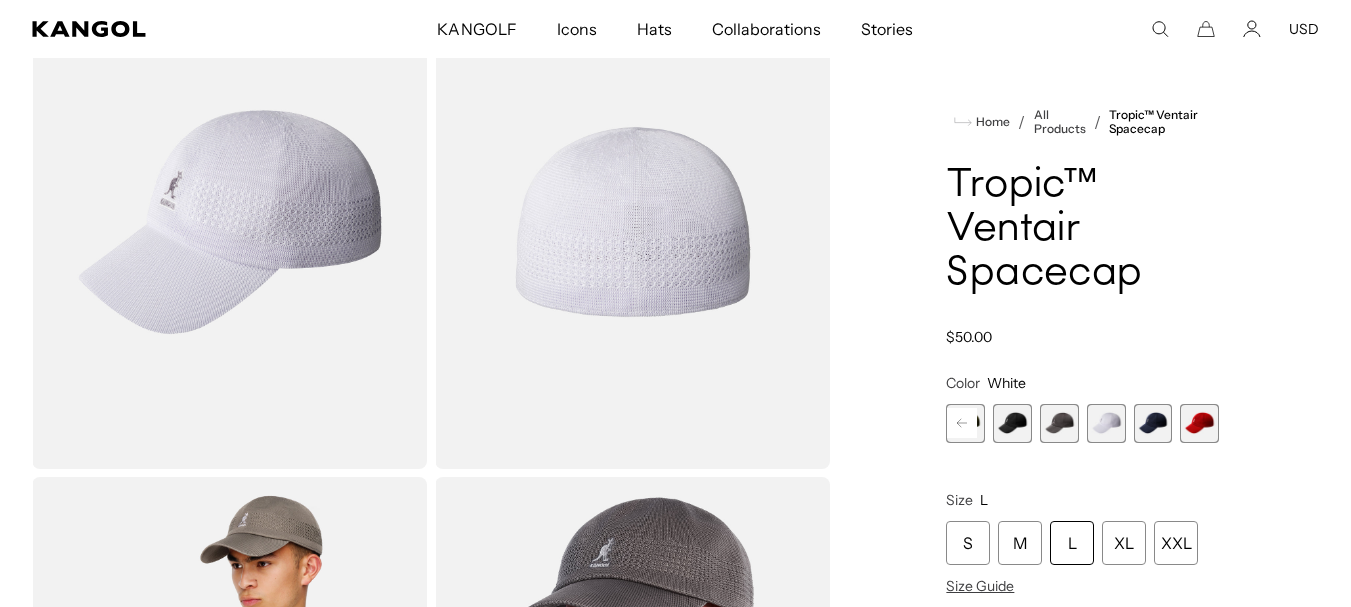 click at bounding box center (1199, 423) 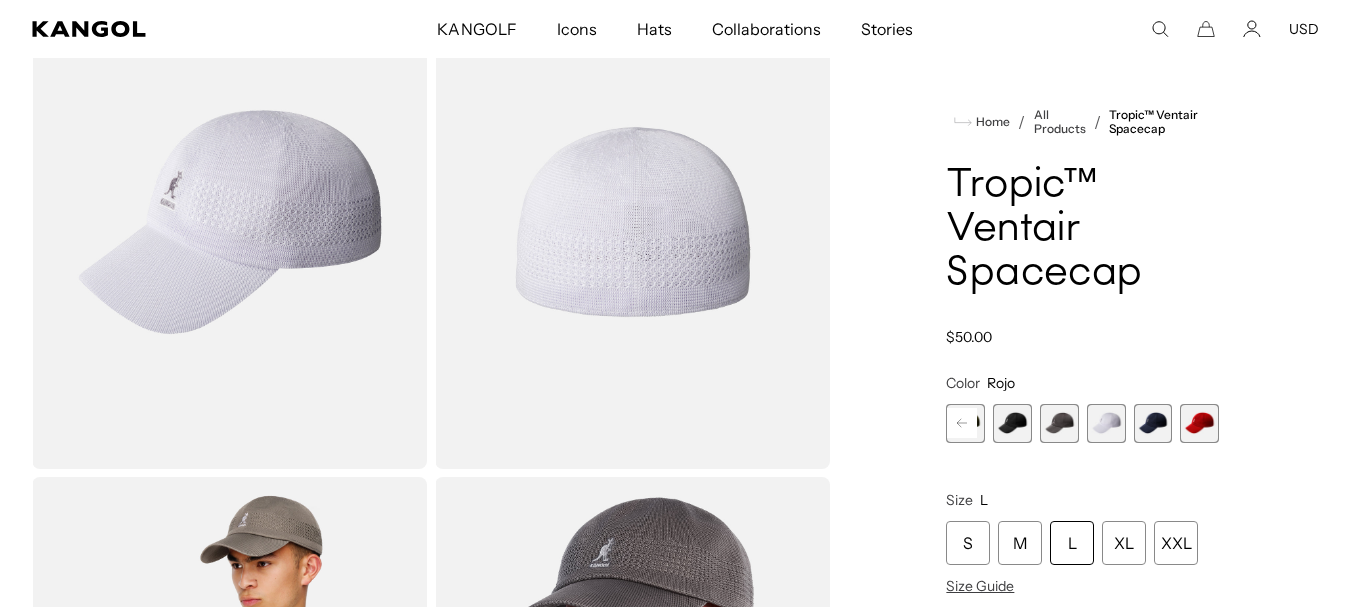click at bounding box center [1199, 423] 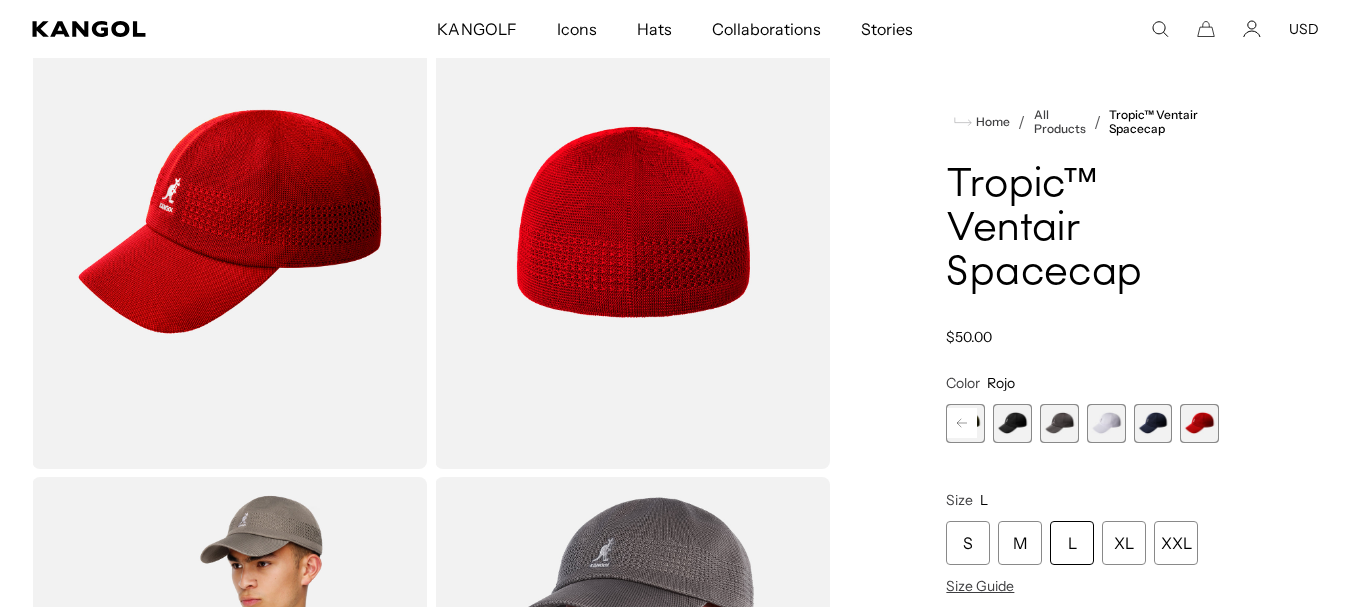 scroll, scrollTop: 0, scrollLeft: 412, axis: horizontal 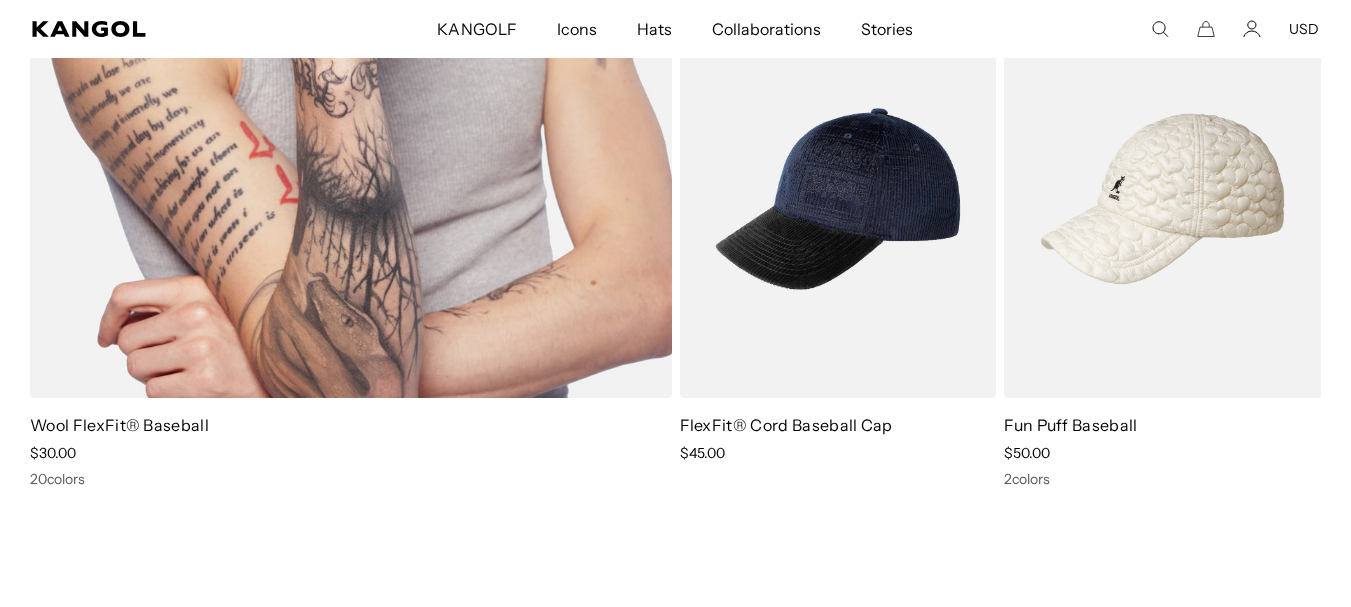 click at bounding box center [351, -61] 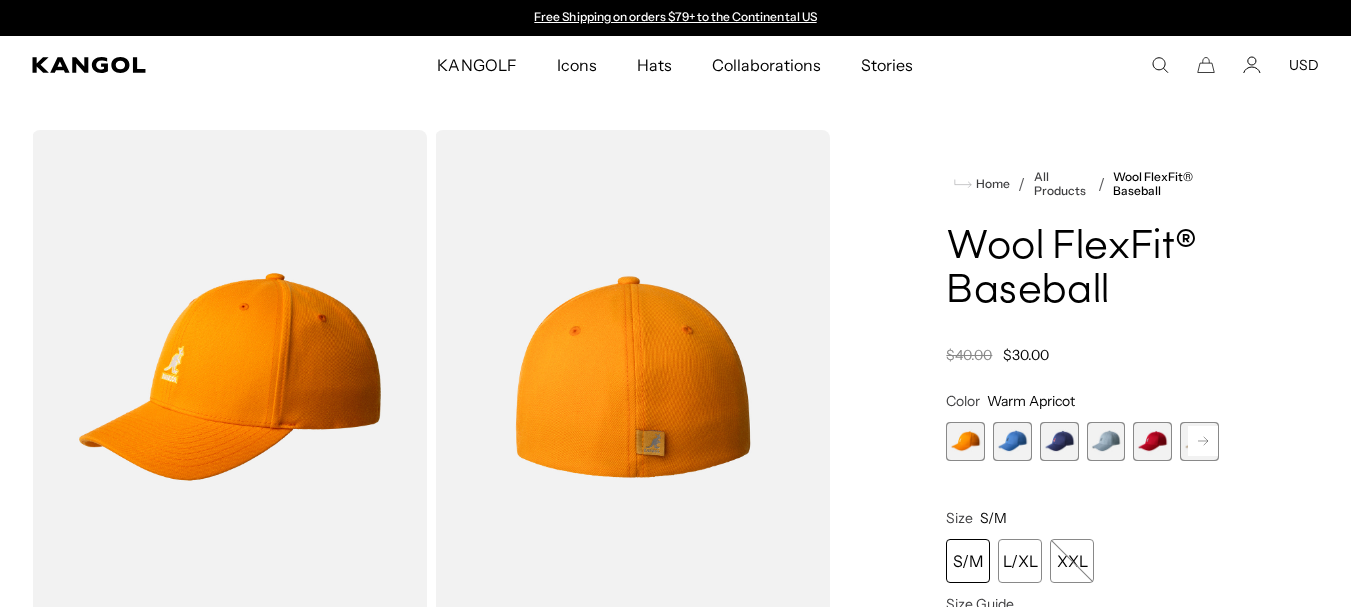 scroll, scrollTop: 0, scrollLeft: 0, axis: both 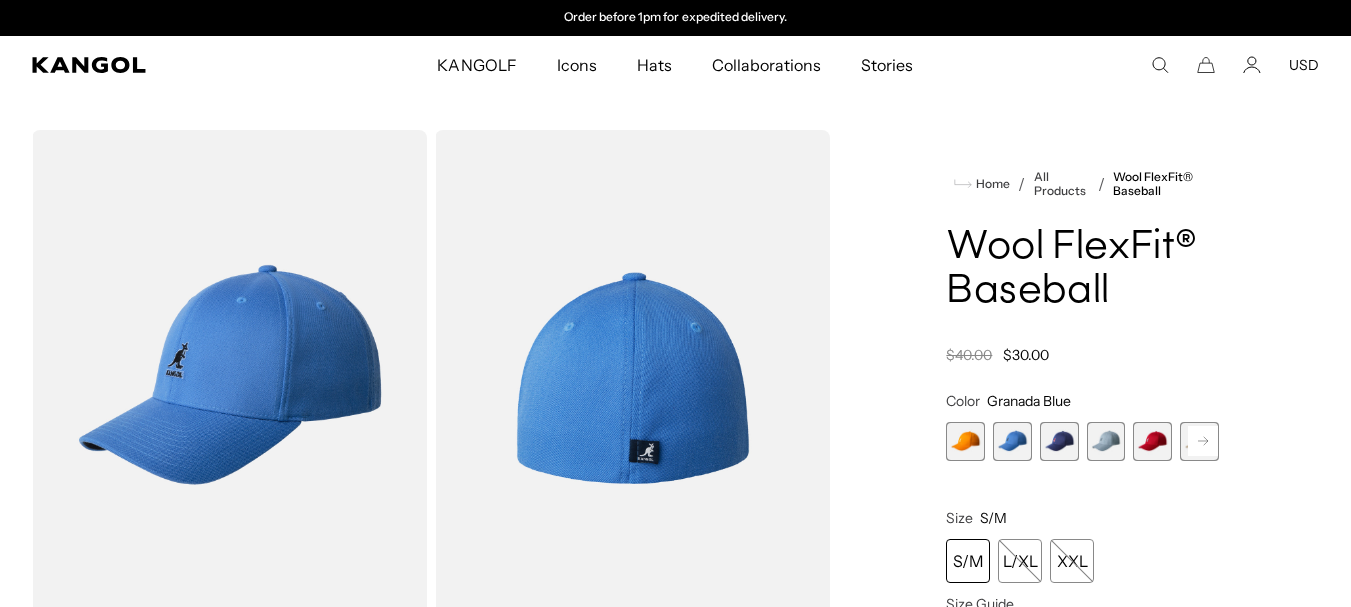 click at bounding box center [1059, 441] 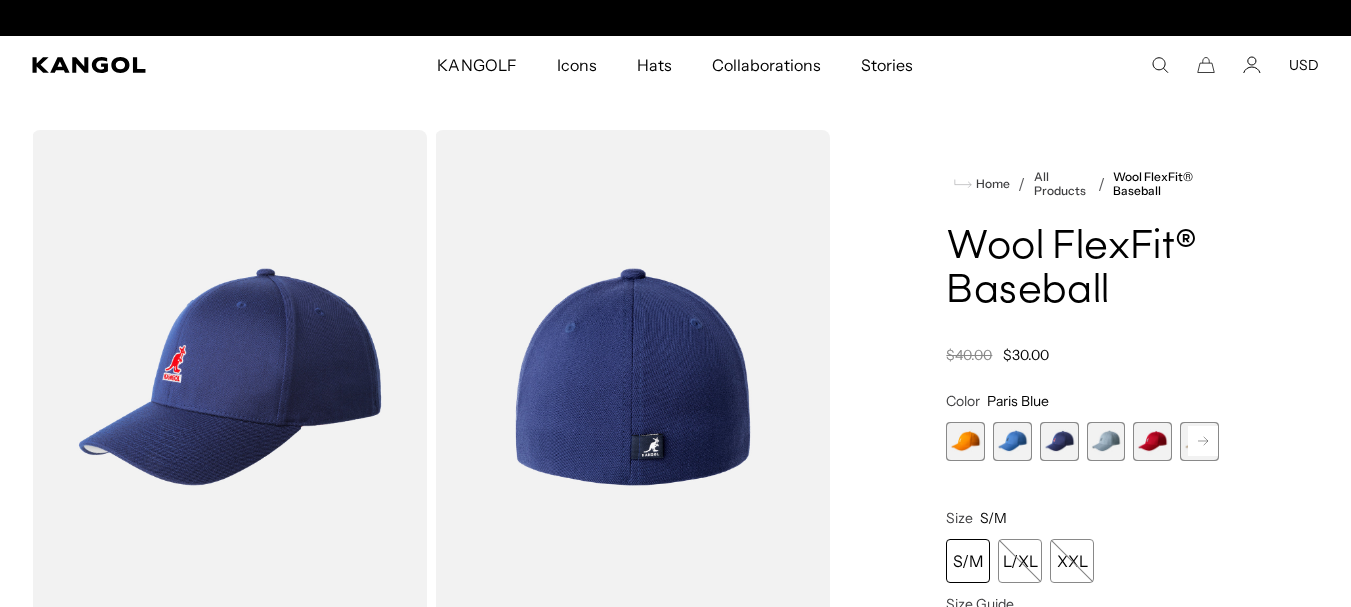 scroll, scrollTop: 0, scrollLeft: 0, axis: both 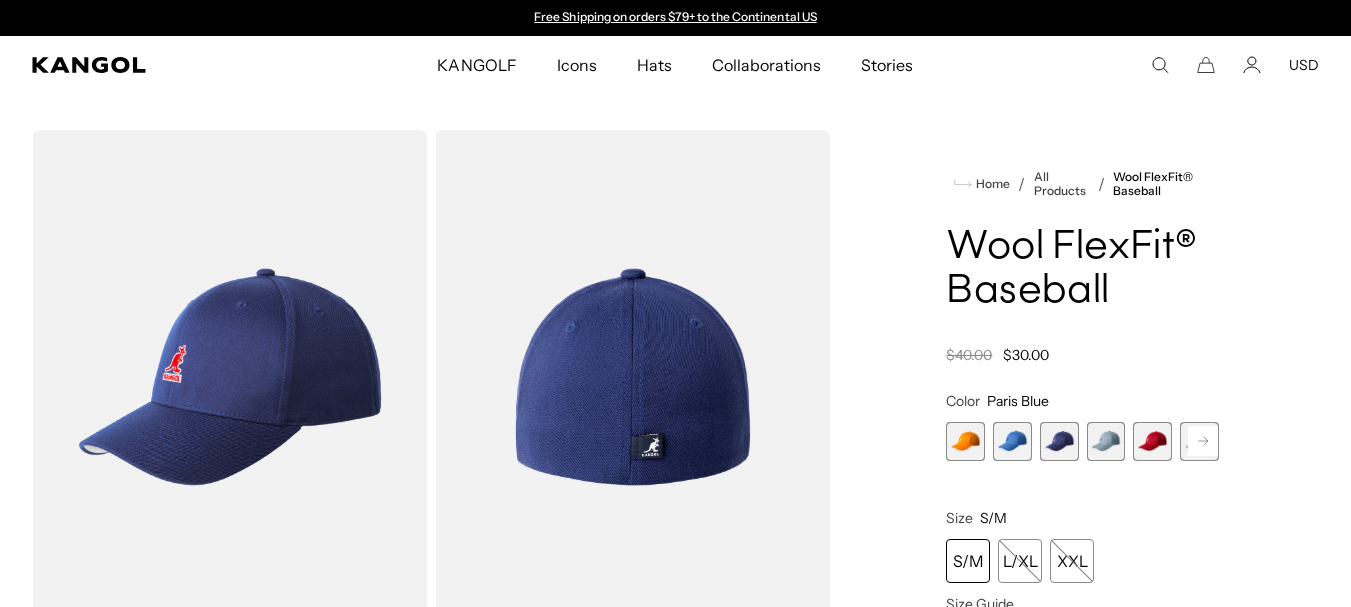 click at bounding box center [1106, 441] 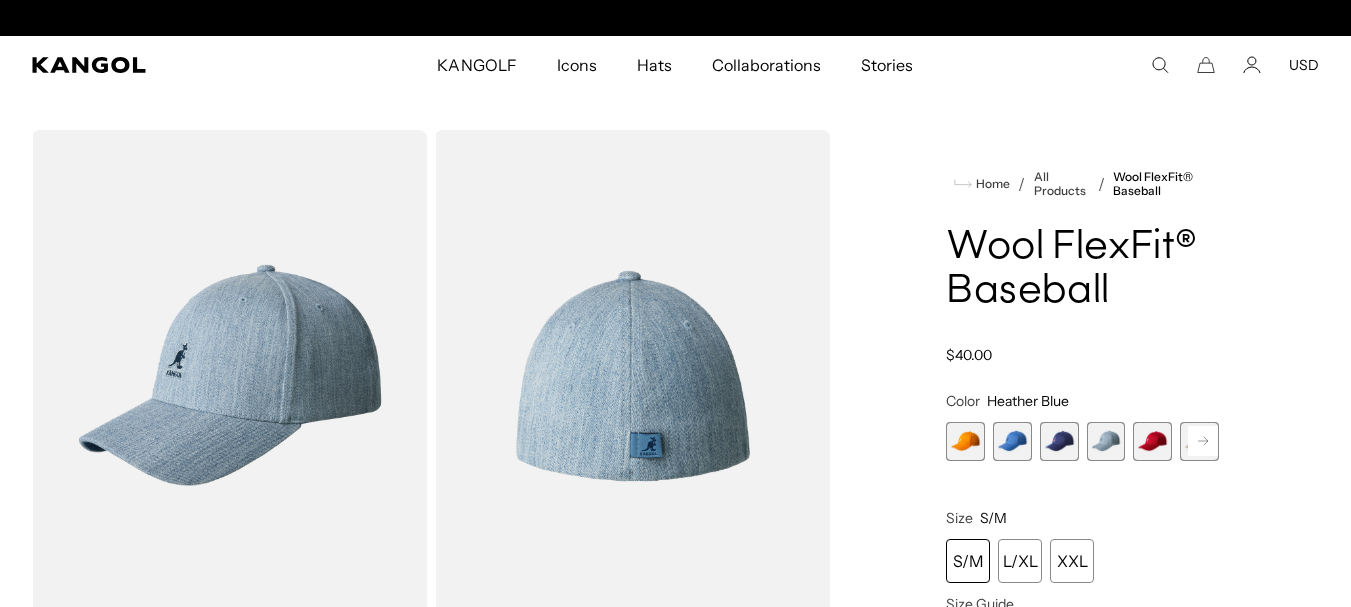 scroll, scrollTop: 0, scrollLeft: 0, axis: both 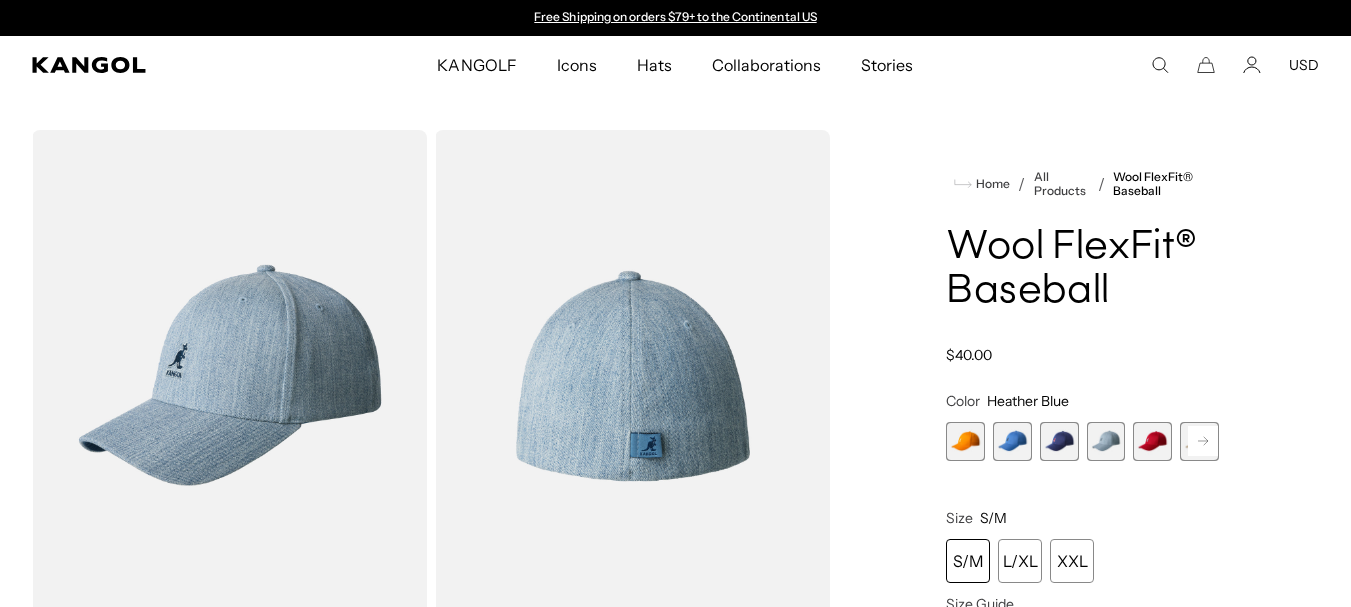 click at bounding box center (1152, 441) 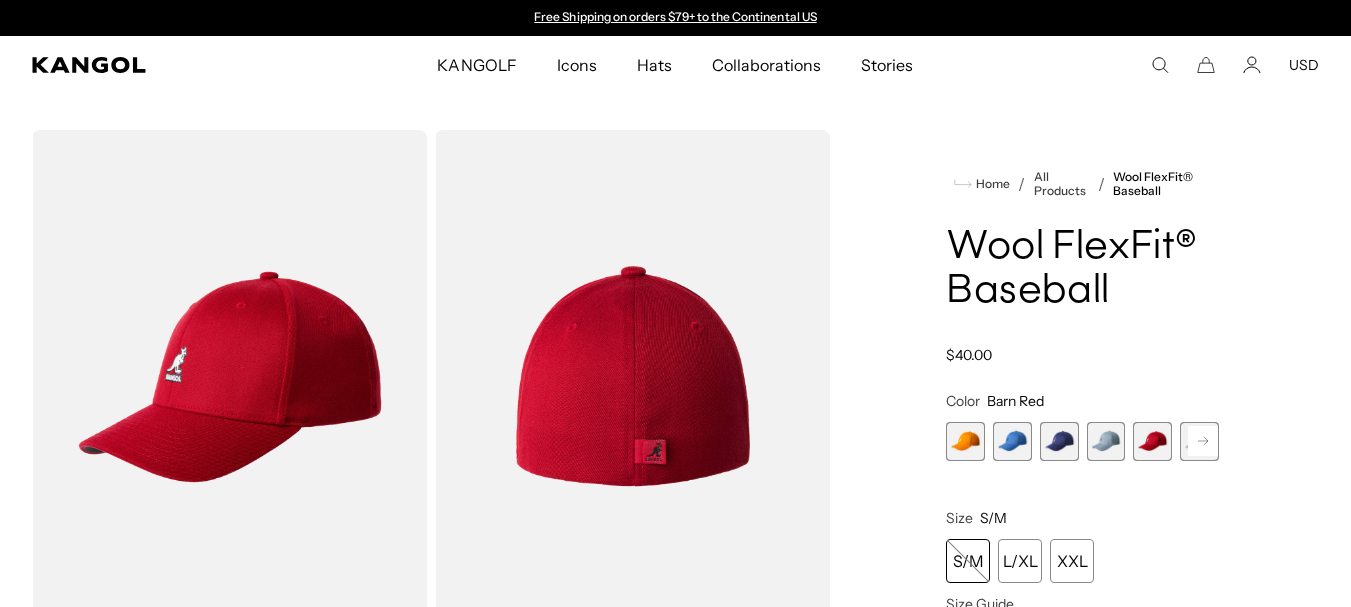 click 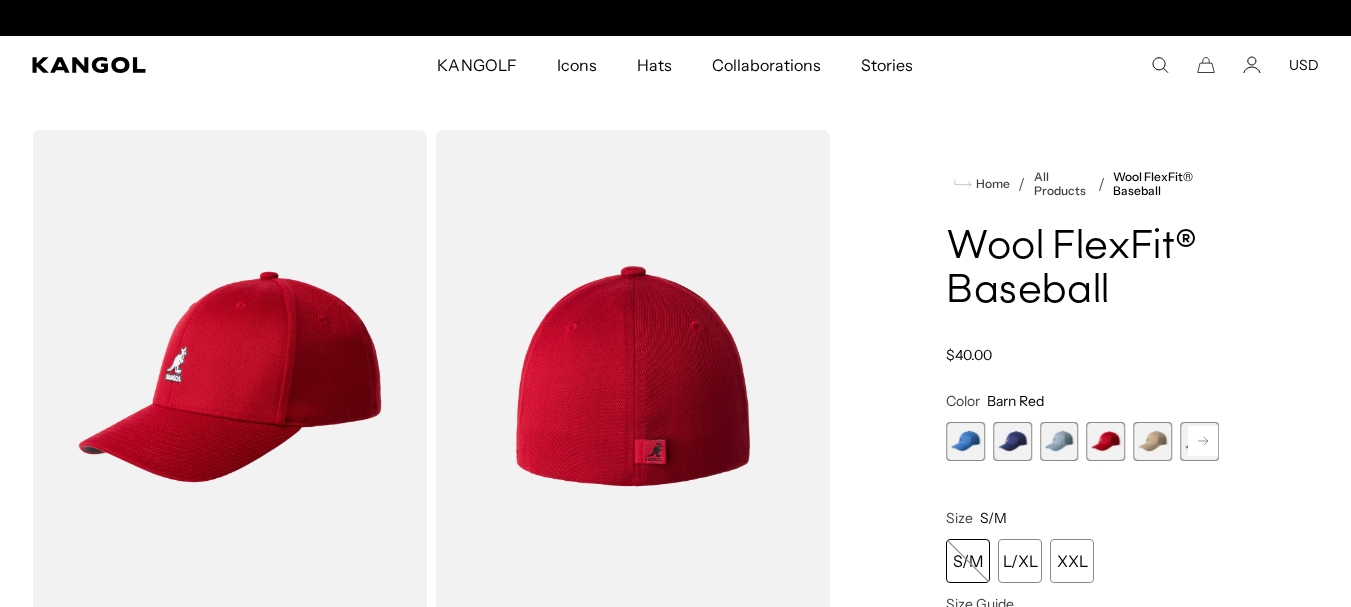 scroll, scrollTop: 0, scrollLeft: 412, axis: horizontal 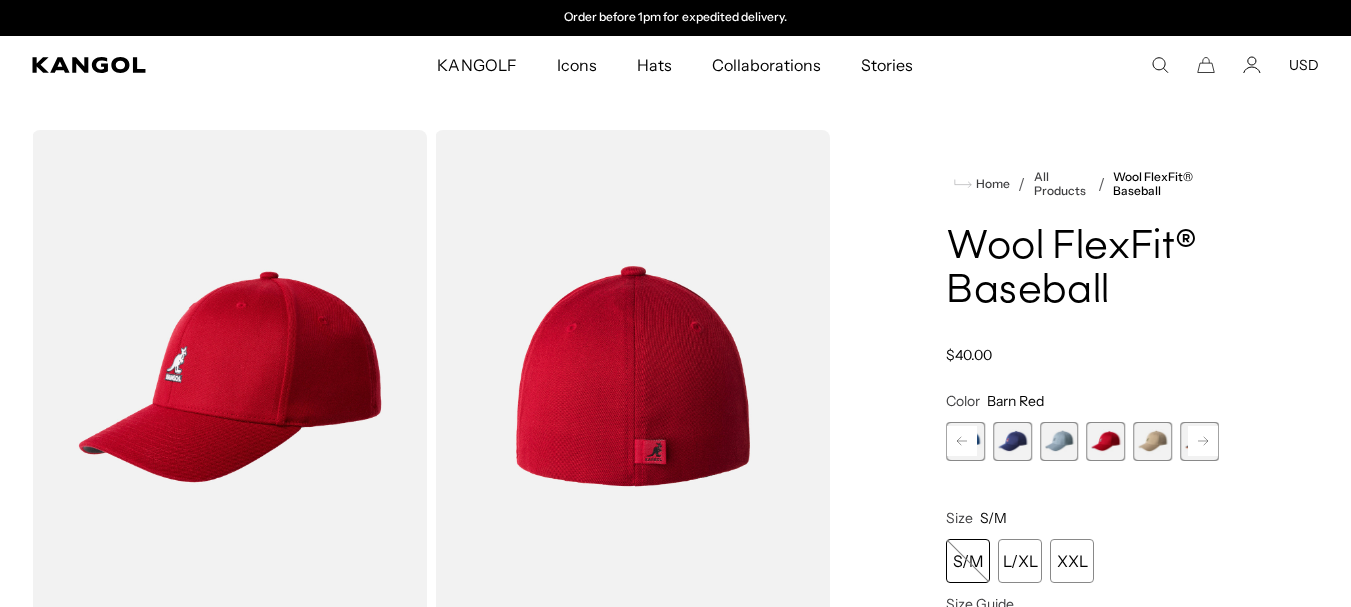 click 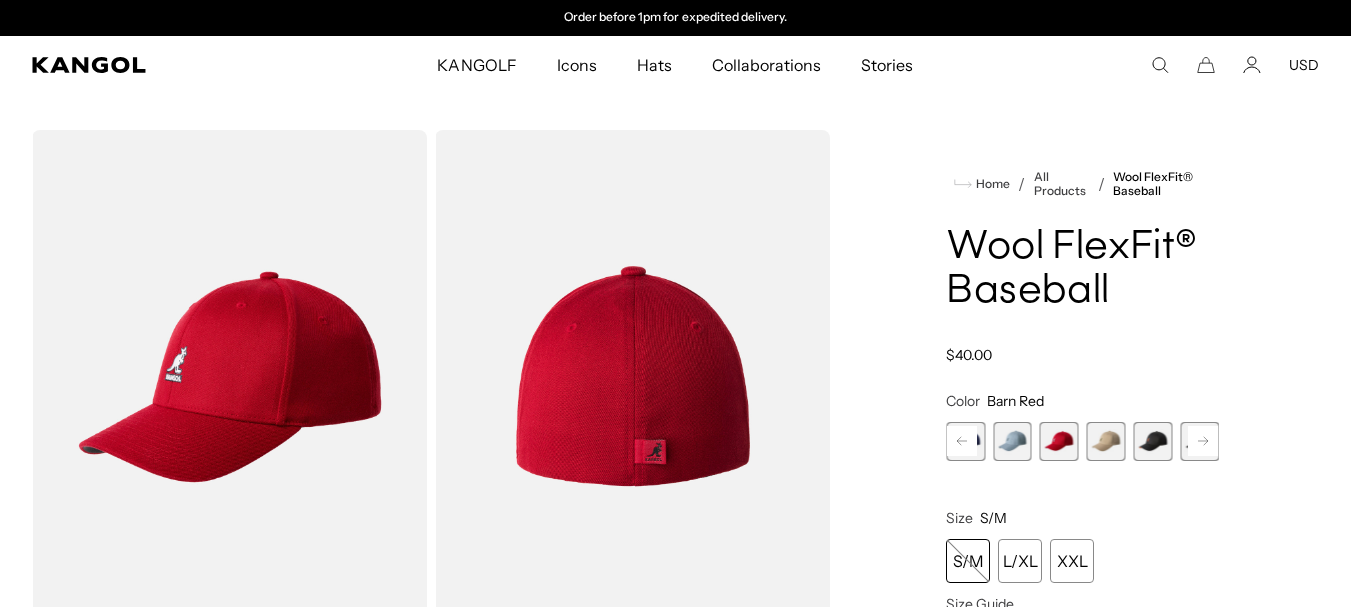 click 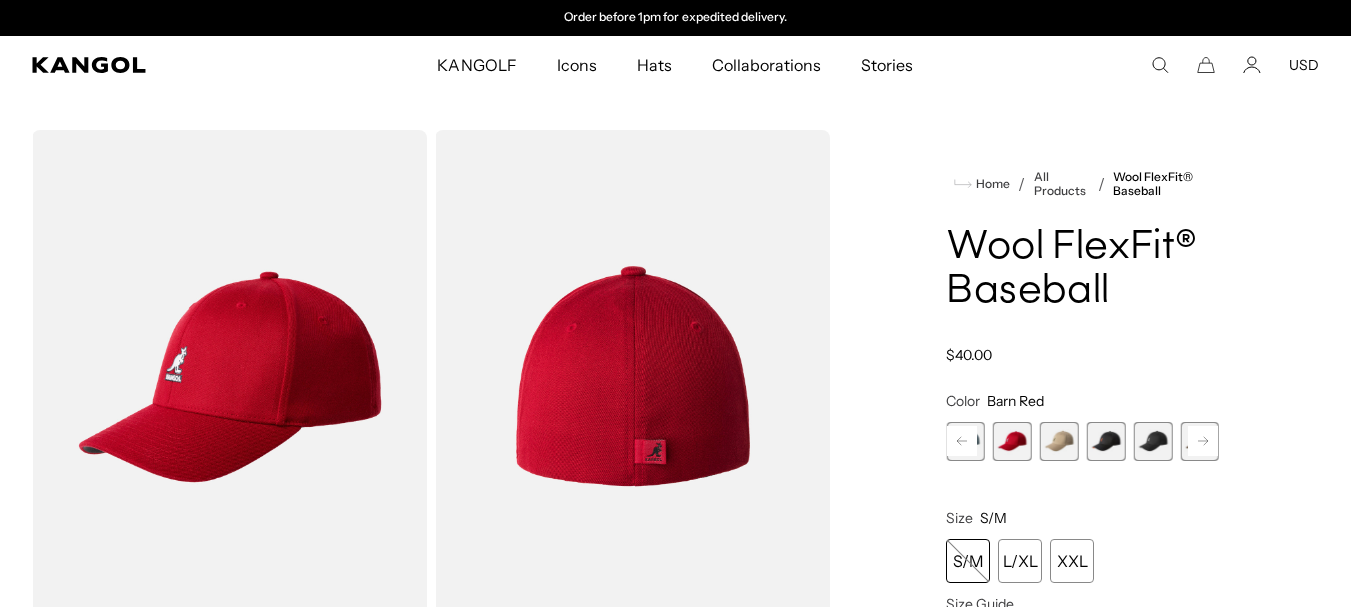 click 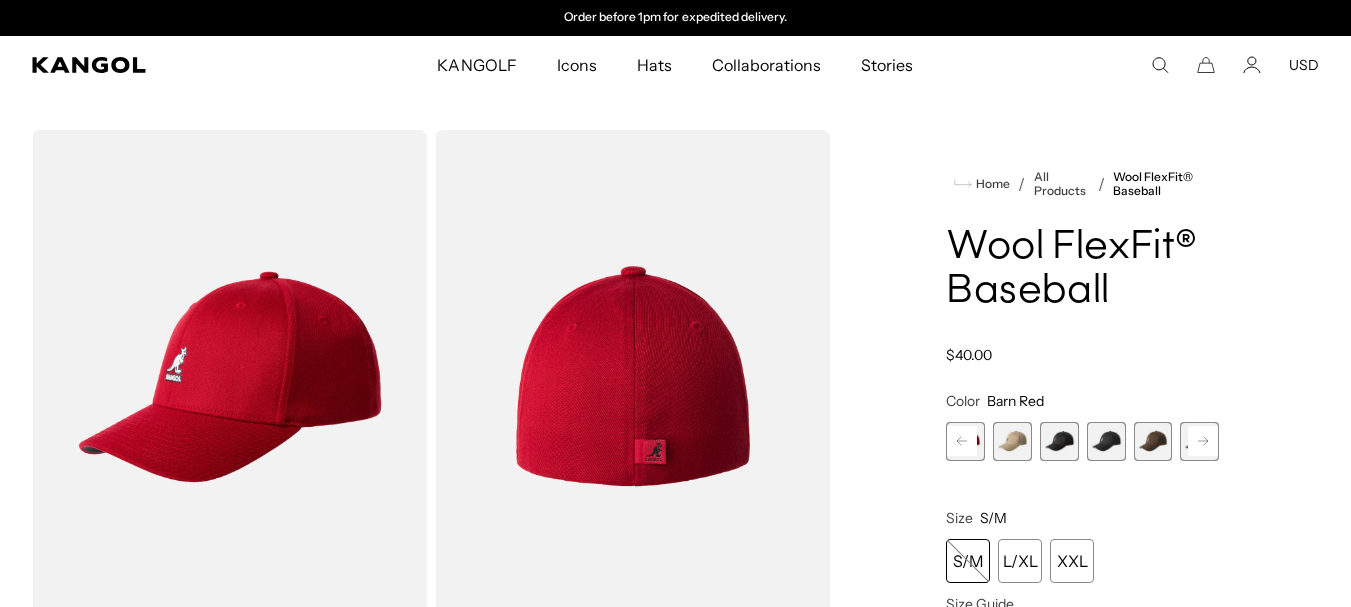 click at bounding box center [1012, 441] 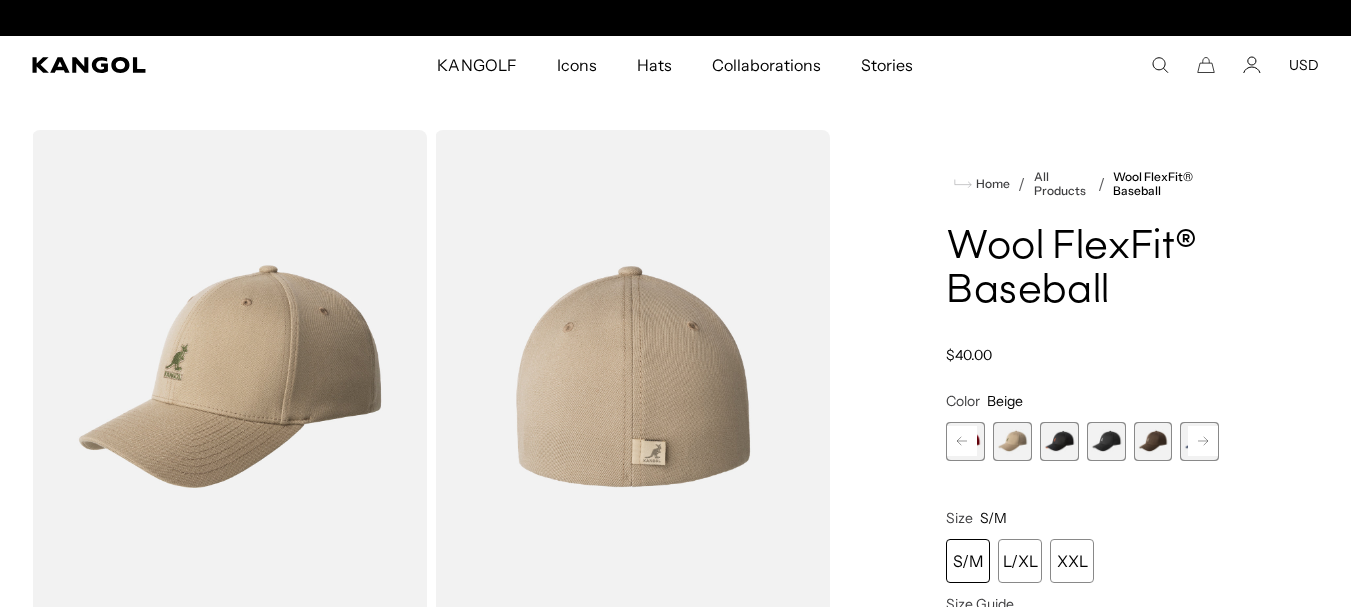 scroll, scrollTop: 0, scrollLeft: 412, axis: horizontal 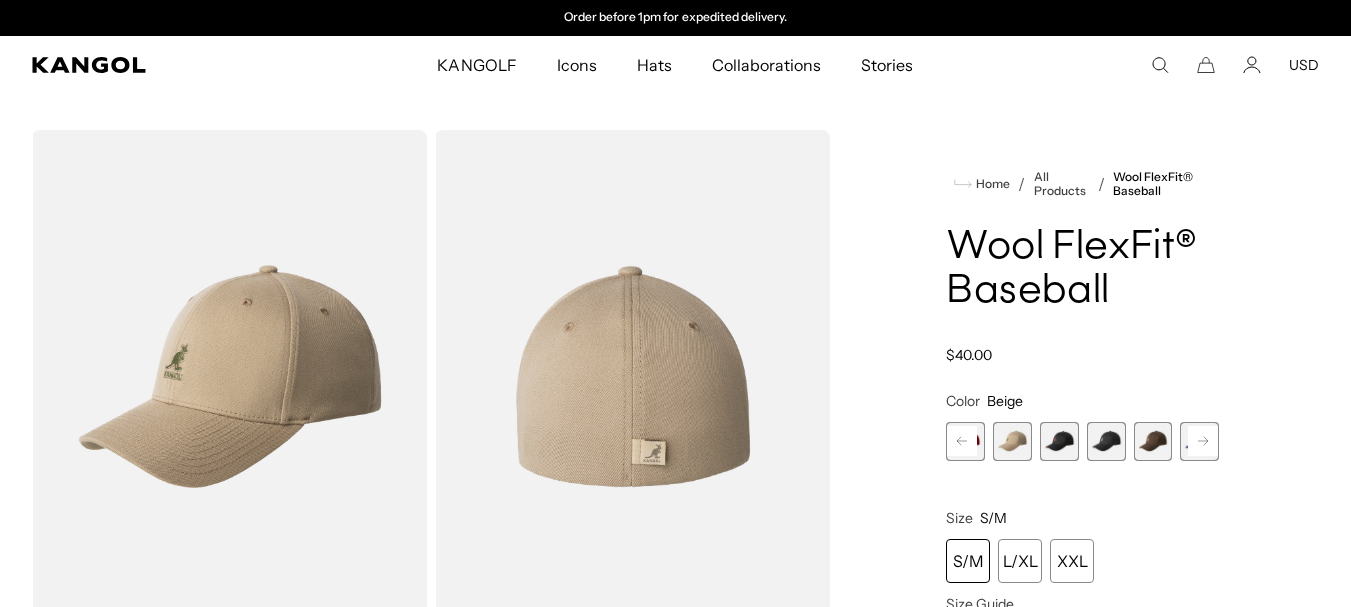 click at bounding box center (1059, 441) 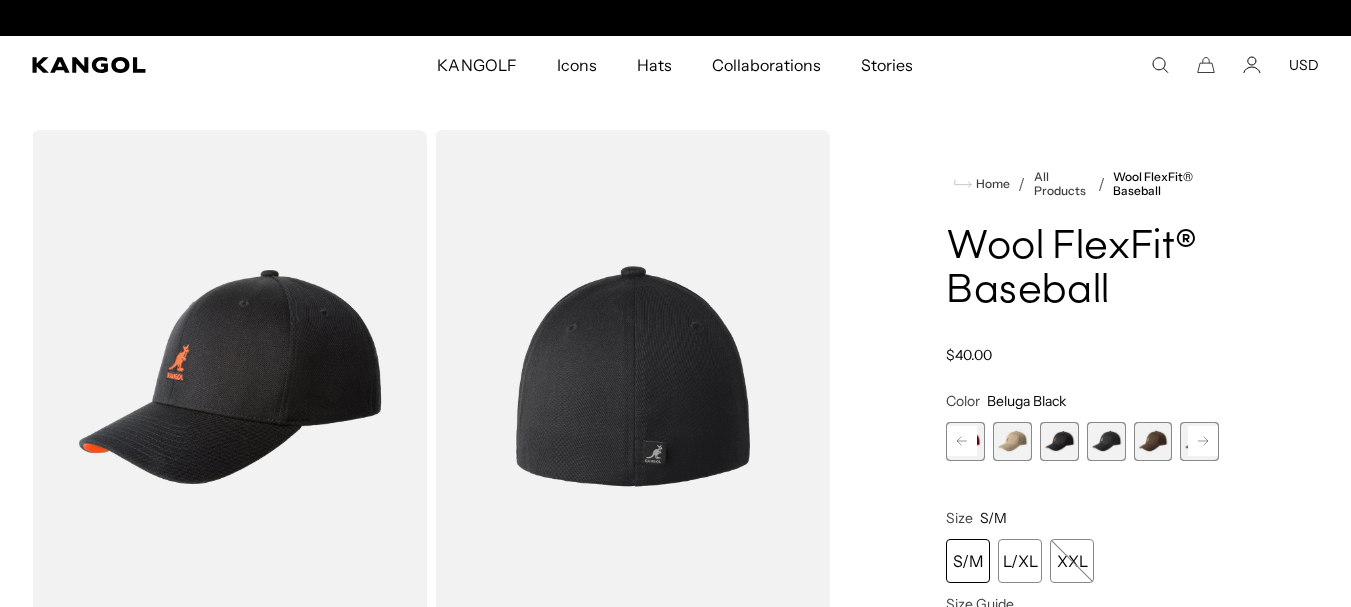 scroll, scrollTop: 0, scrollLeft: 0, axis: both 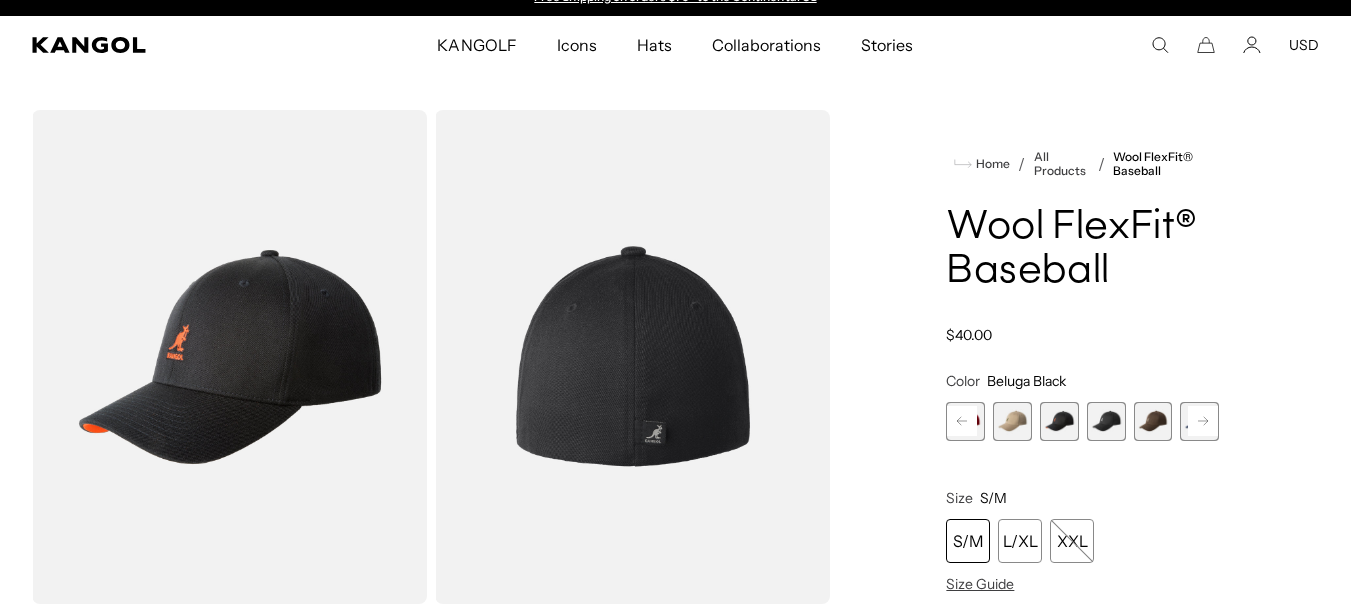 click at bounding box center (1059, 421) 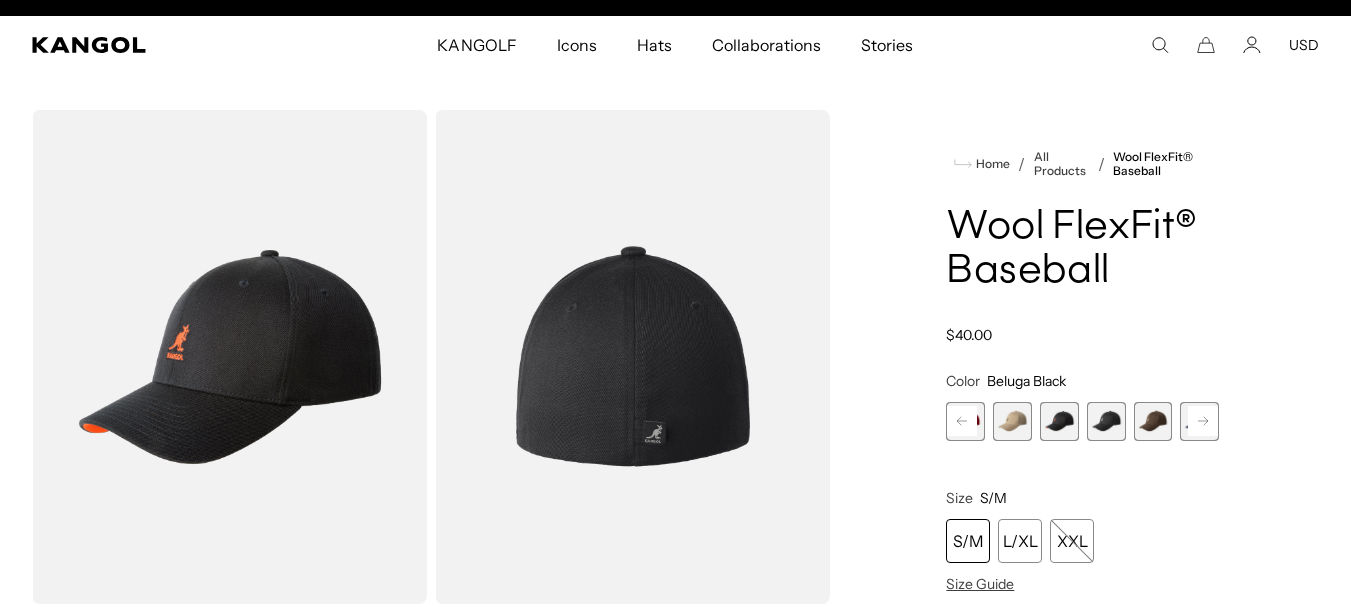 scroll, scrollTop: 0, scrollLeft: 412, axis: horizontal 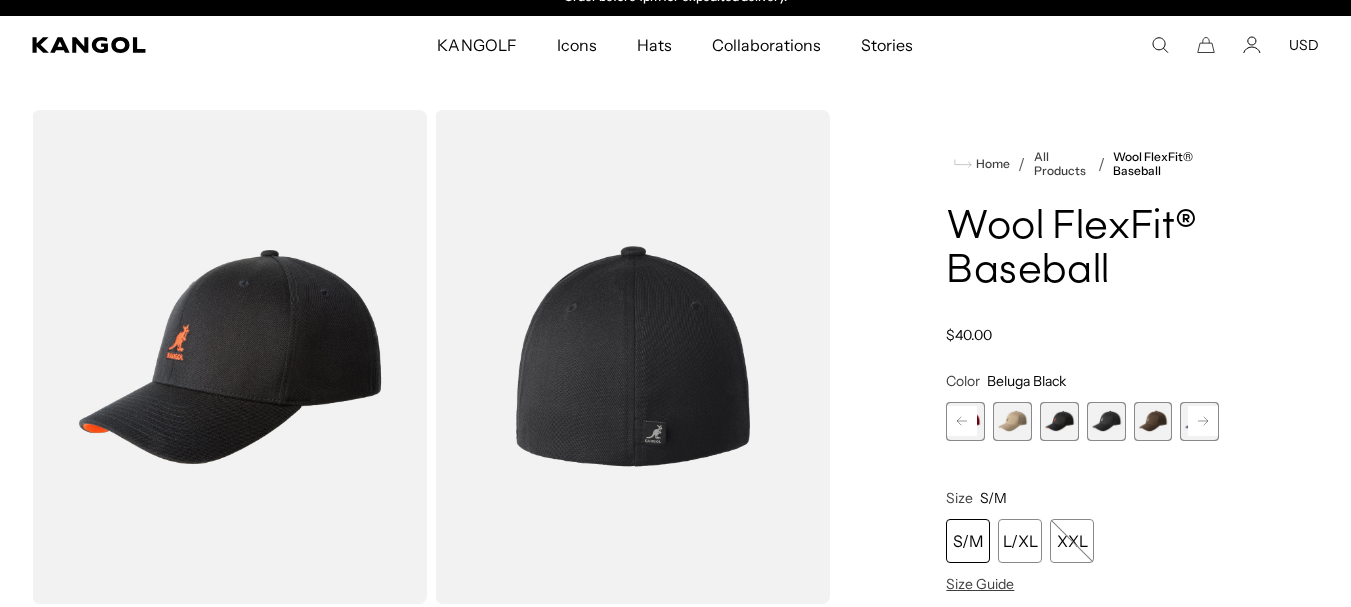 click at bounding box center [1106, 421] 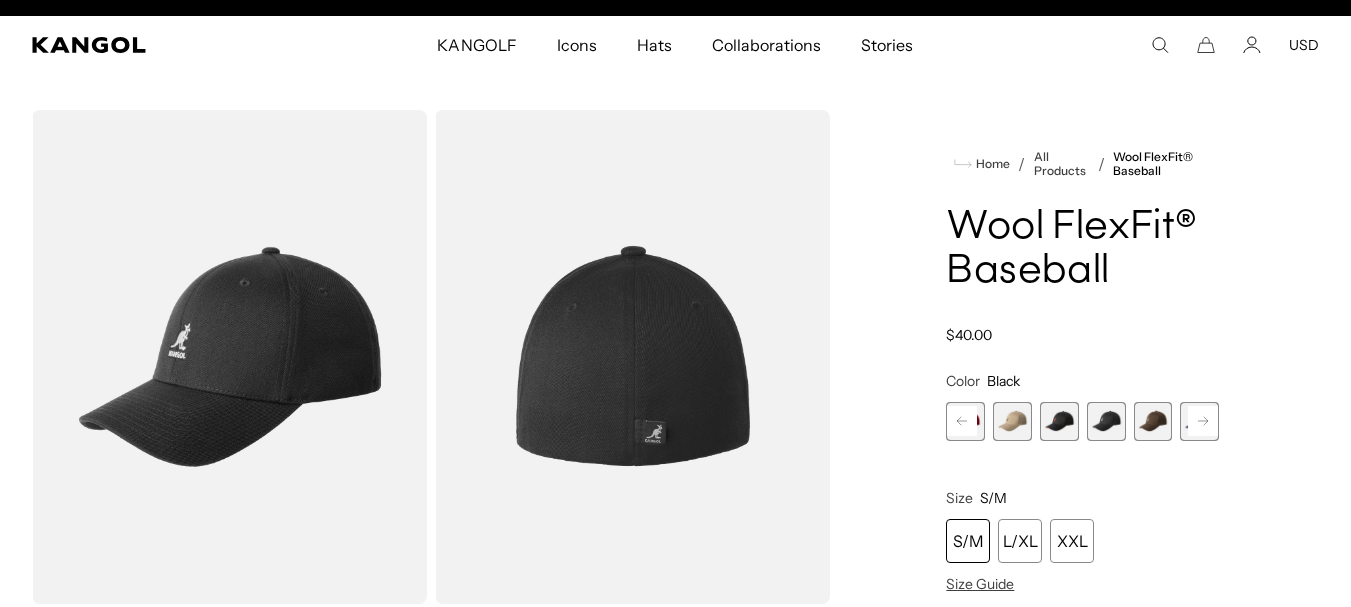 scroll, scrollTop: 0, scrollLeft: 412, axis: horizontal 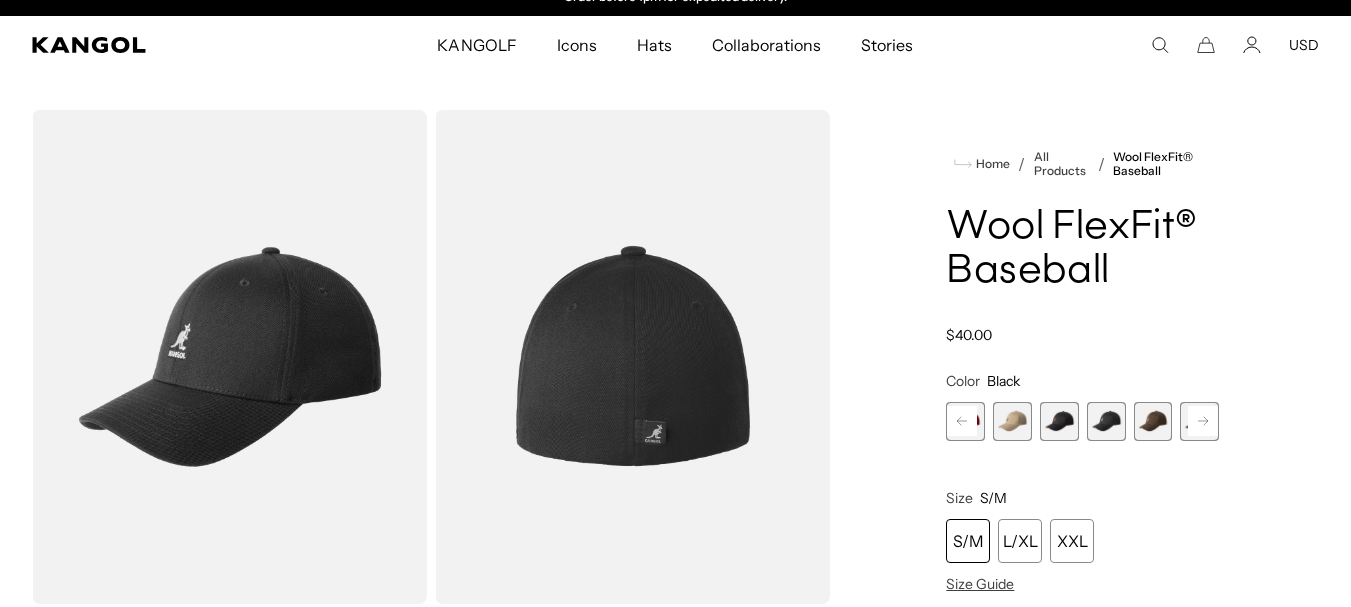 click at bounding box center (1152, 421) 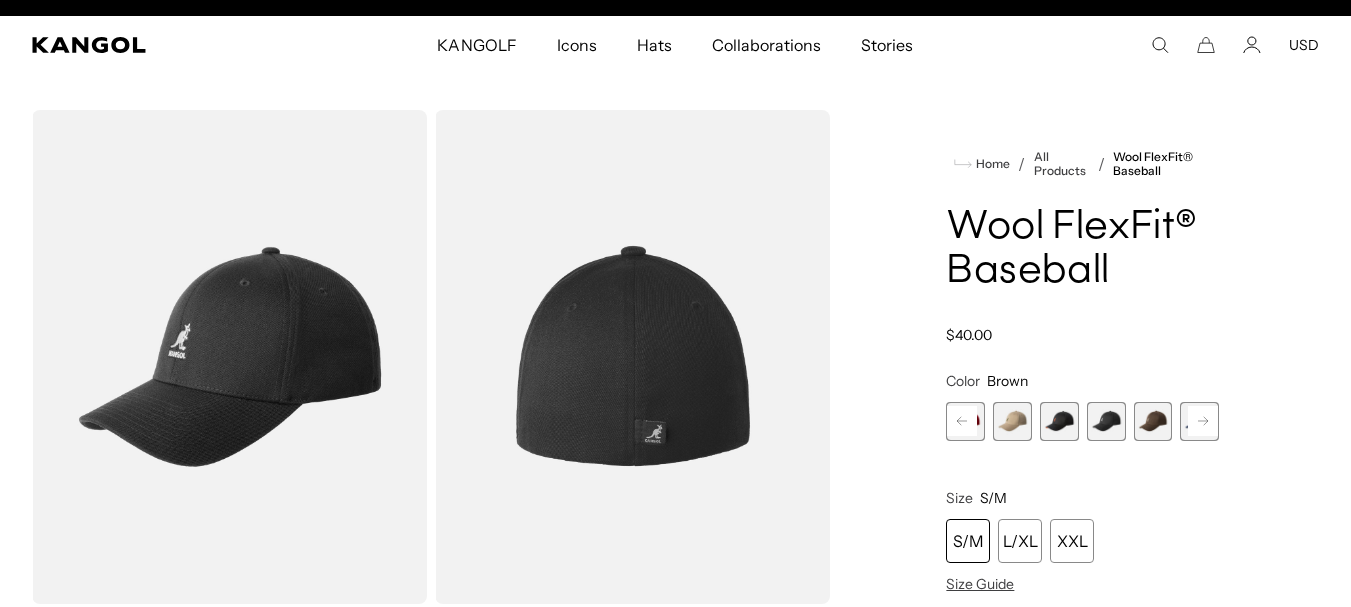 scroll, scrollTop: 0, scrollLeft: 0, axis: both 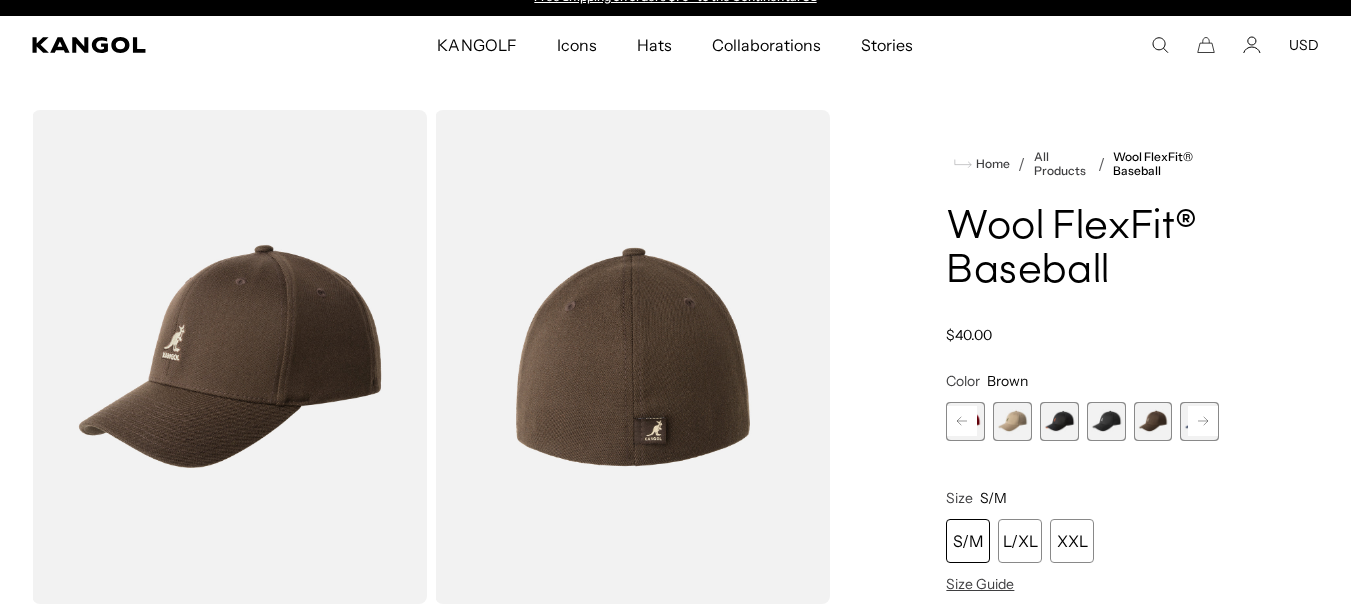 click 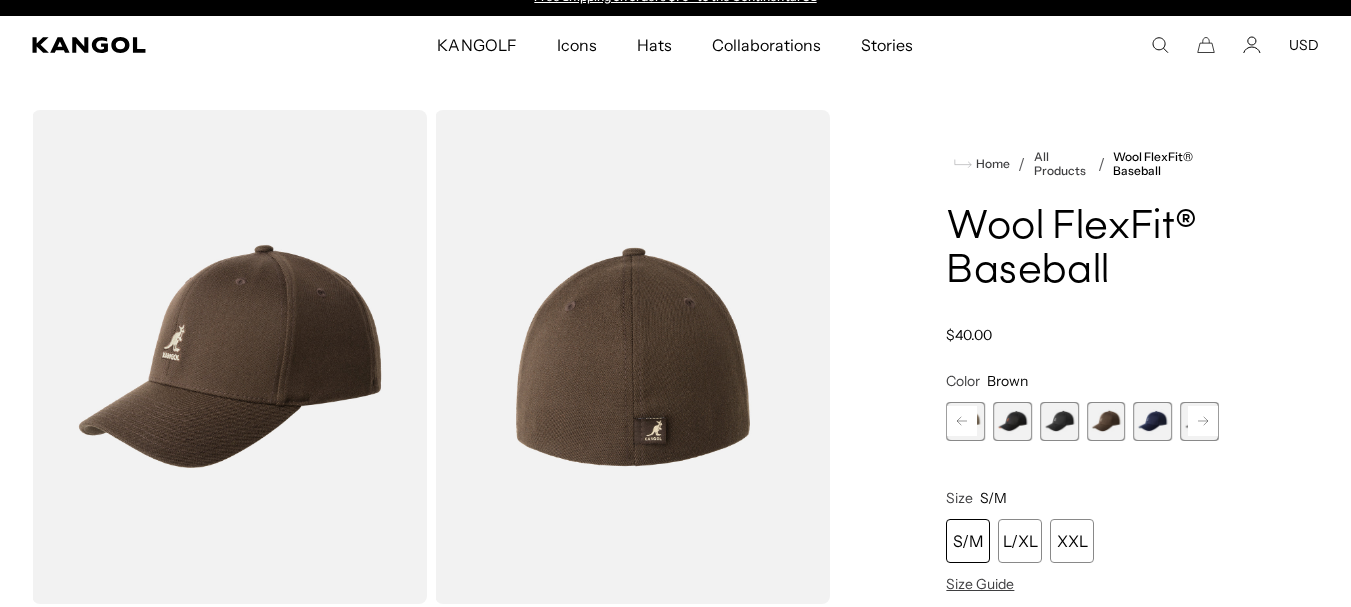 click 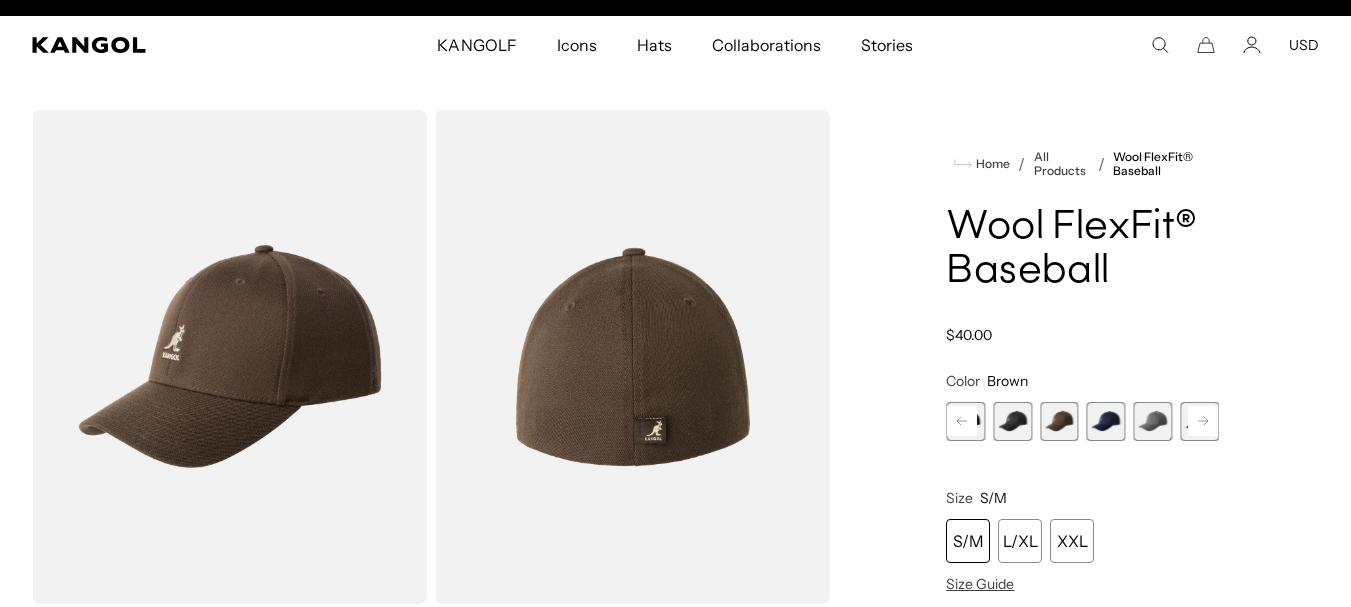 scroll, scrollTop: 0, scrollLeft: 412, axis: horizontal 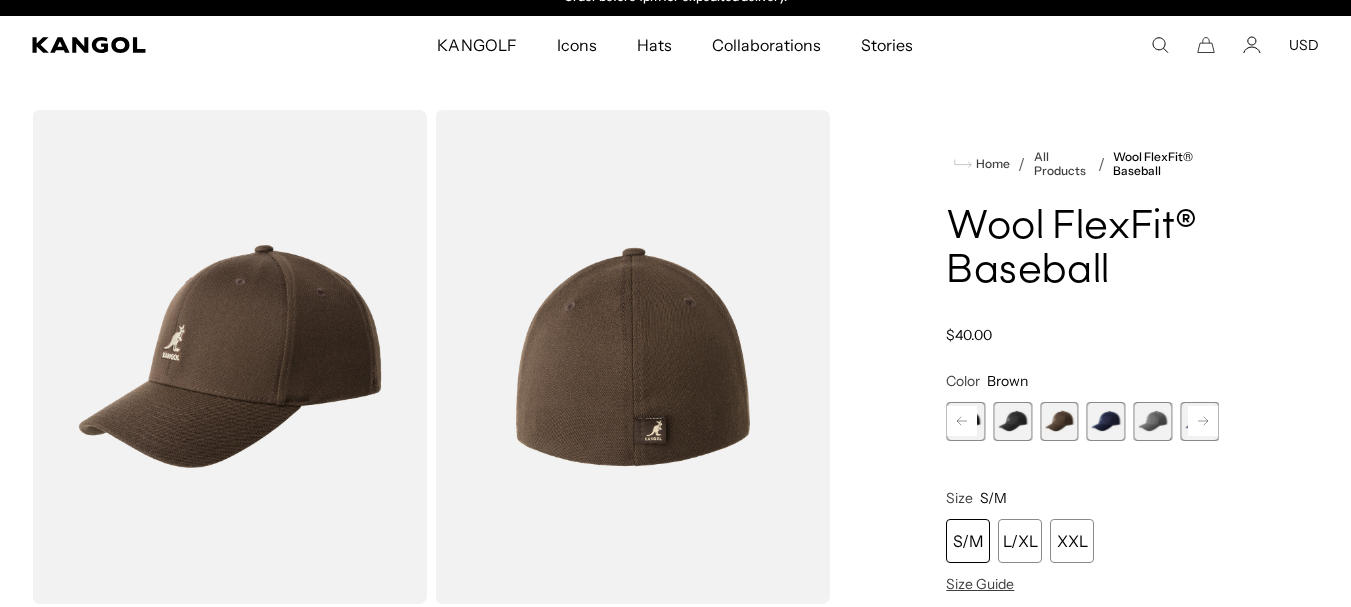 click 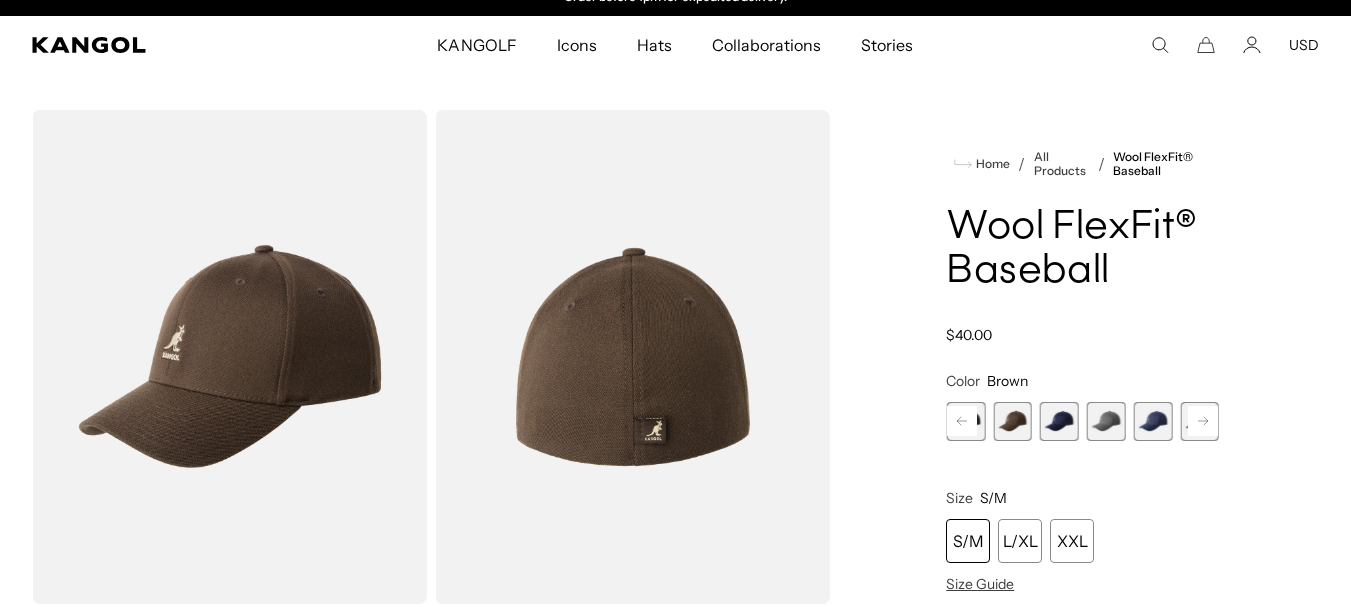 click at bounding box center [1059, 421] 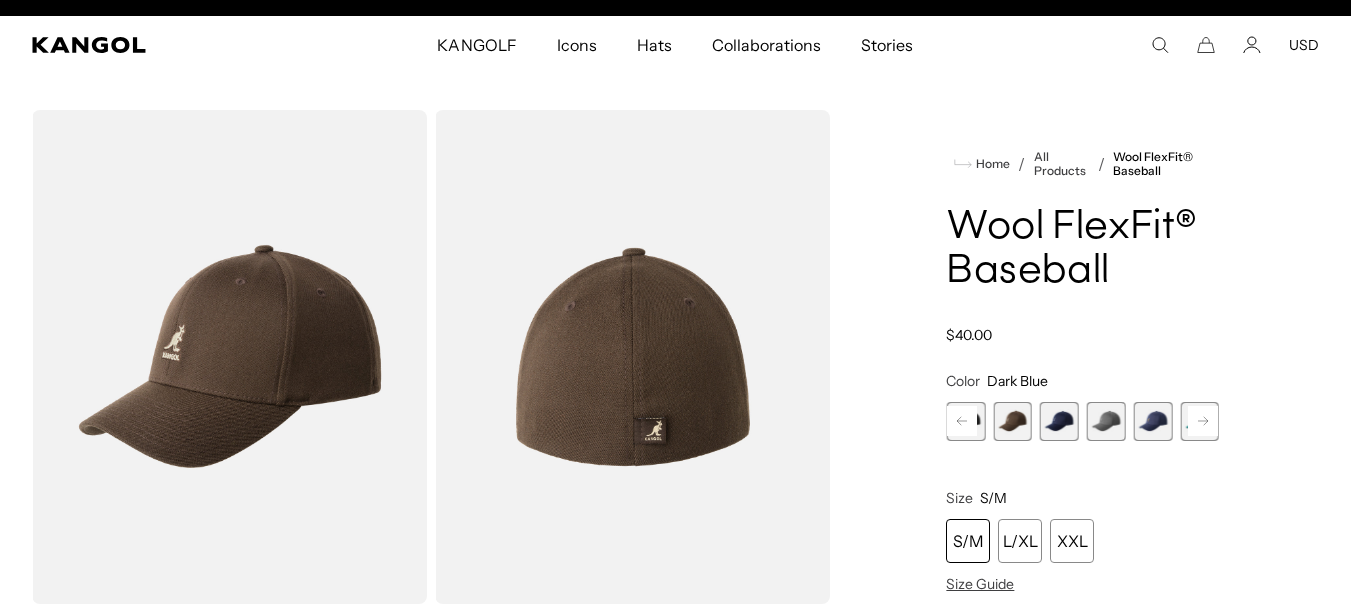 scroll, scrollTop: 0, scrollLeft: 0, axis: both 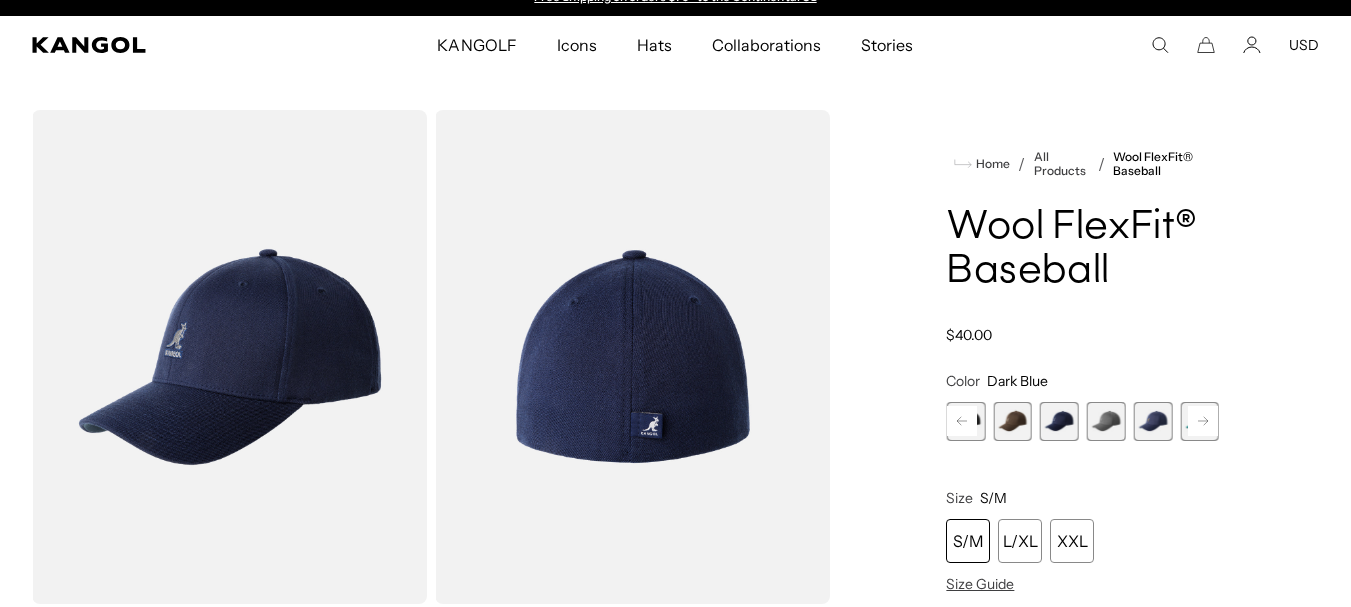 click at bounding box center [1106, 421] 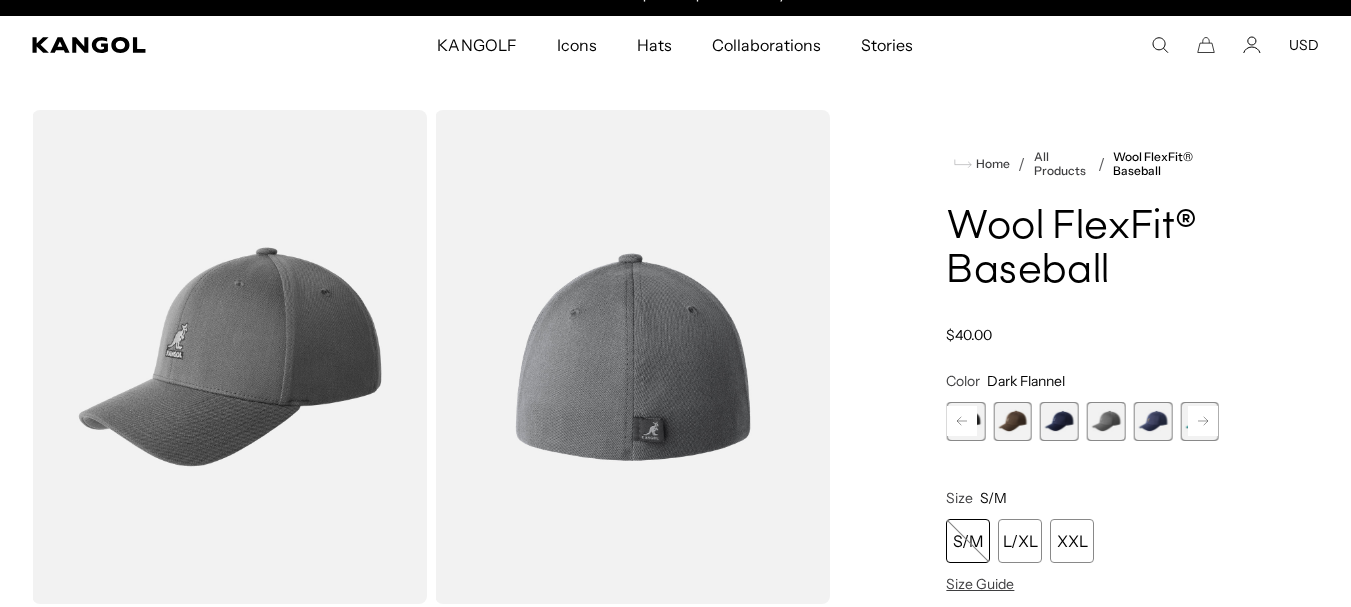 scroll, scrollTop: 0, scrollLeft: 0, axis: both 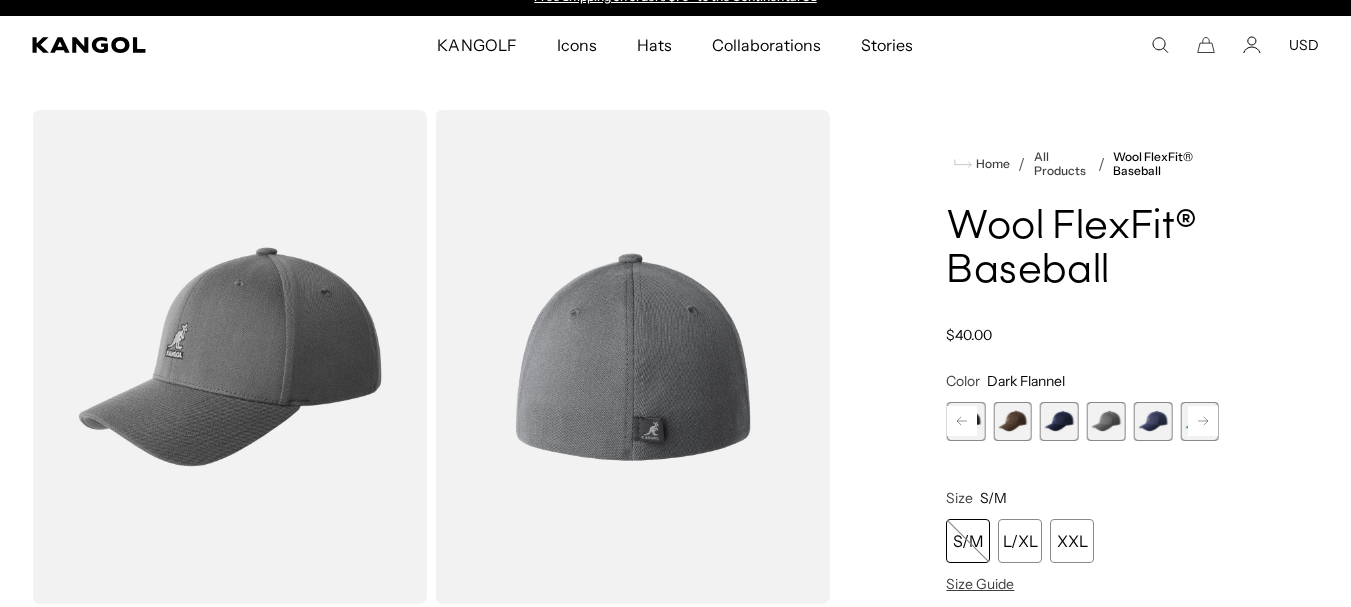 click at bounding box center (1152, 421) 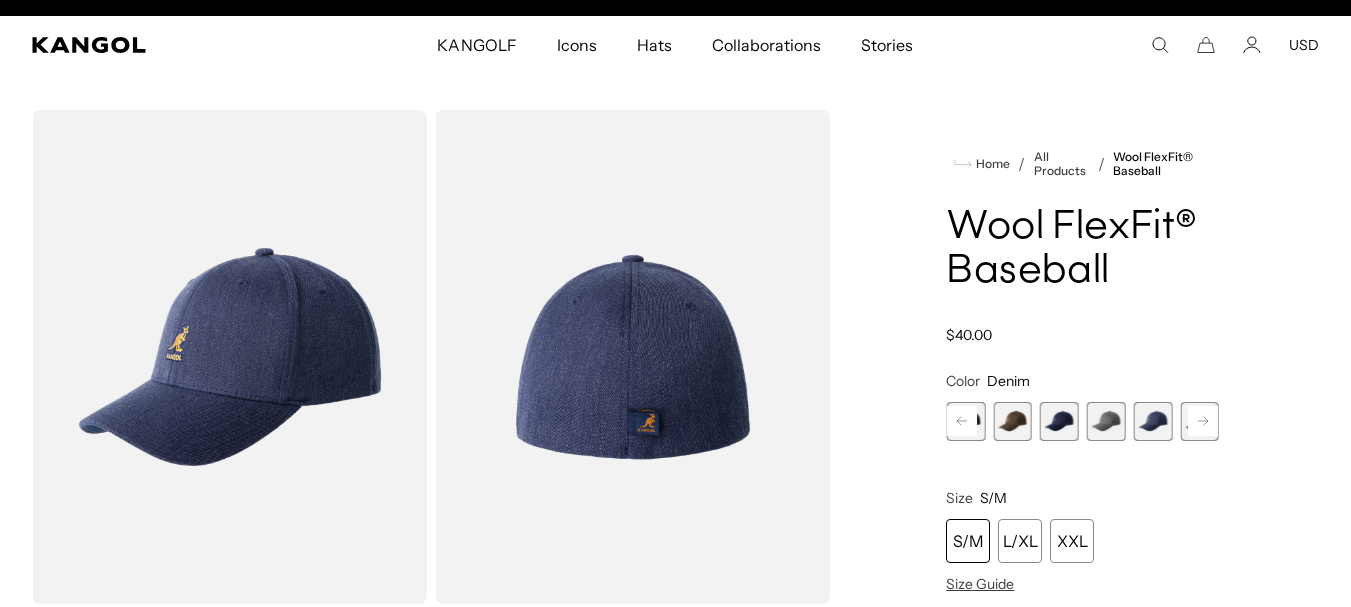scroll, scrollTop: 0, scrollLeft: 412, axis: horizontal 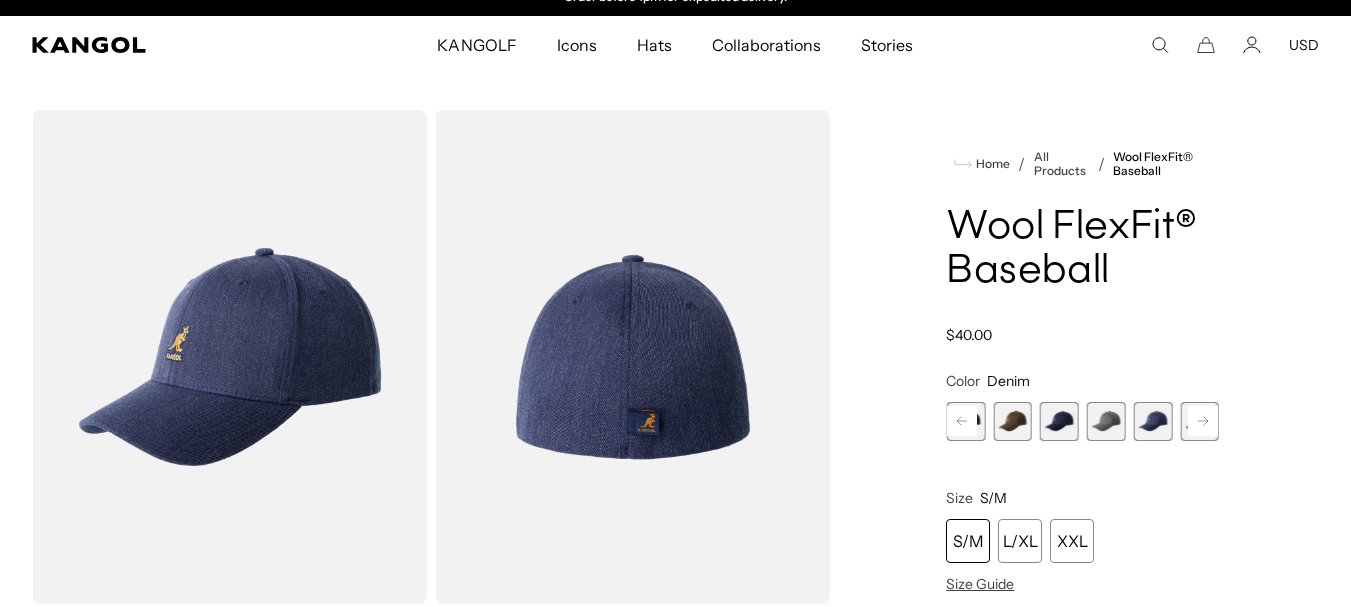 click 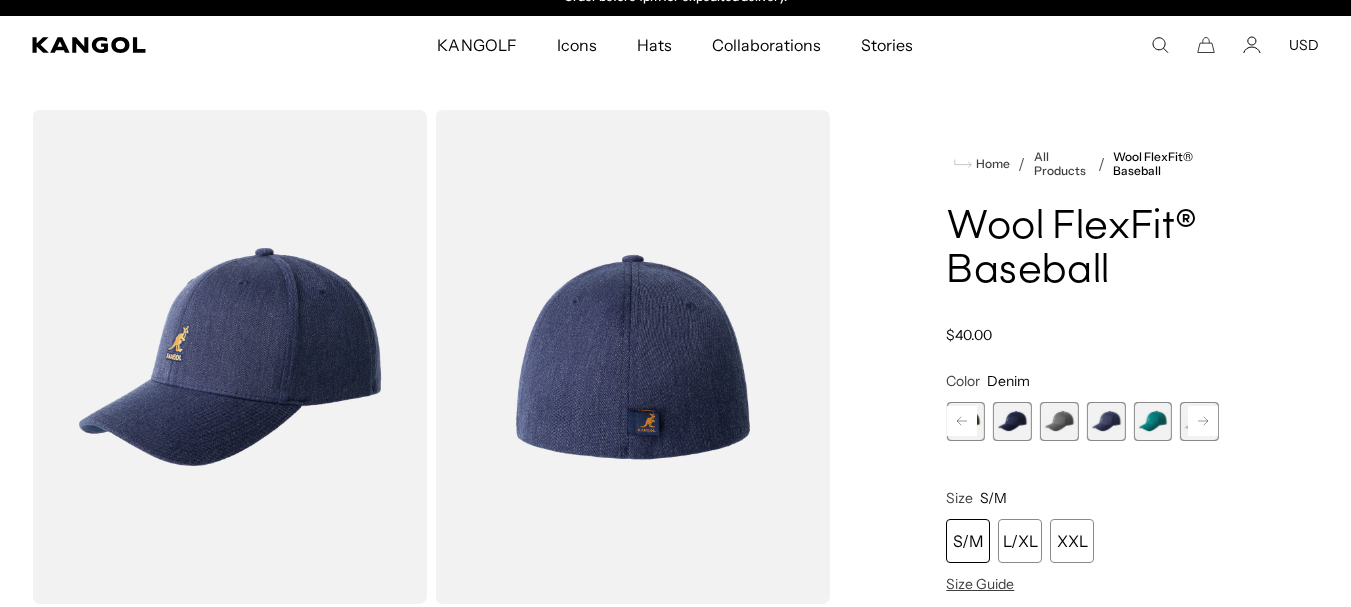 click 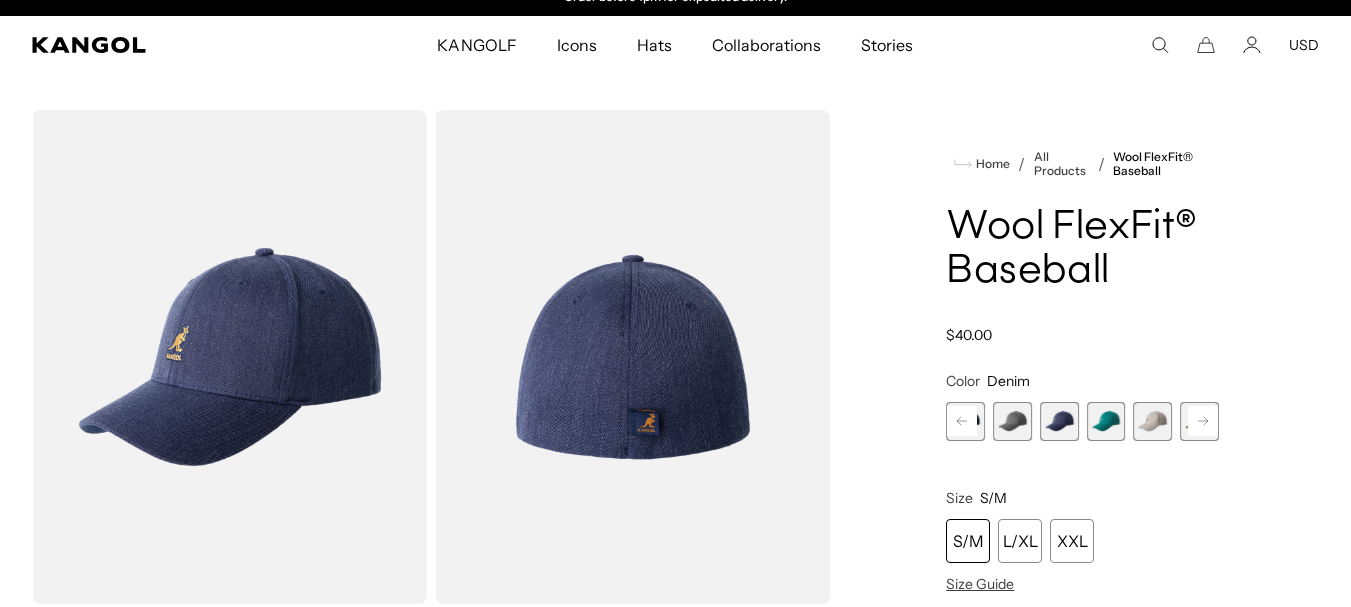 click 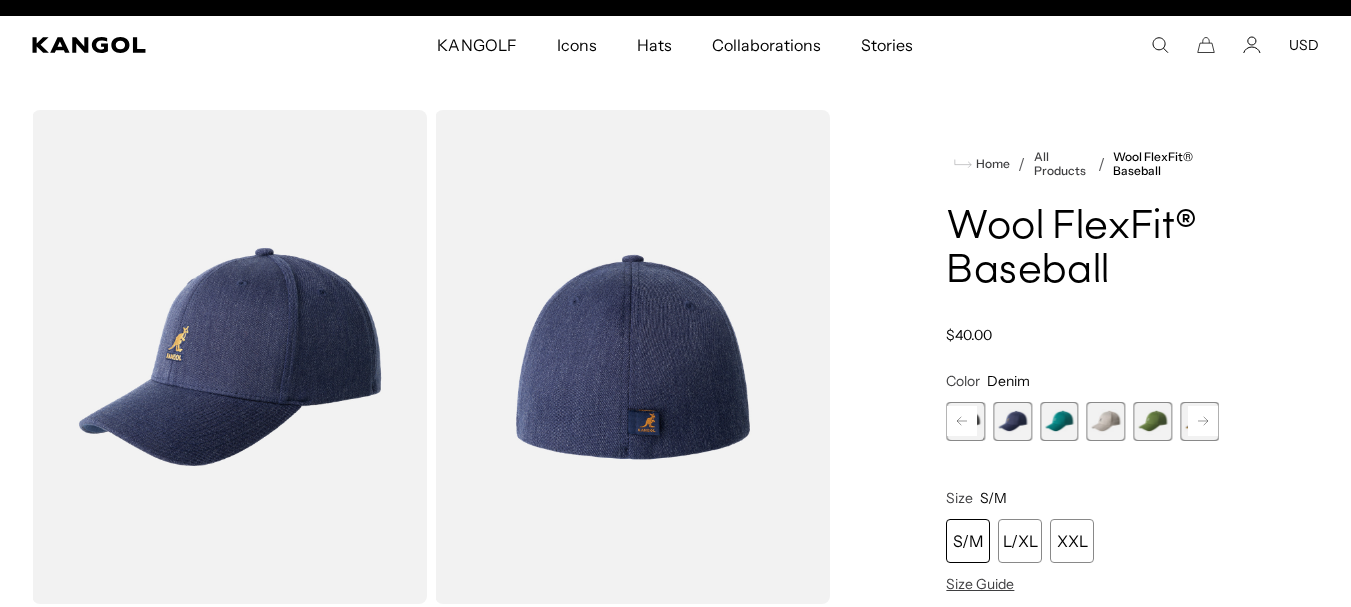 scroll, scrollTop: 0, scrollLeft: 0, axis: both 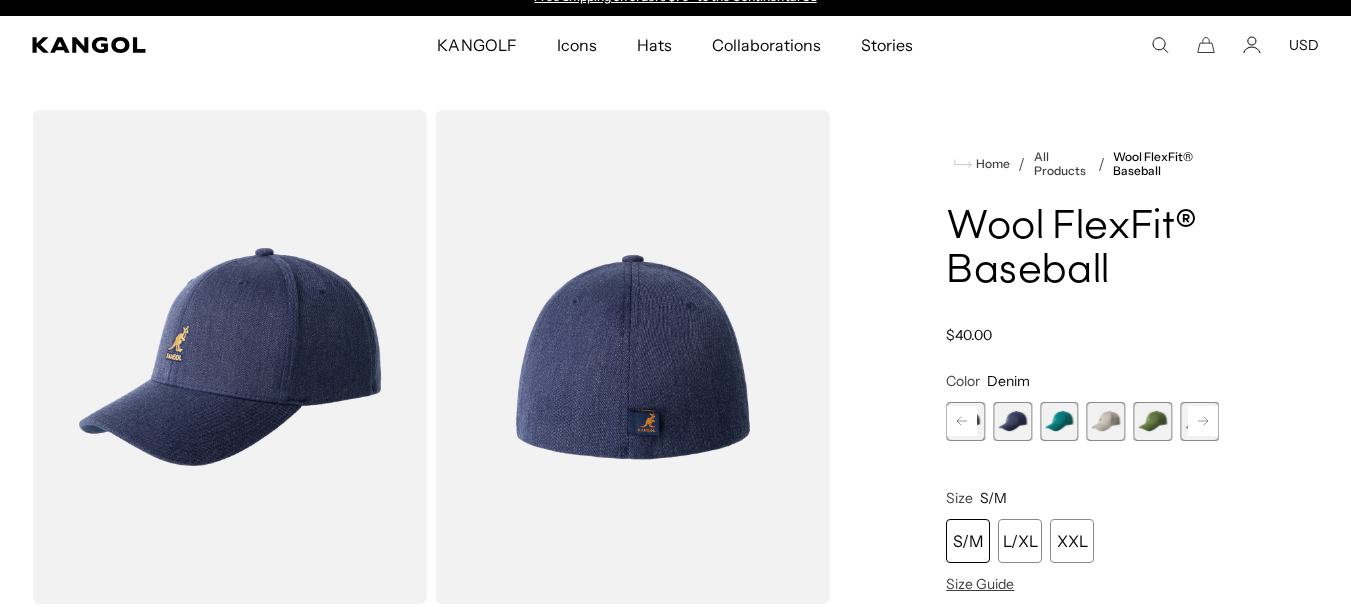 click at bounding box center [1059, 421] 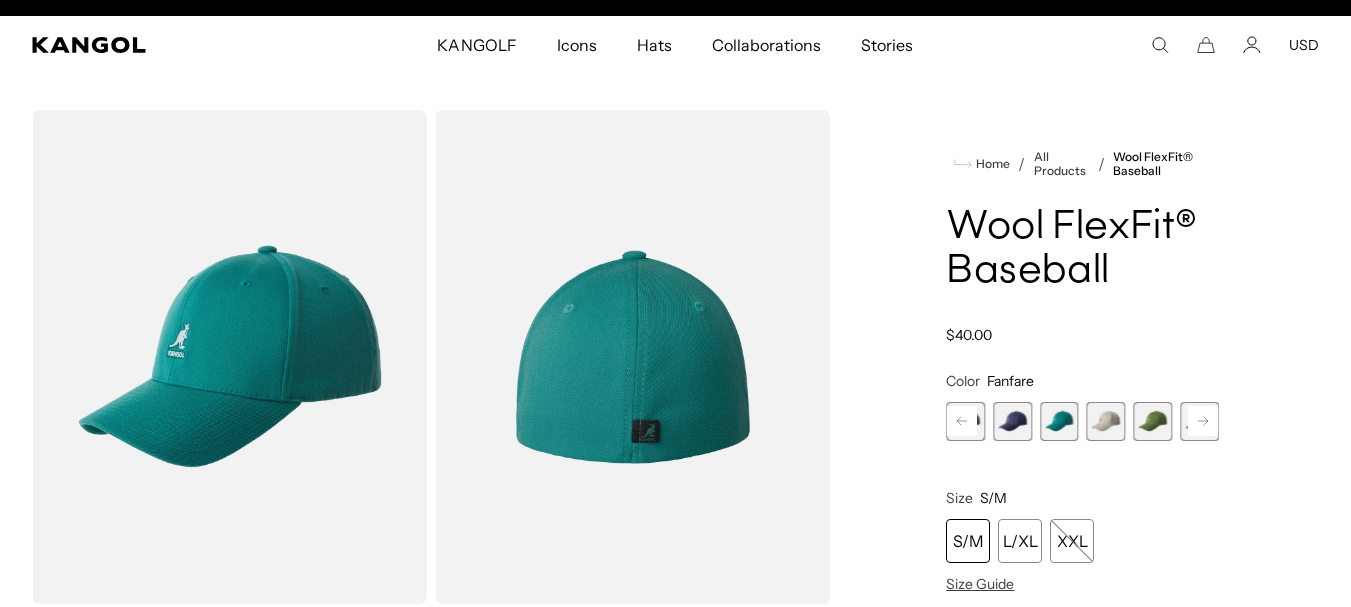 scroll, scrollTop: 0, scrollLeft: 412, axis: horizontal 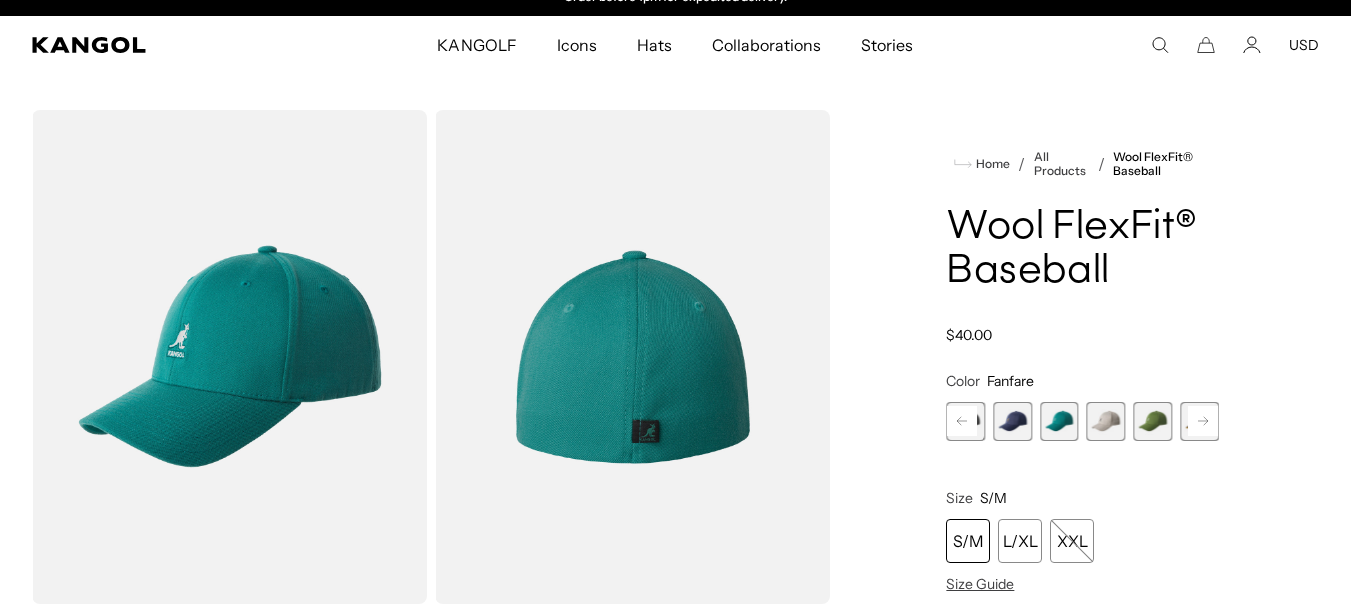 click at bounding box center (1106, 421) 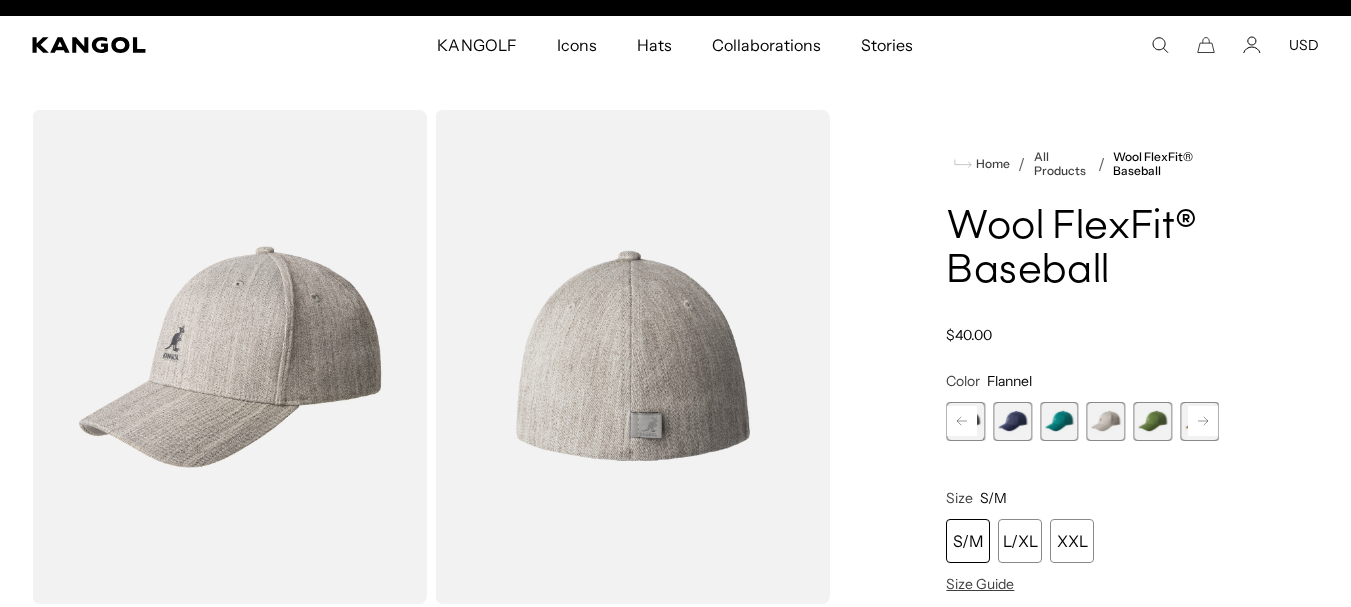 scroll, scrollTop: 0, scrollLeft: 0, axis: both 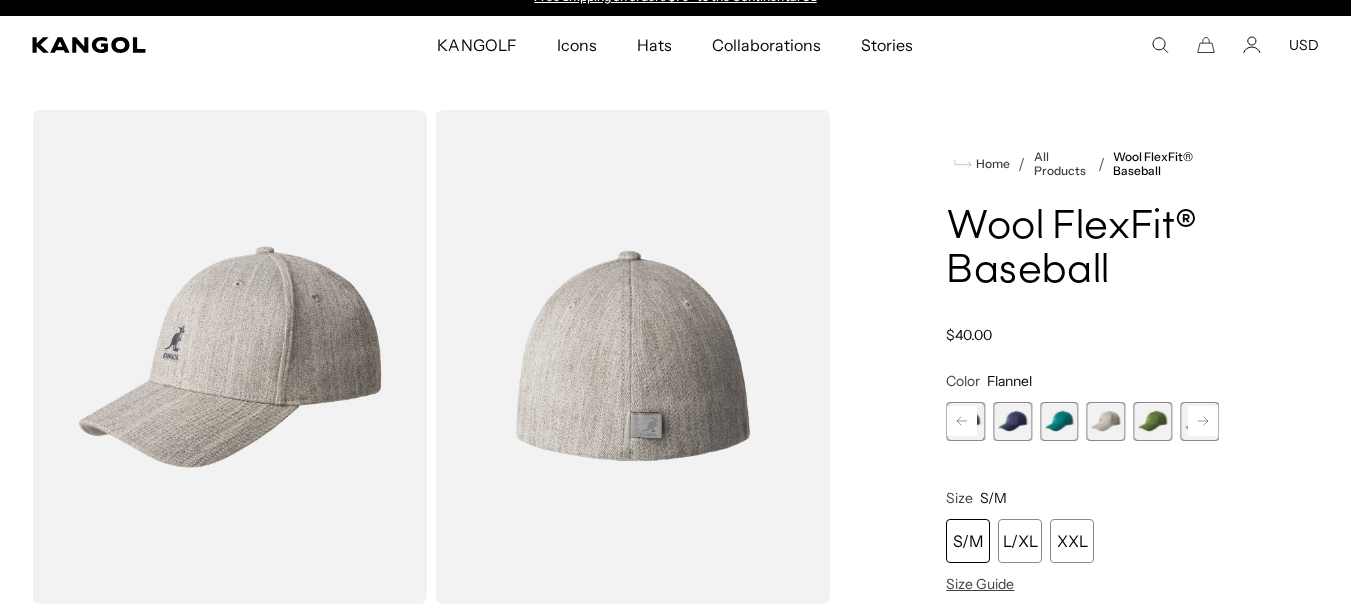click at bounding box center [1152, 421] 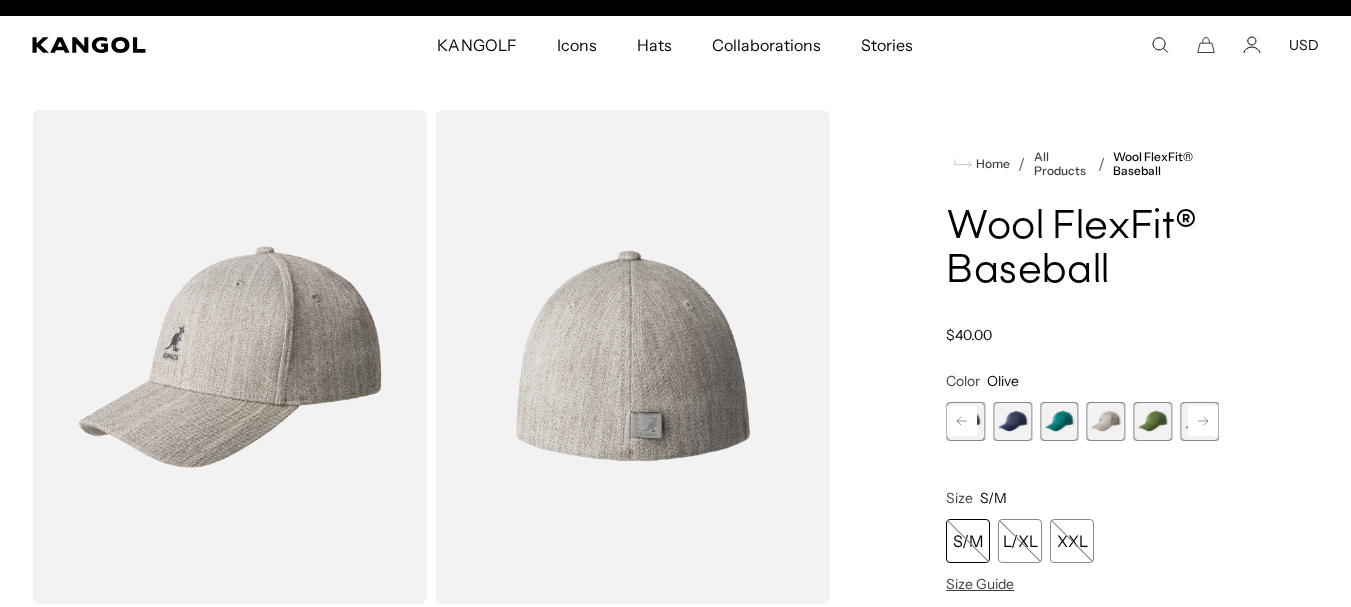 scroll, scrollTop: 0, scrollLeft: 412, axis: horizontal 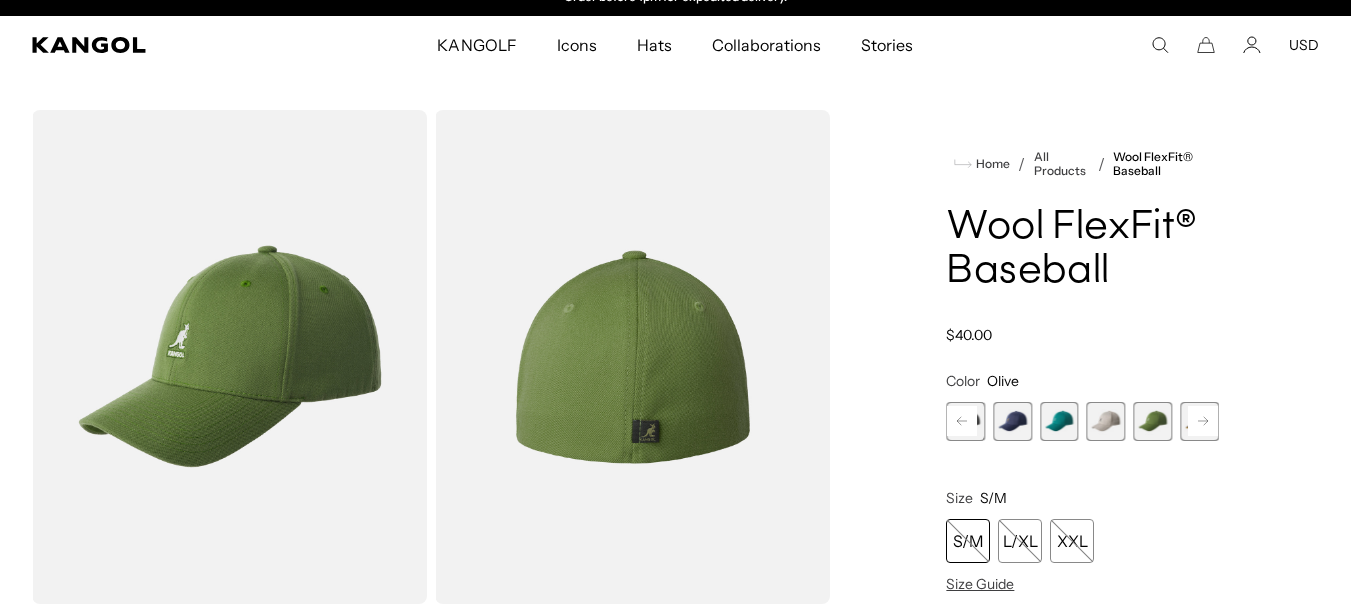 click 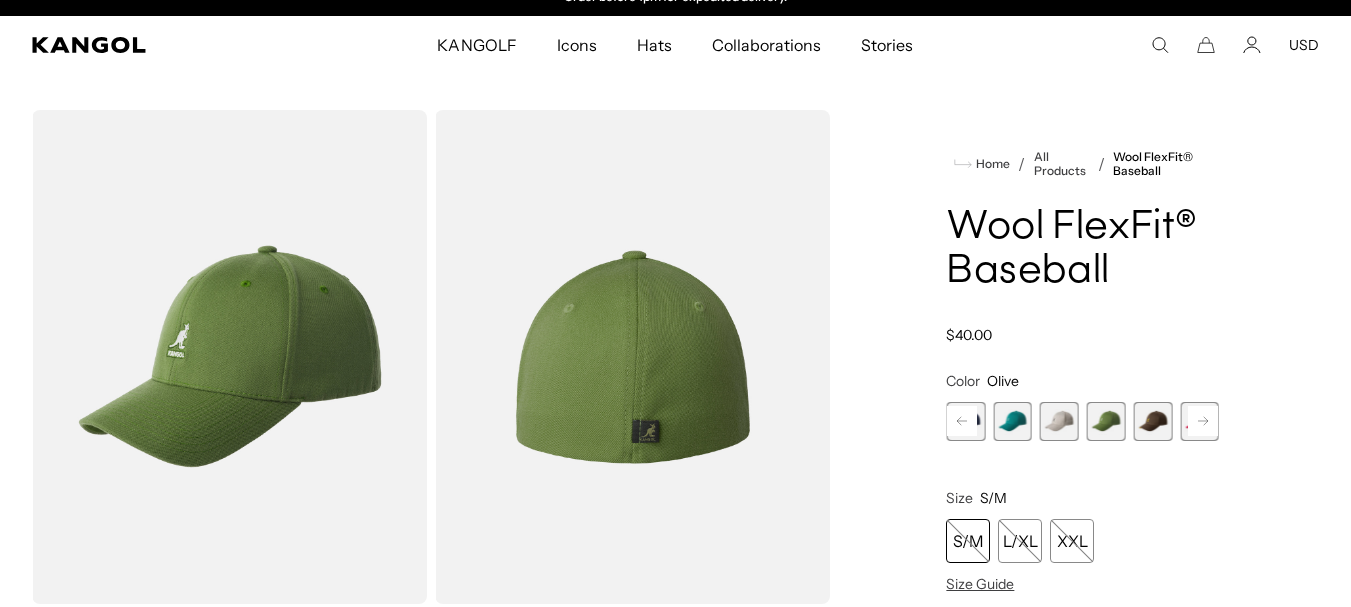 click 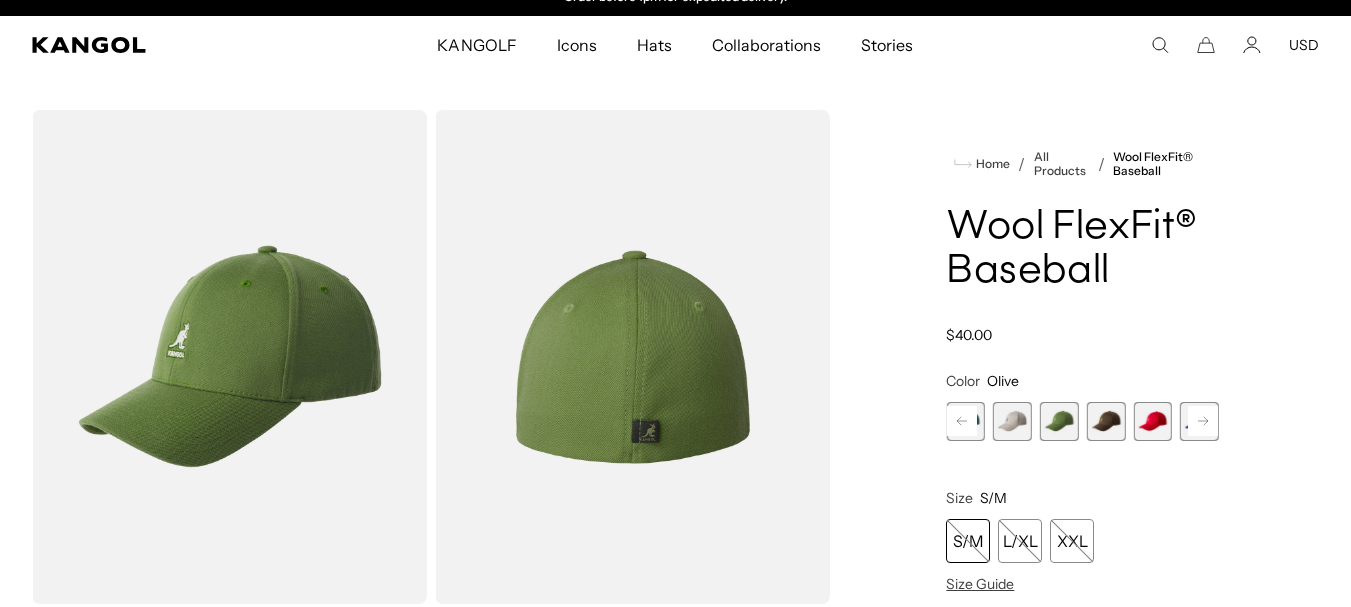 click 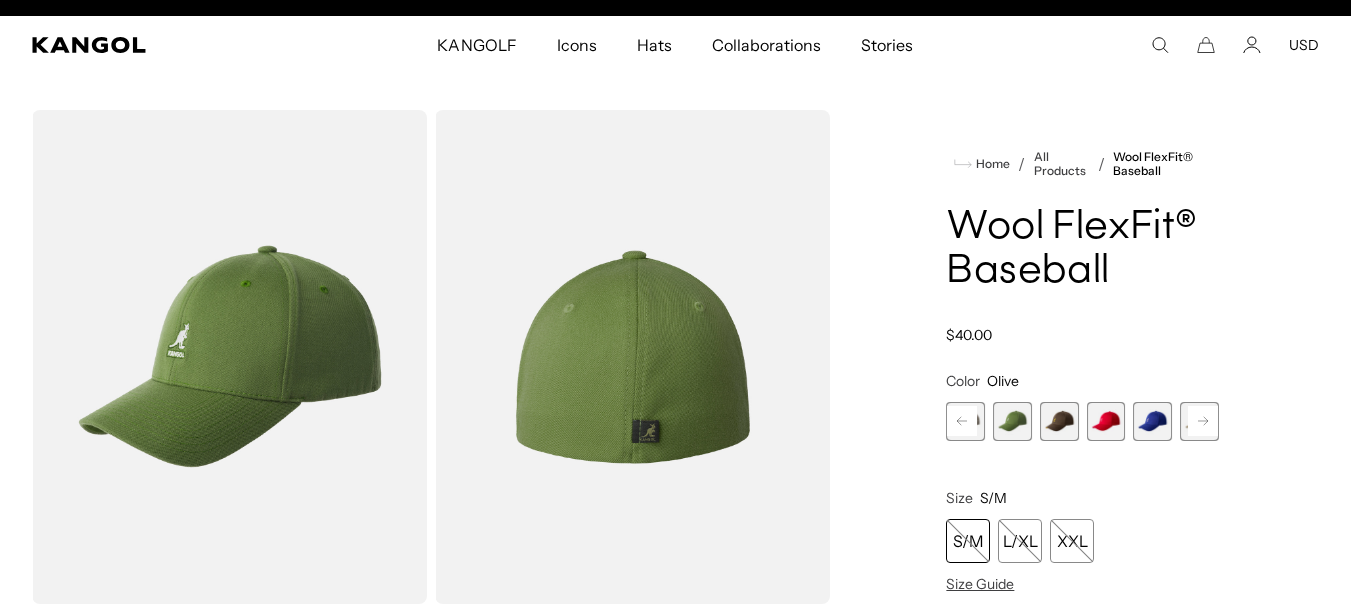 scroll, scrollTop: 0, scrollLeft: 0, axis: both 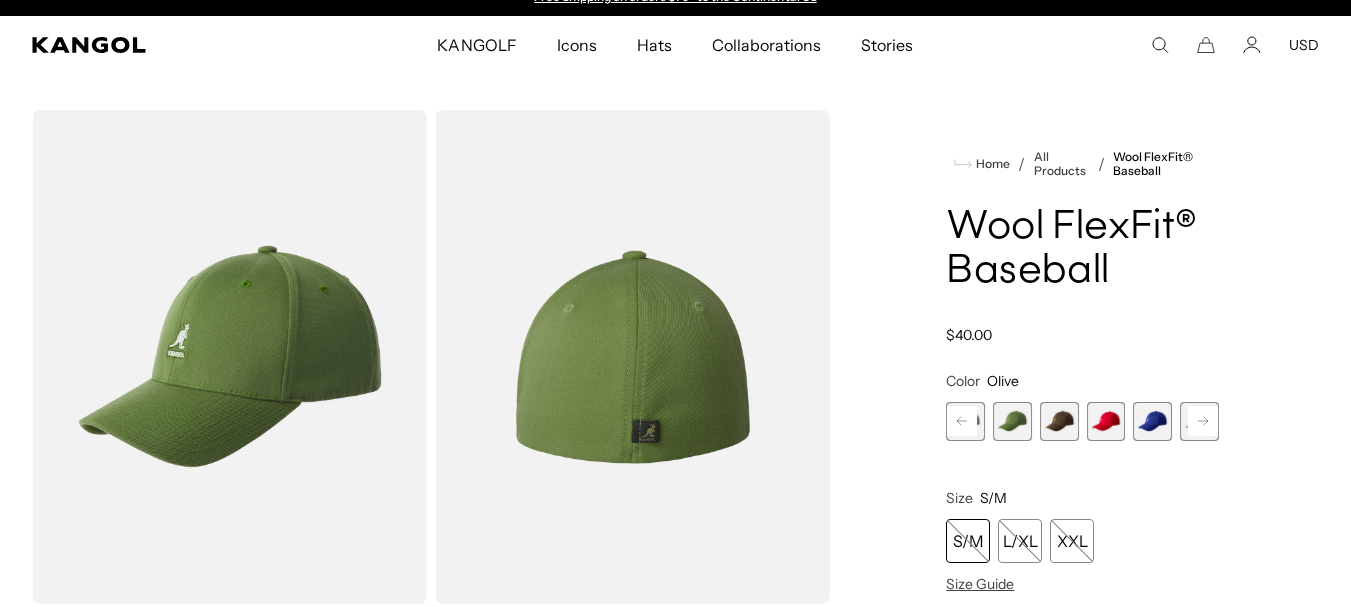click at bounding box center [1059, 421] 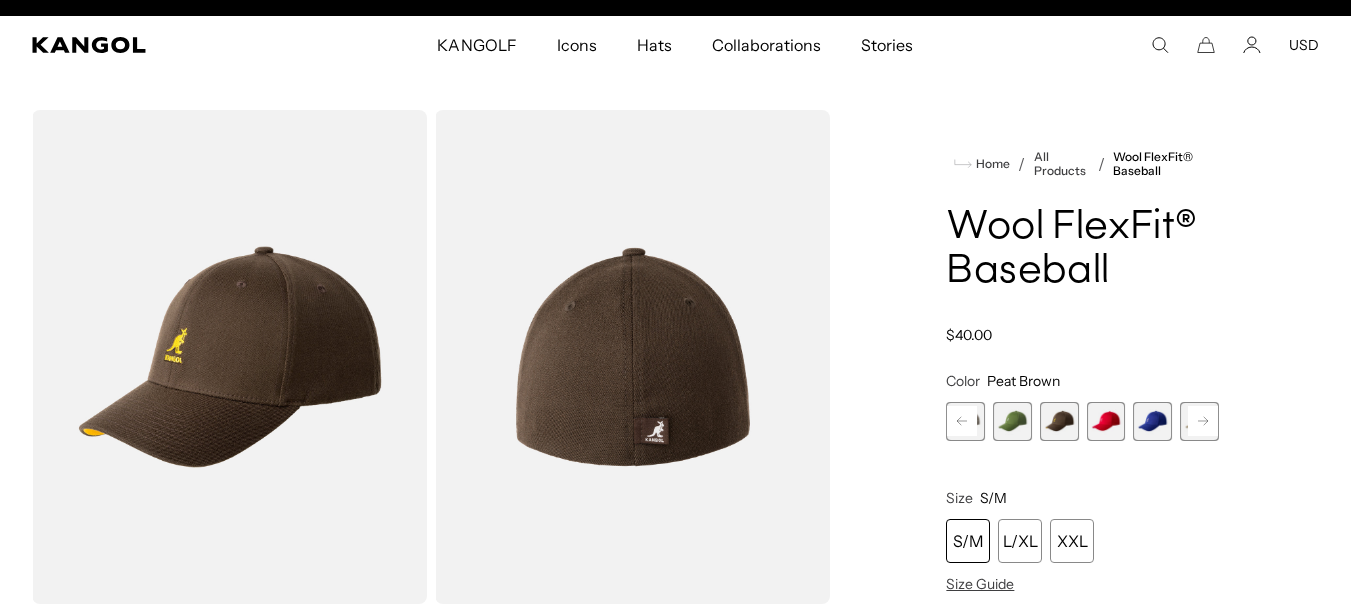 scroll, scrollTop: 0, scrollLeft: 412, axis: horizontal 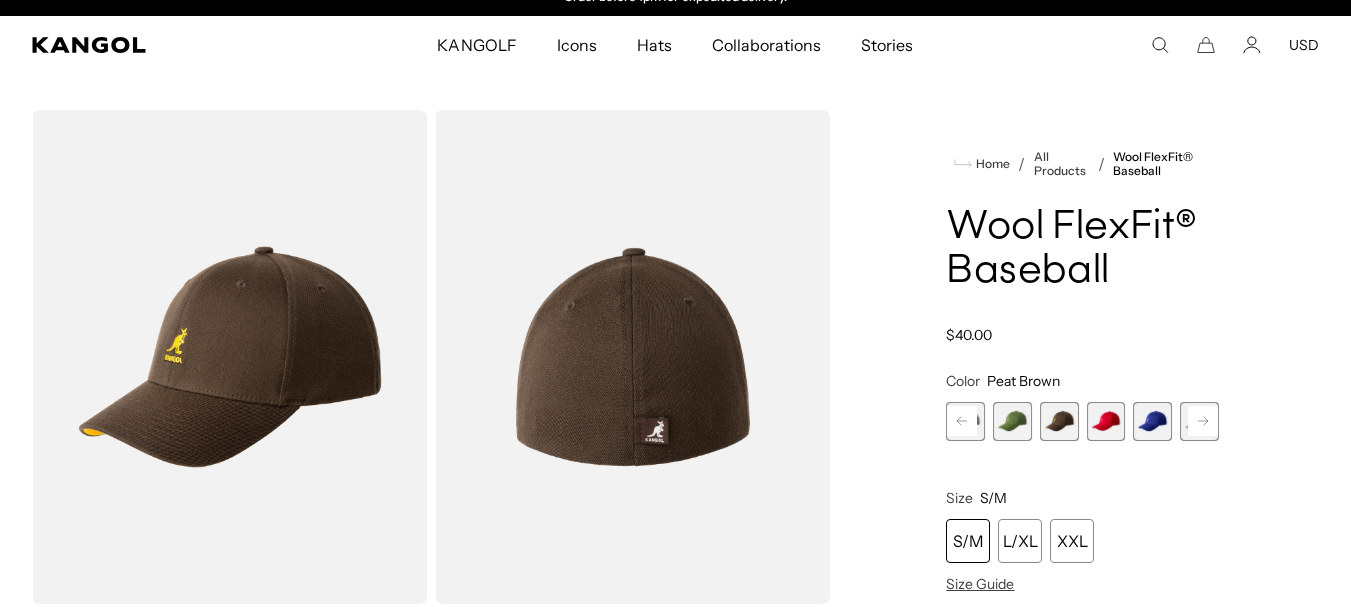 click at bounding box center (1106, 421) 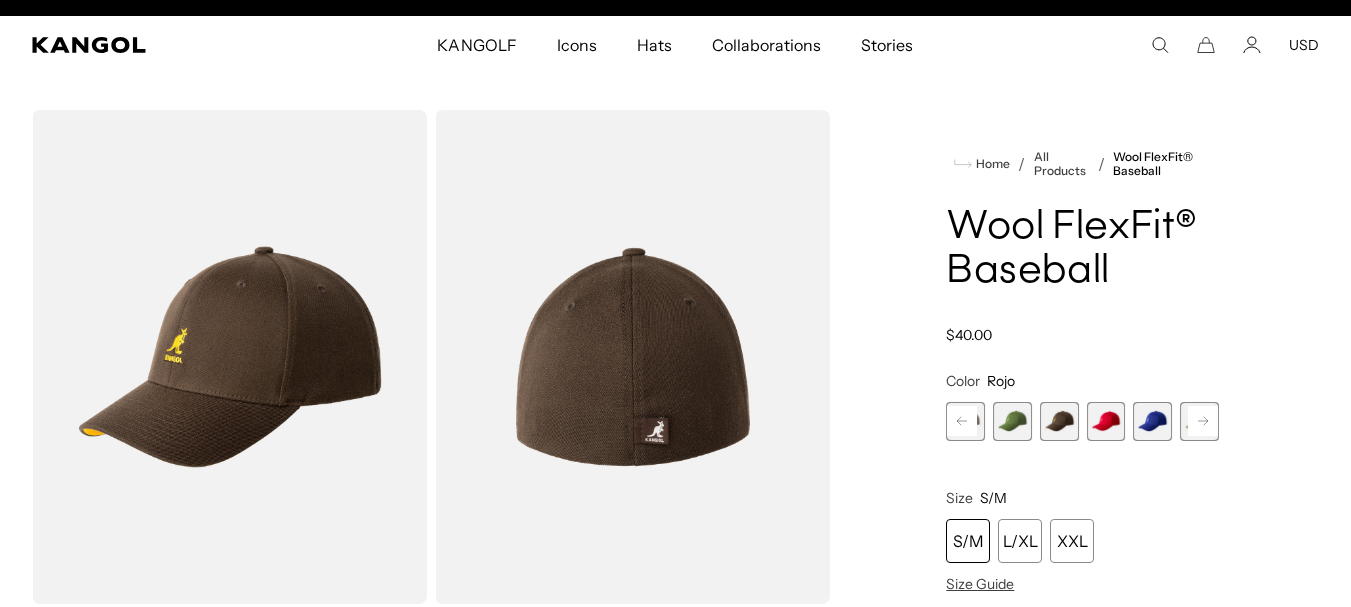 scroll, scrollTop: 0, scrollLeft: 0, axis: both 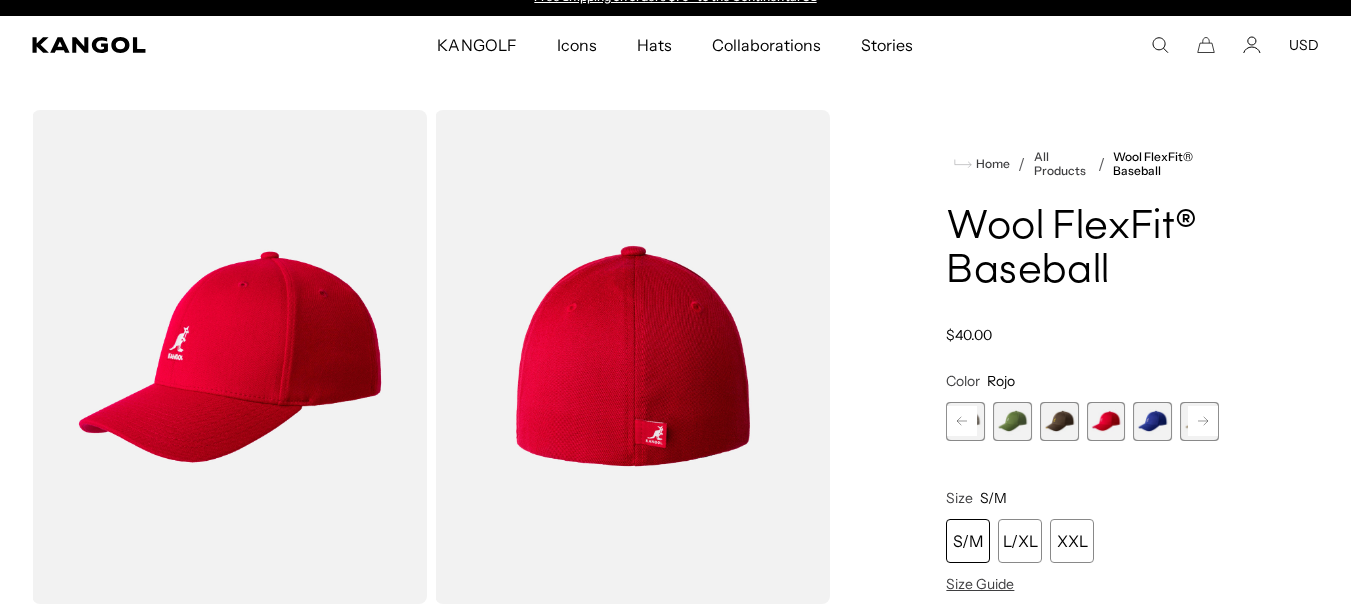 click at bounding box center (1152, 421) 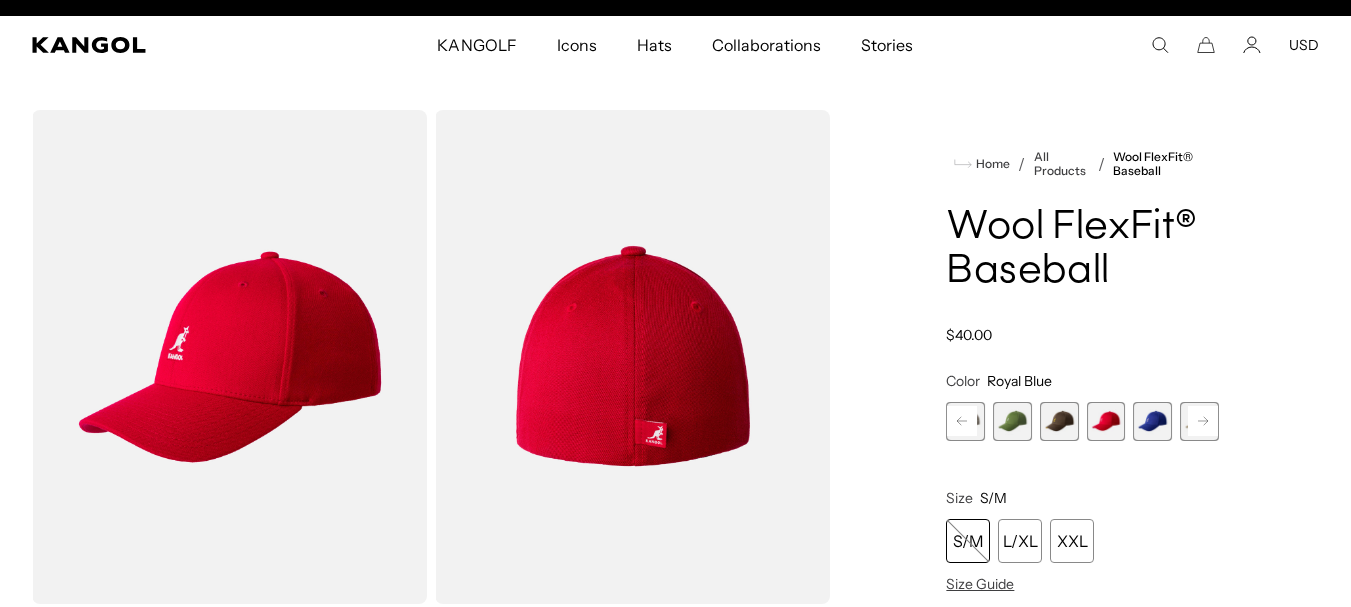 scroll, scrollTop: 0, scrollLeft: 412, axis: horizontal 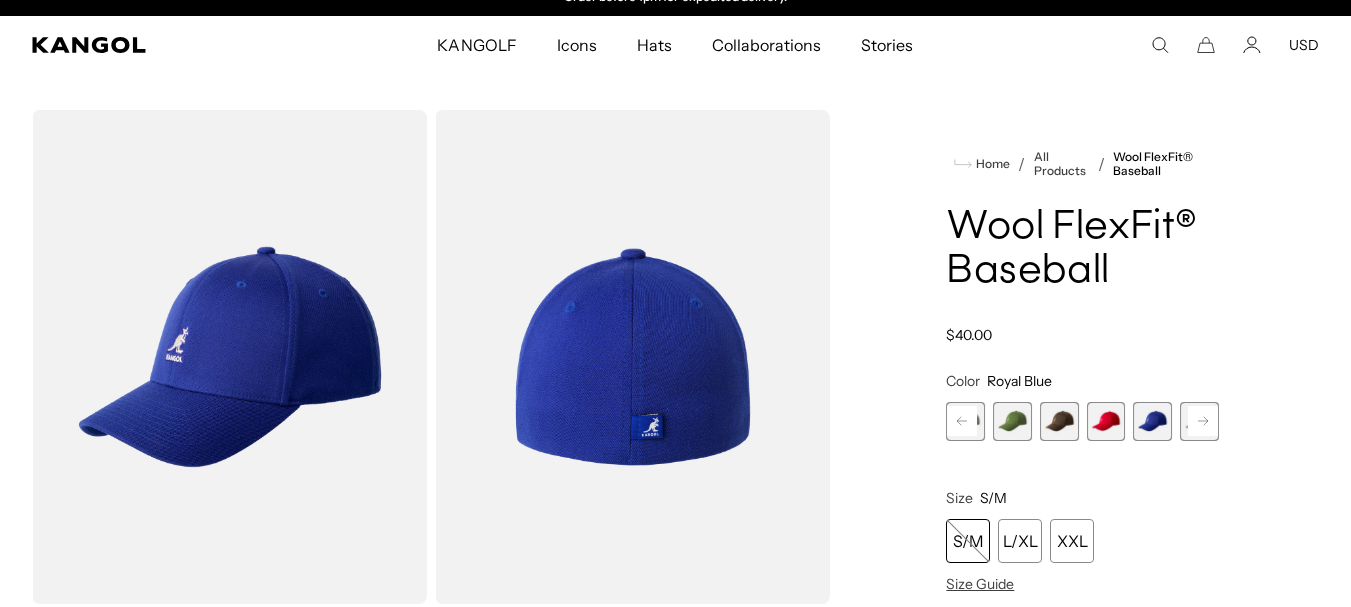 click 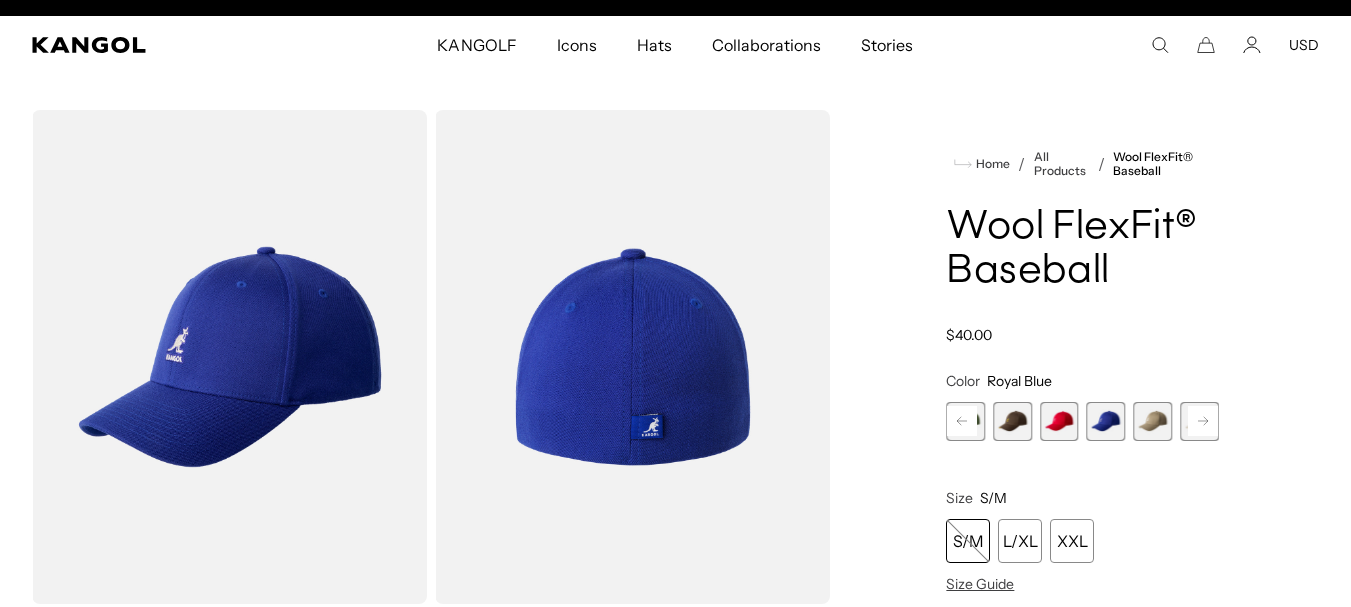 scroll, scrollTop: 0, scrollLeft: 0, axis: both 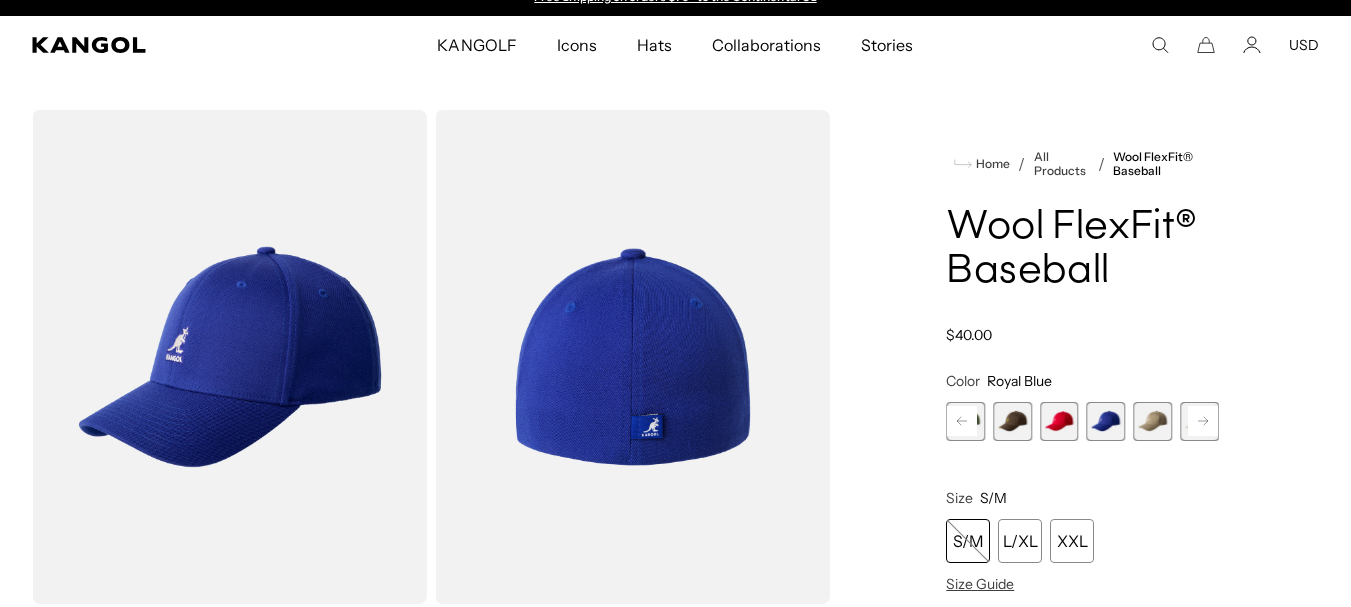 click 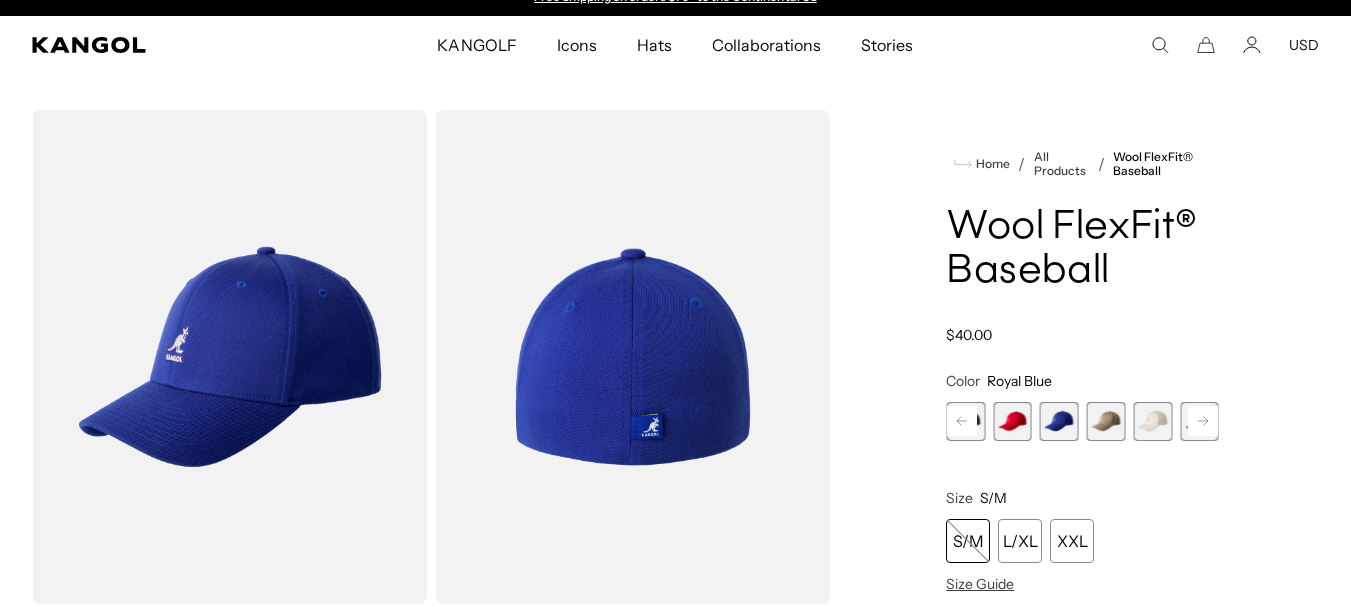 click on "Previous
Next
Warm Apricot
Variant sold out or unavailable
Granada Blue
Variant sold out or unavailable
Paris Blue
Variant sold out or unavailable
Heather Blue
Variant sold out or unavailable
Barn Red
Variant sold out or unavailable
Beige
Variant sold out or unavailable" at bounding box center (1082, 421) 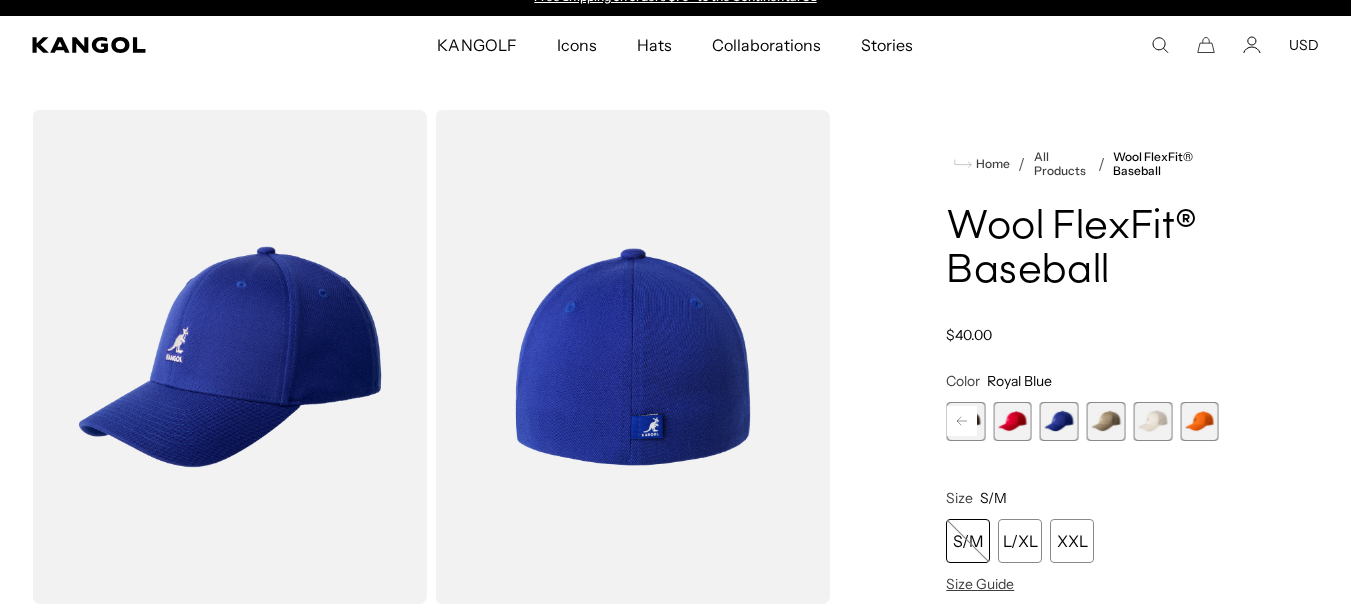 click at bounding box center (1199, 421) 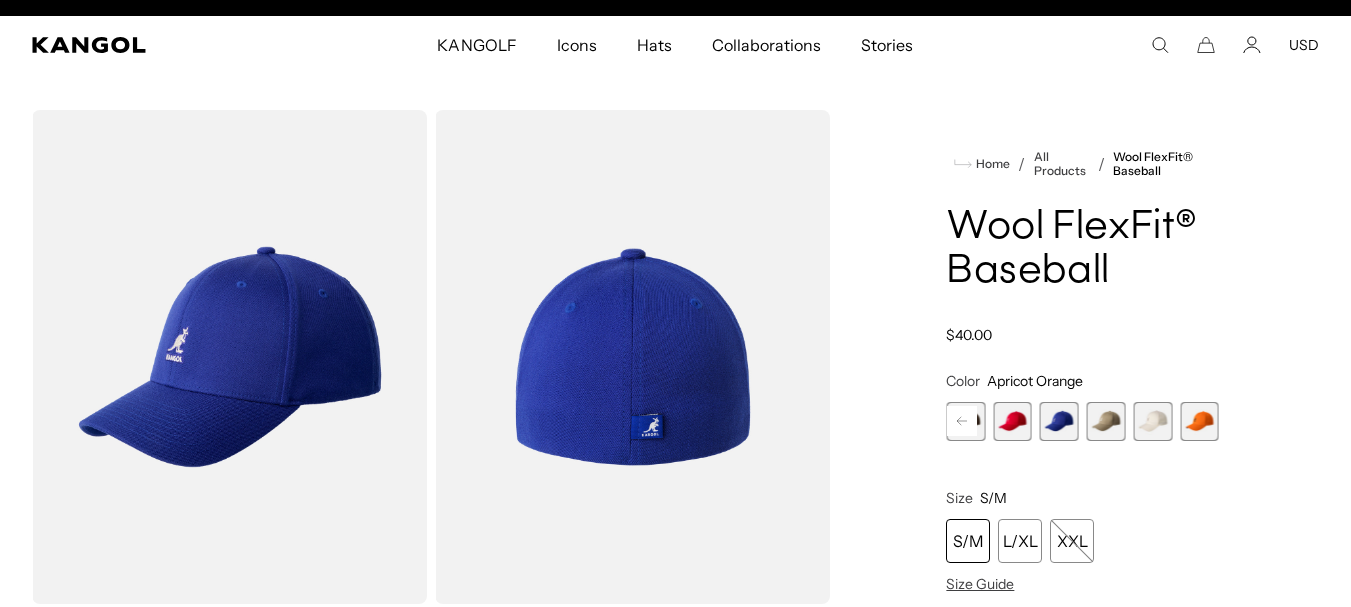 scroll, scrollTop: 0, scrollLeft: 412, axis: horizontal 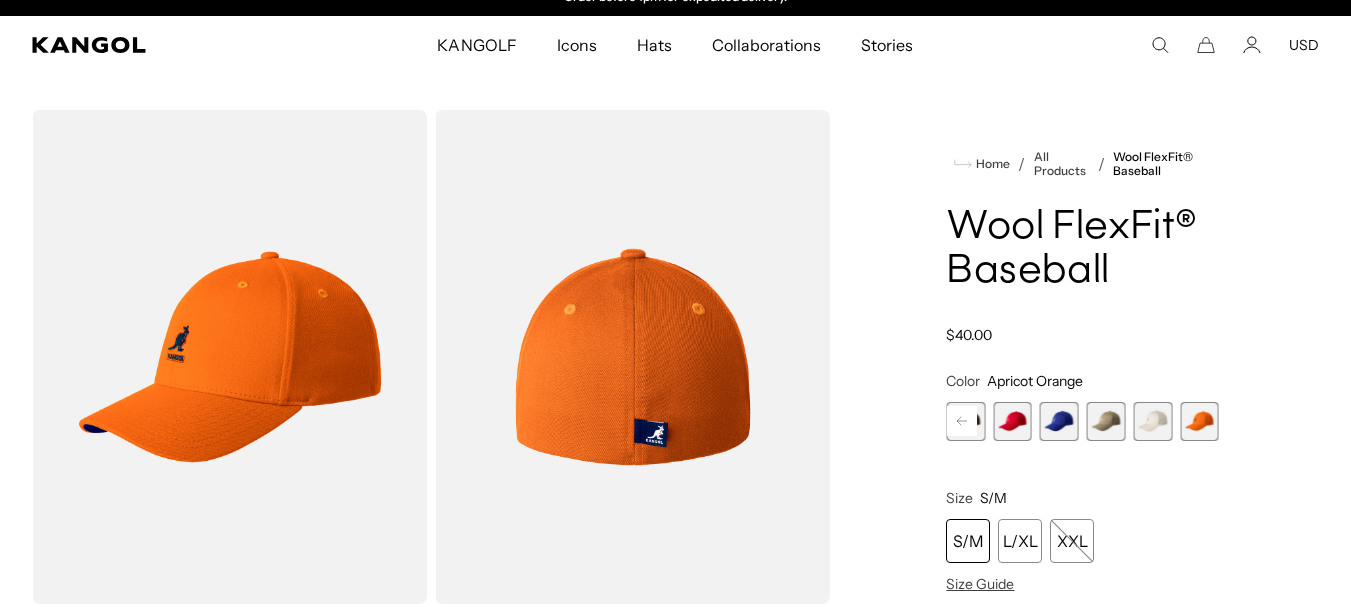 click at bounding box center [1152, 421] 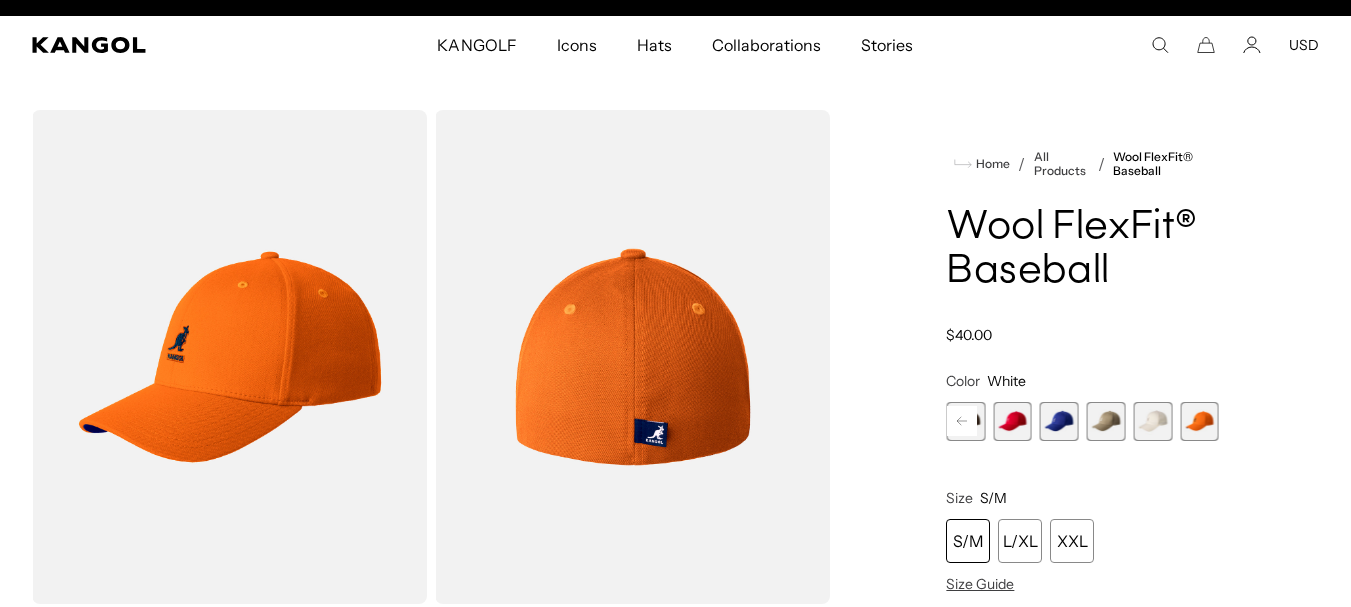 scroll, scrollTop: 0, scrollLeft: 0, axis: both 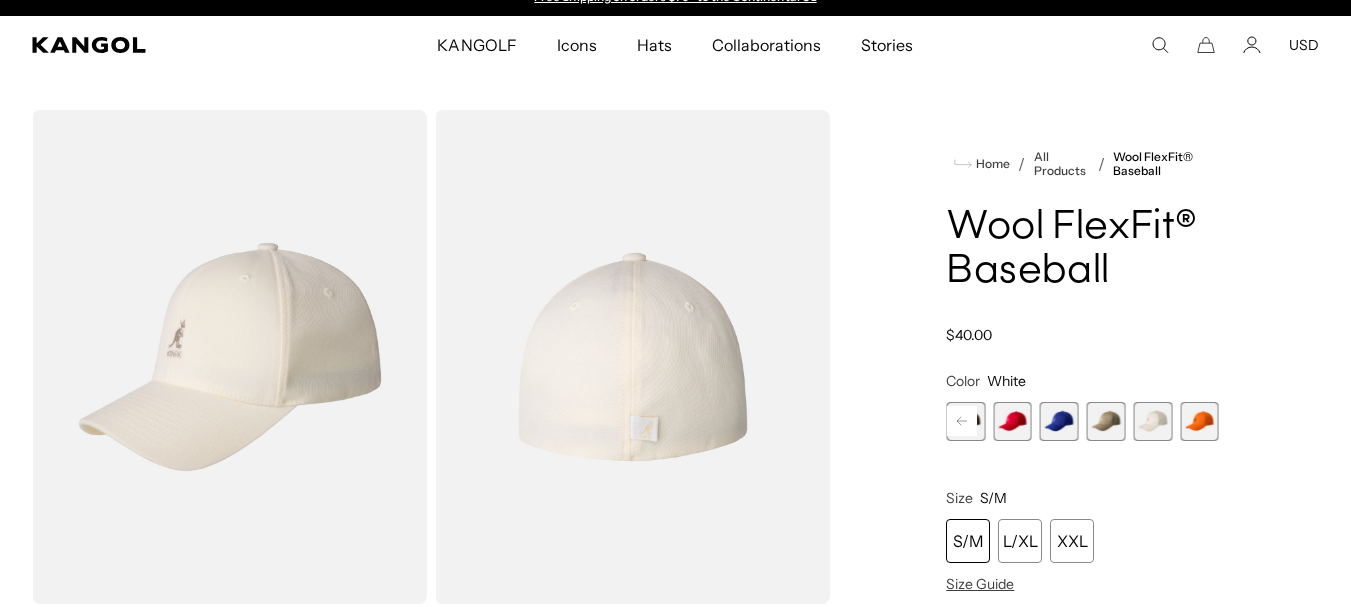 click at bounding box center (1106, 421) 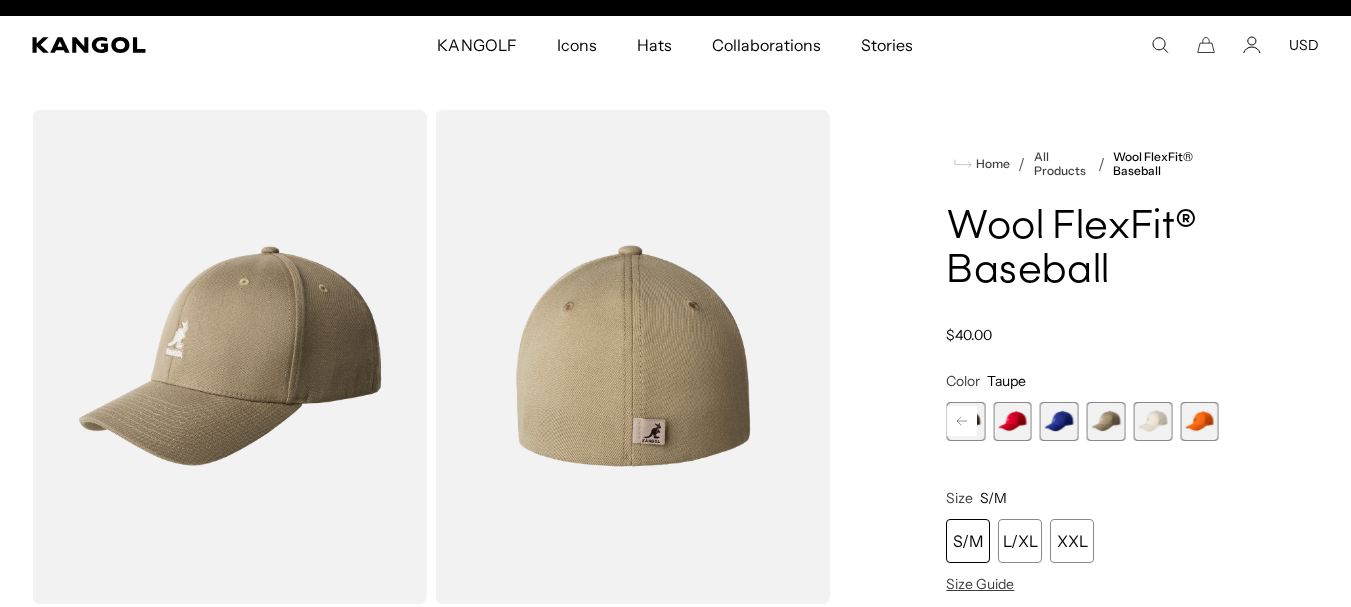 scroll, scrollTop: 0, scrollLeft: 0, axis: both 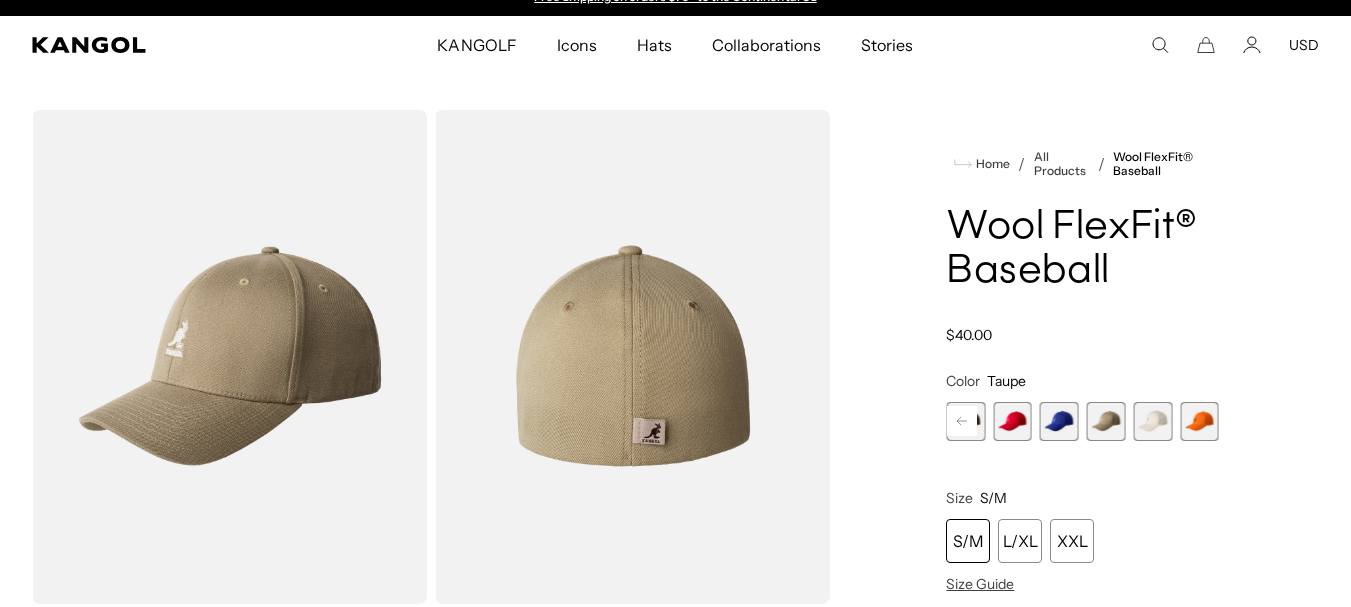 click 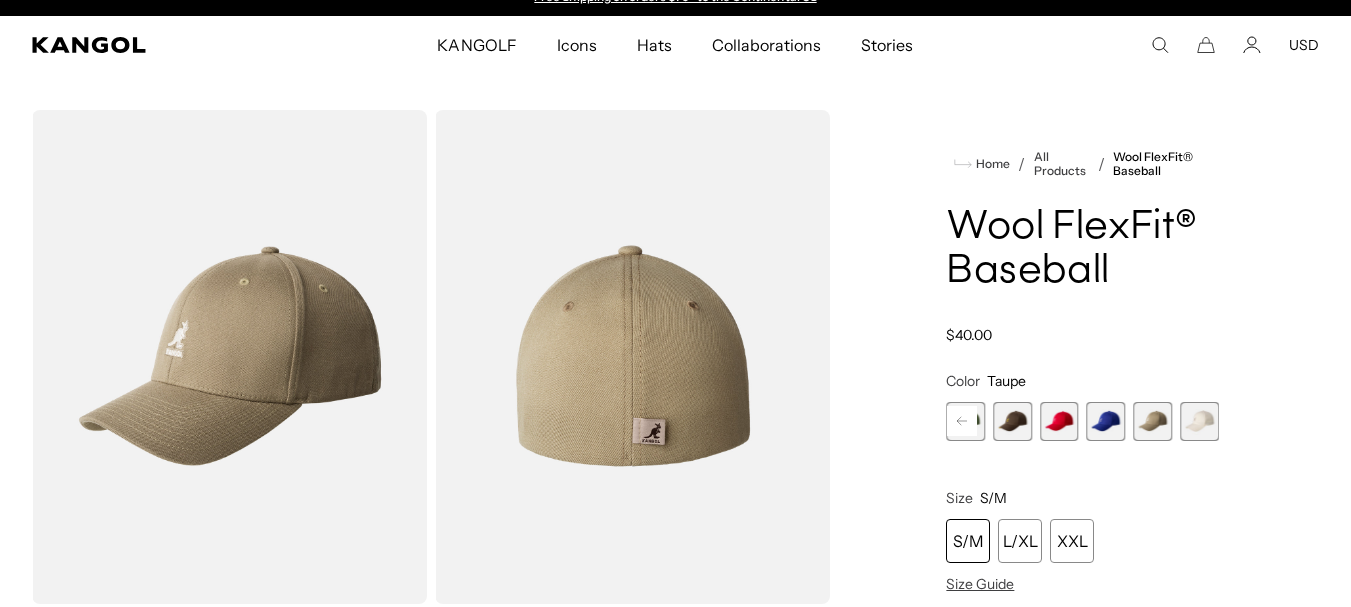 click 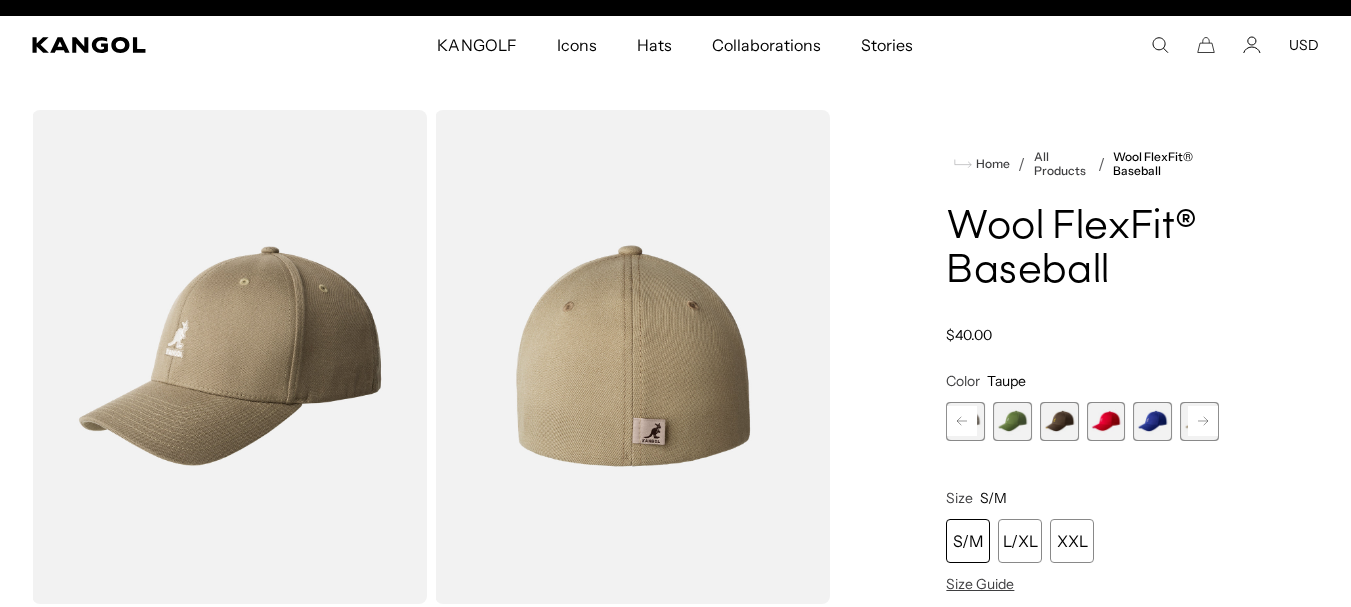scroll, scrollTop: 0, scrollLeft: 412, axis: horizontal 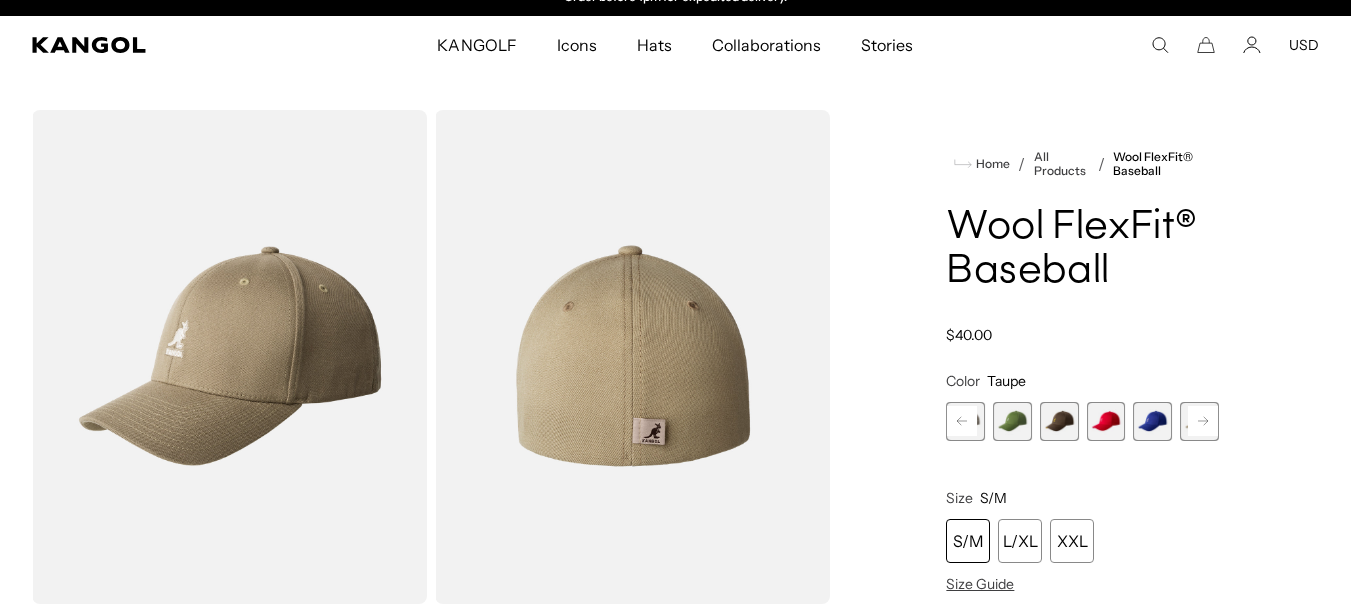 click at bounding box center [1059, 421] 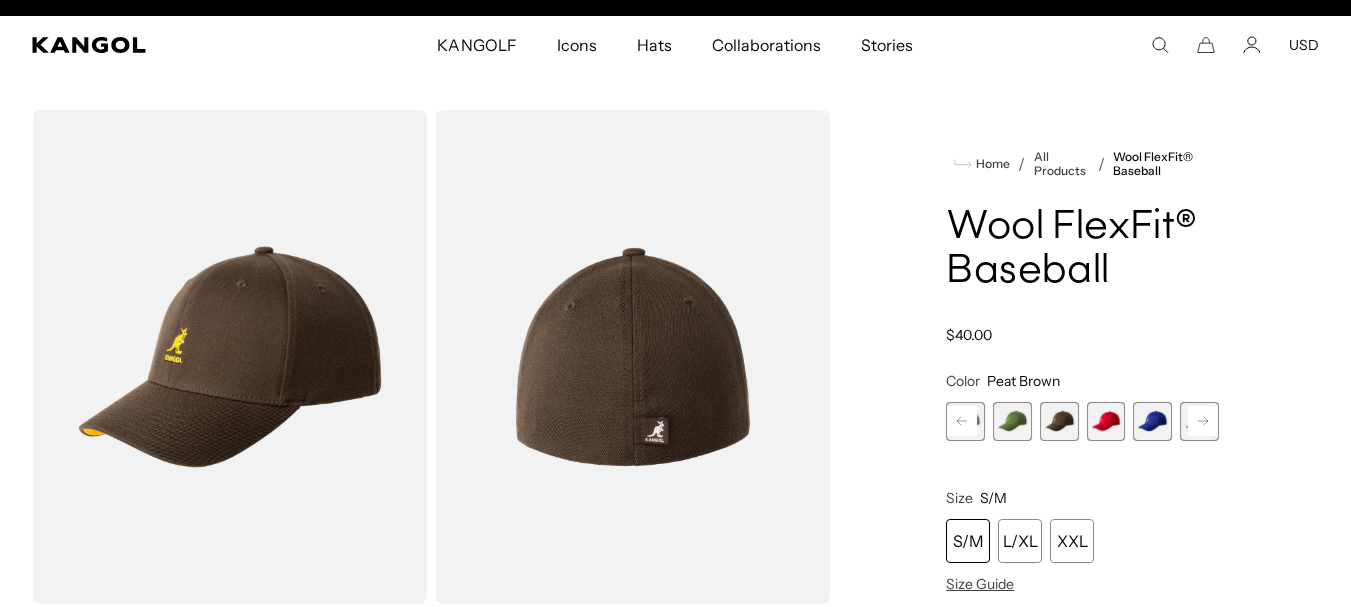 scroll, scrollTop: 0, scrollLeft: 412, axis: horizontal 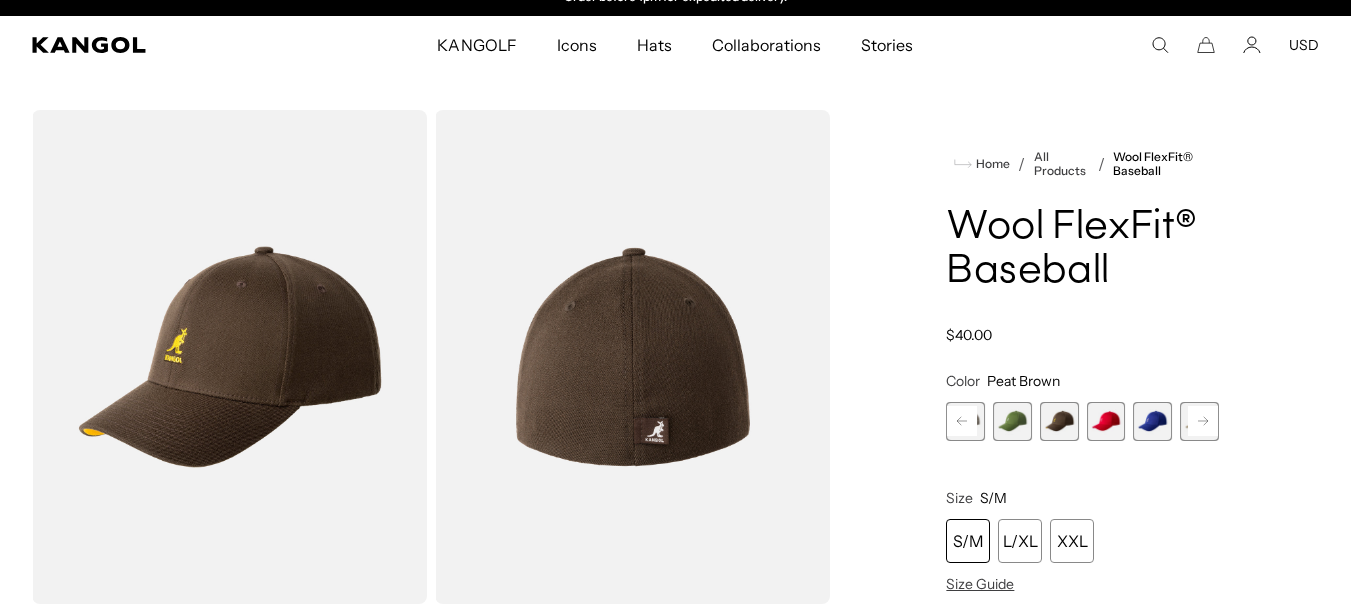 click at bounding box center [1012, 421] 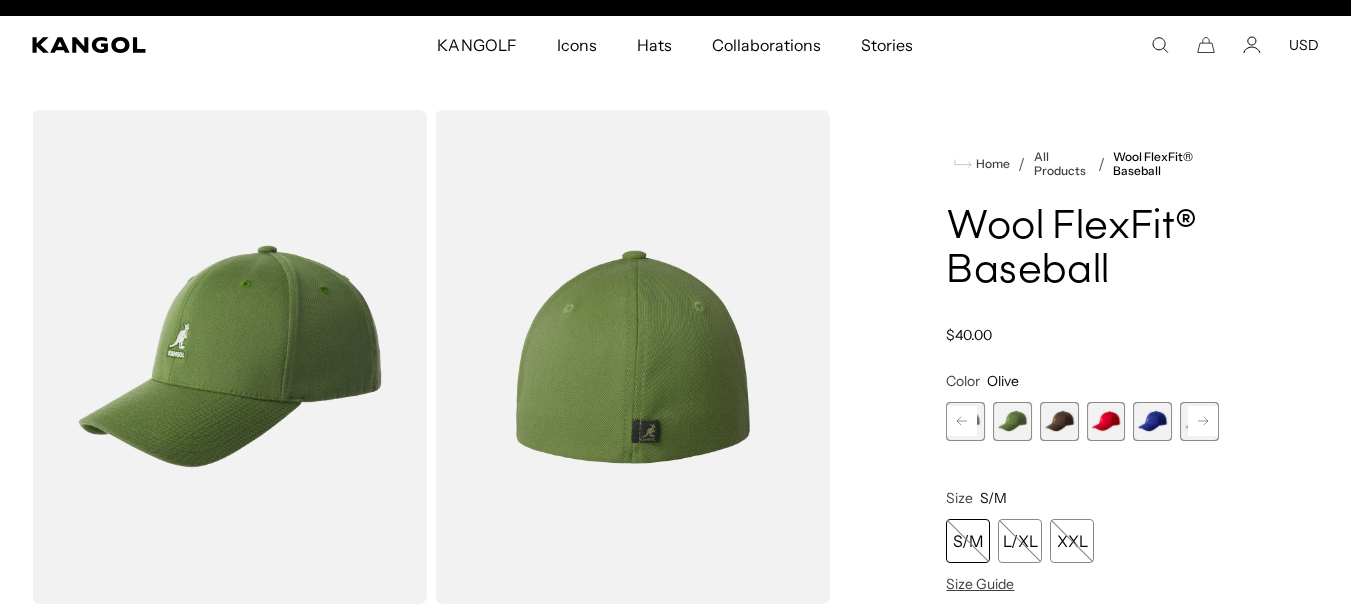 scroll, scrollTop: 0, scrollLeft: 0, axis: both 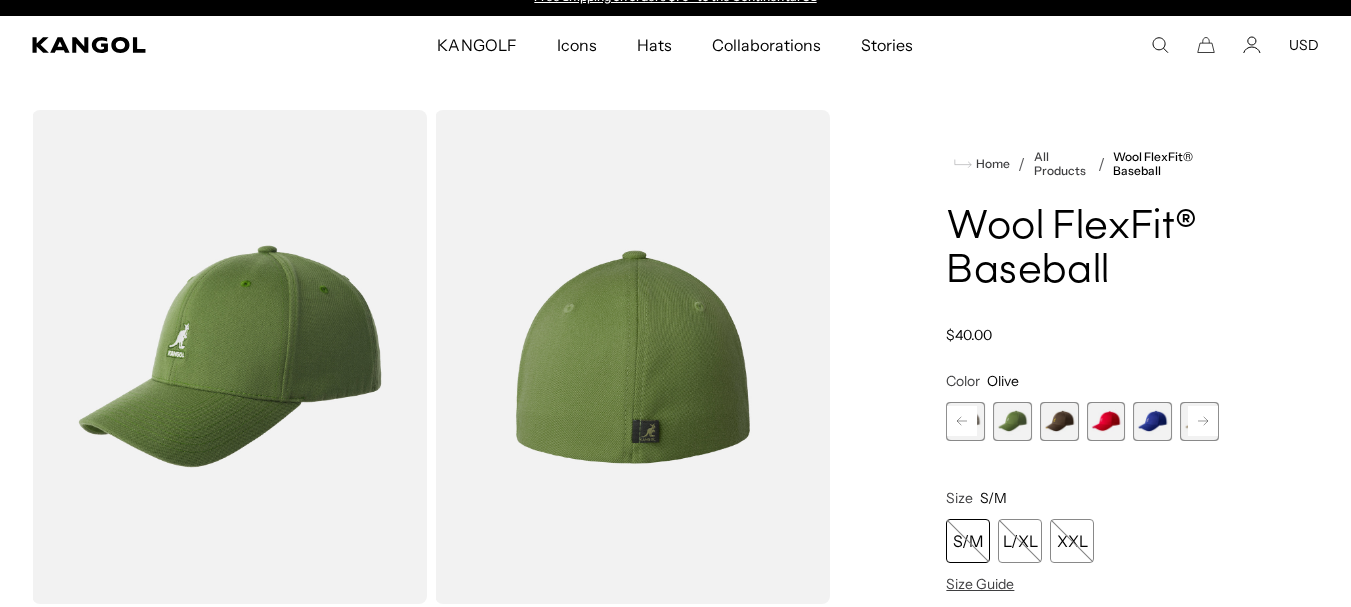 click 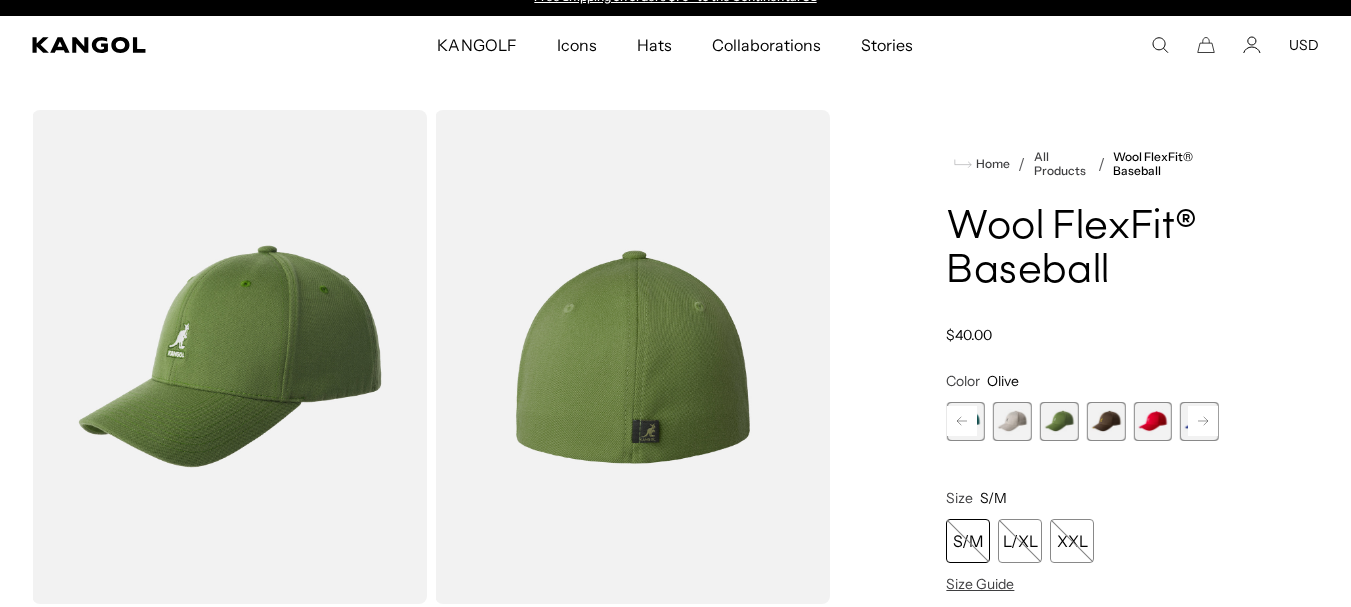 click 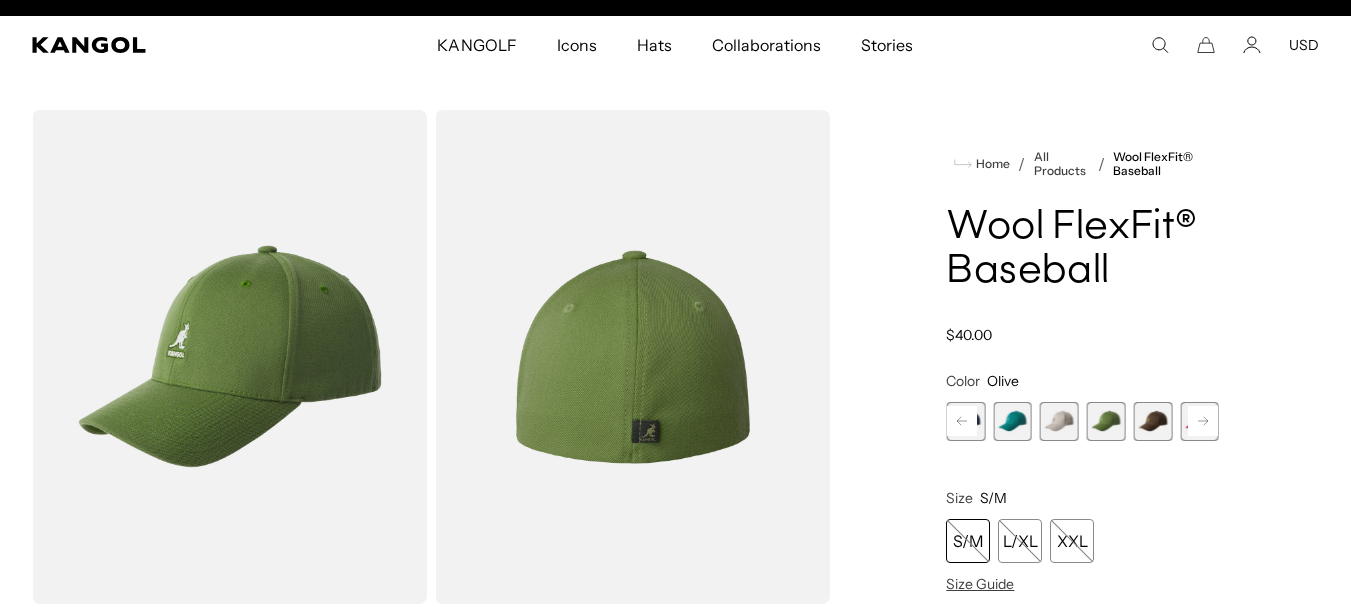 scroll, scrollTop: 0, scrollLeft: 412, axis: horizontal 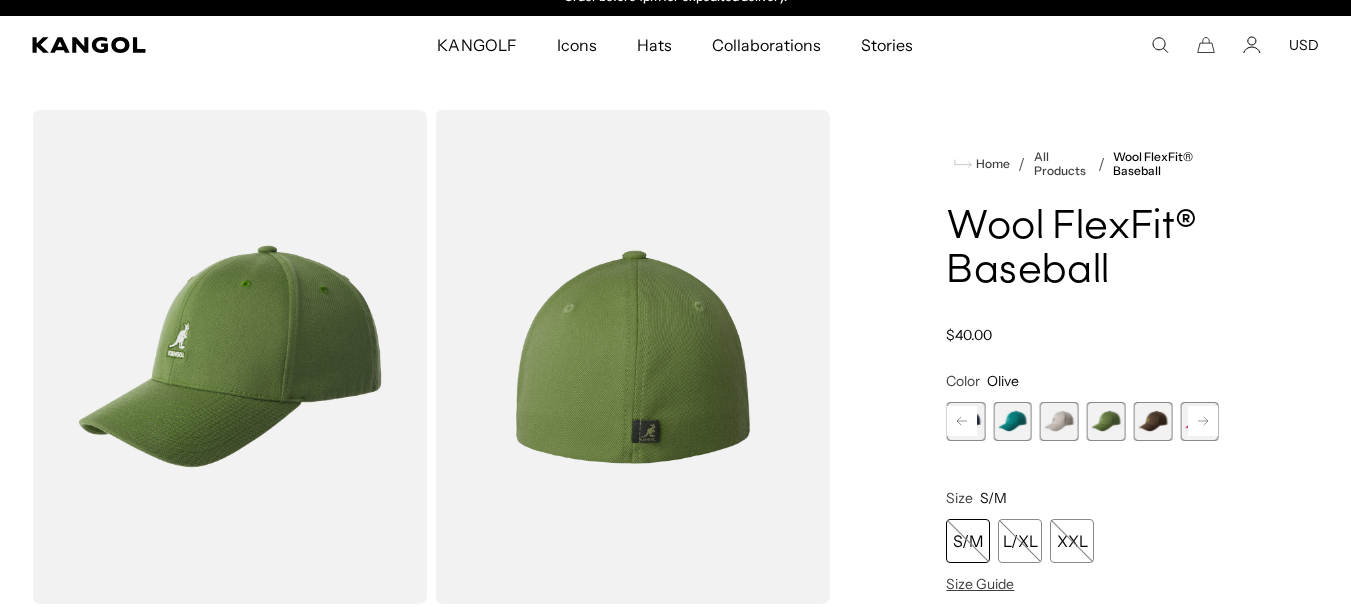 click at bounding box center [1152, 421] 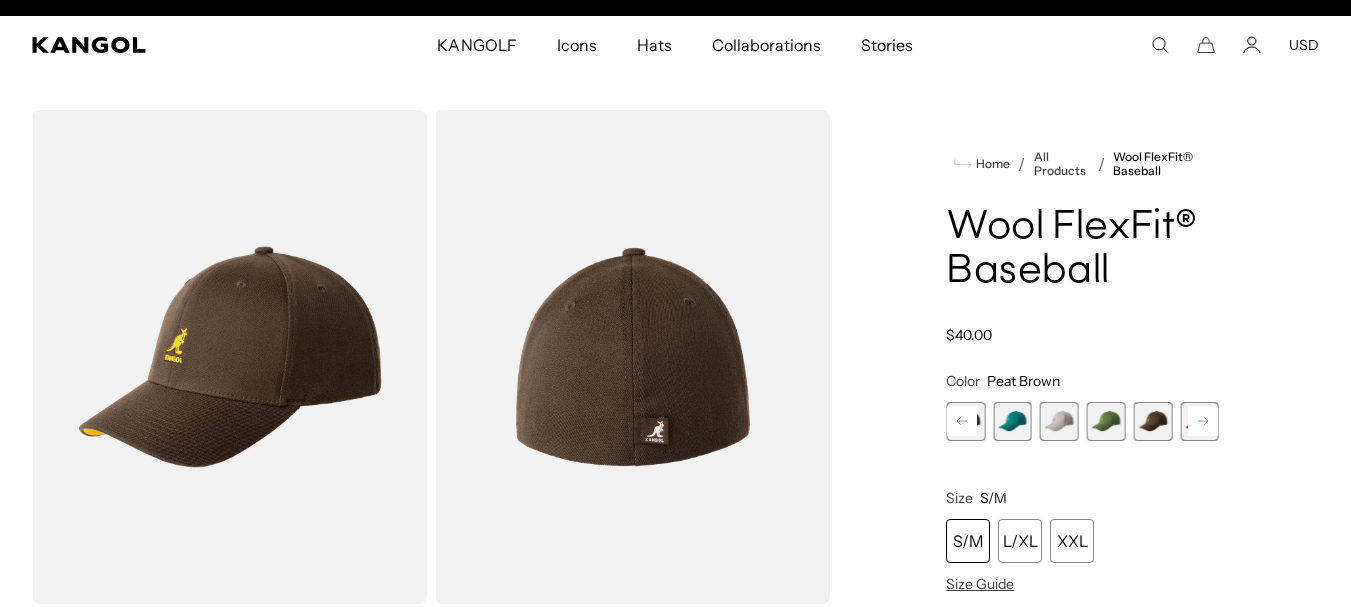 scroll, scrollTop: 0, scrollLeft: 0, axis: both 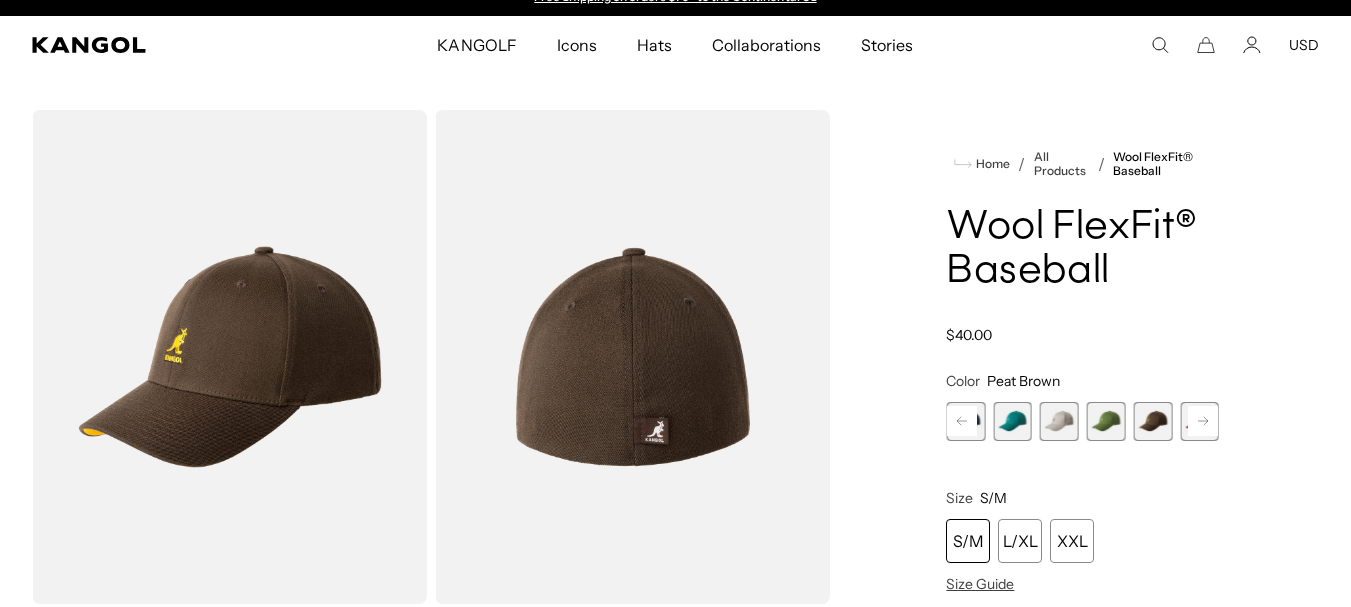 click at bounding box center [1106, 421] 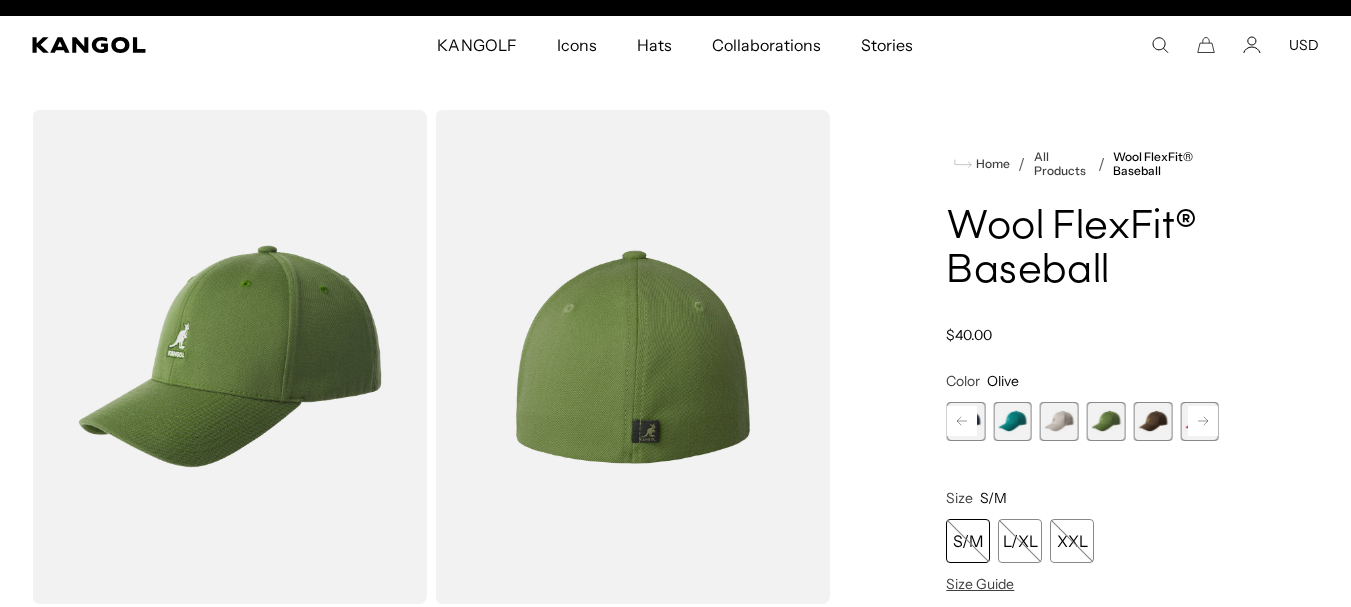 scroll, scrollTop: 0, scrollLeft: 412, axis: horizontal 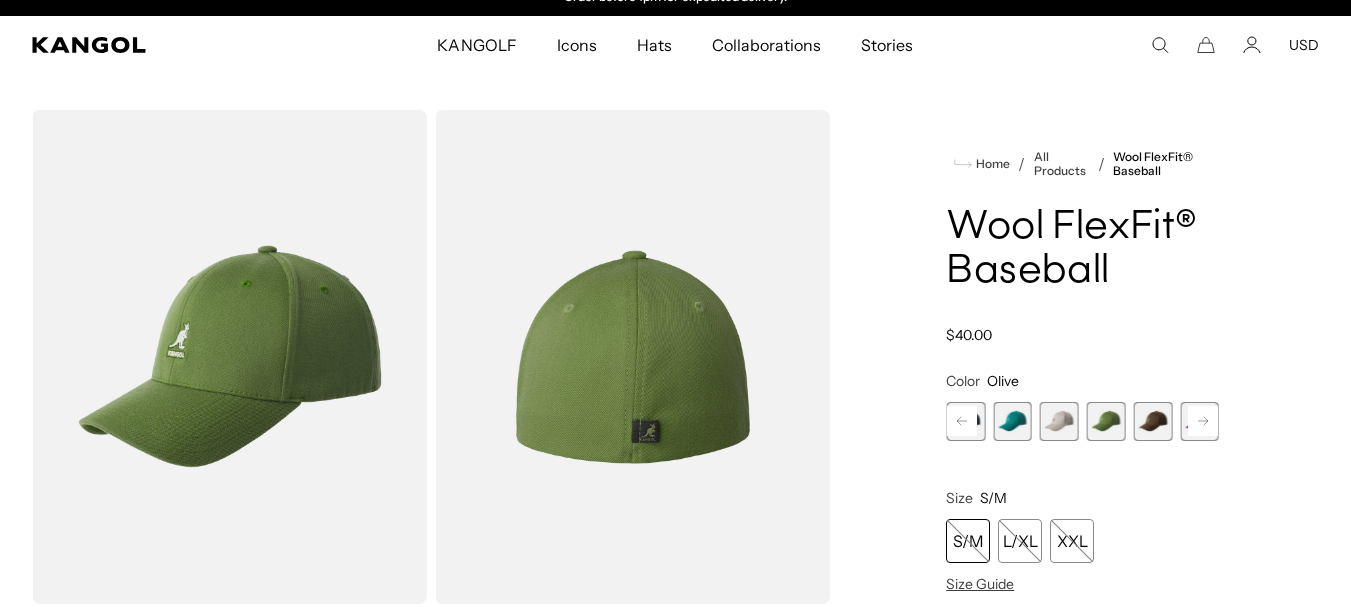 click at bounding box center [1059, 421] 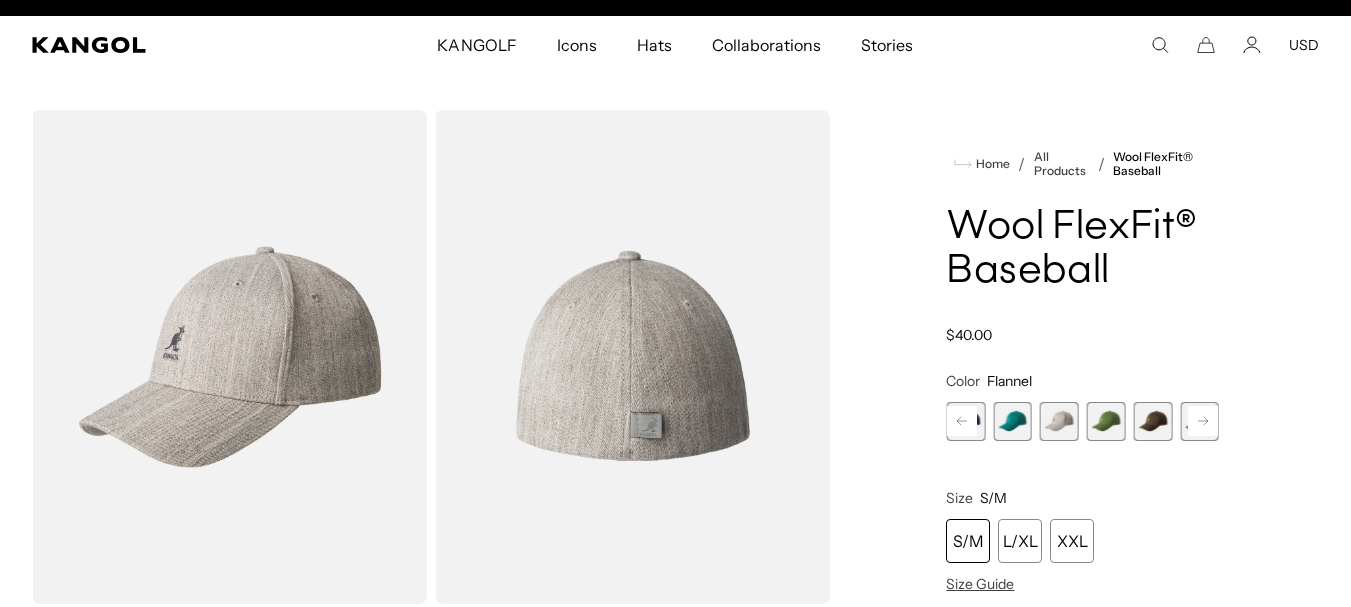 scroll, scrollTop: 0, scrollLeft: 0, axis: both 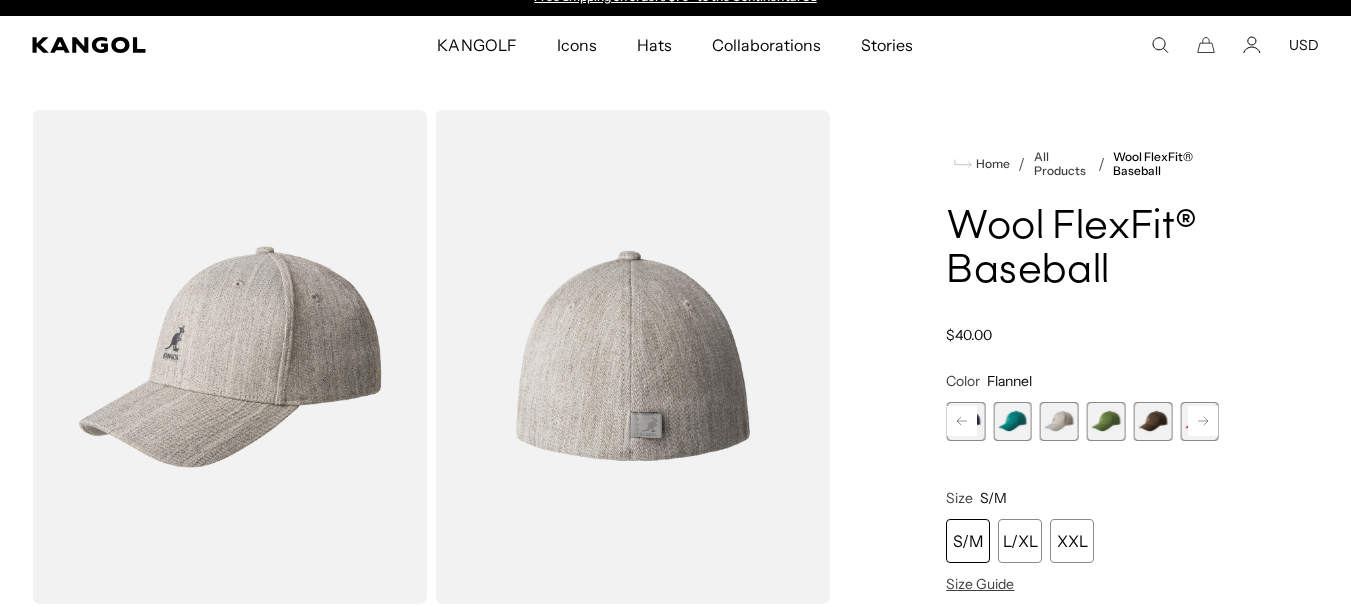 click at bounding box center [1012, 421] 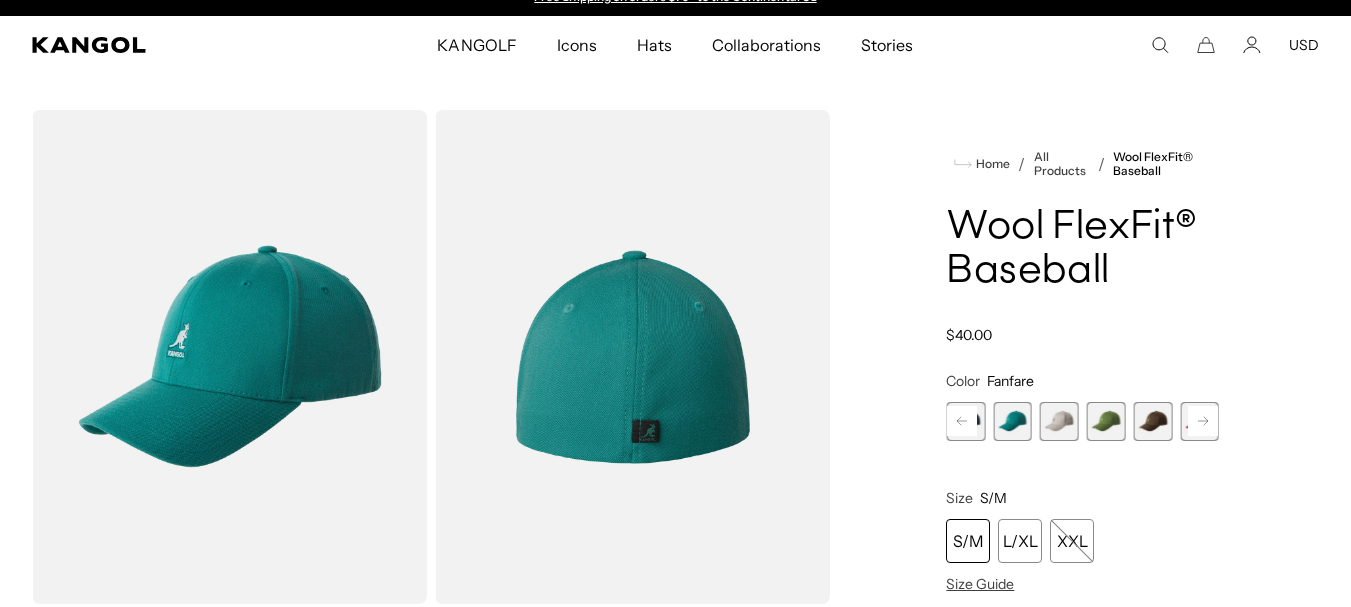 click 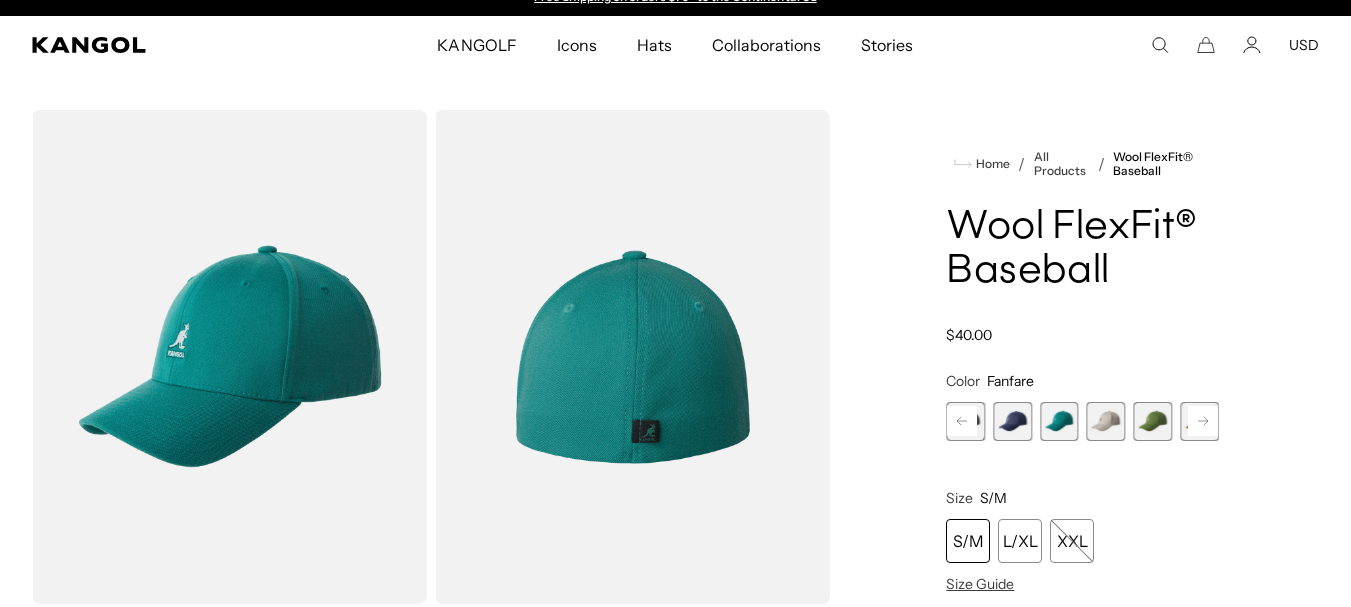 click 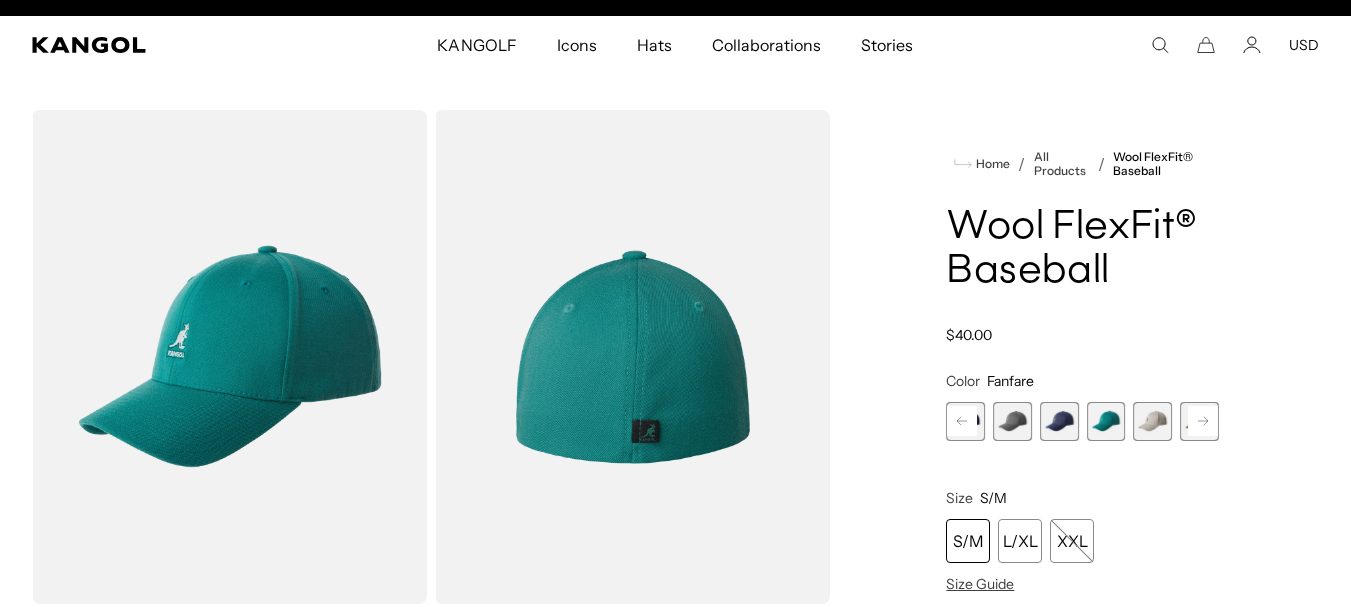 scroll, scrollTop: 0, scrollLeft: 412, axis: horizontal 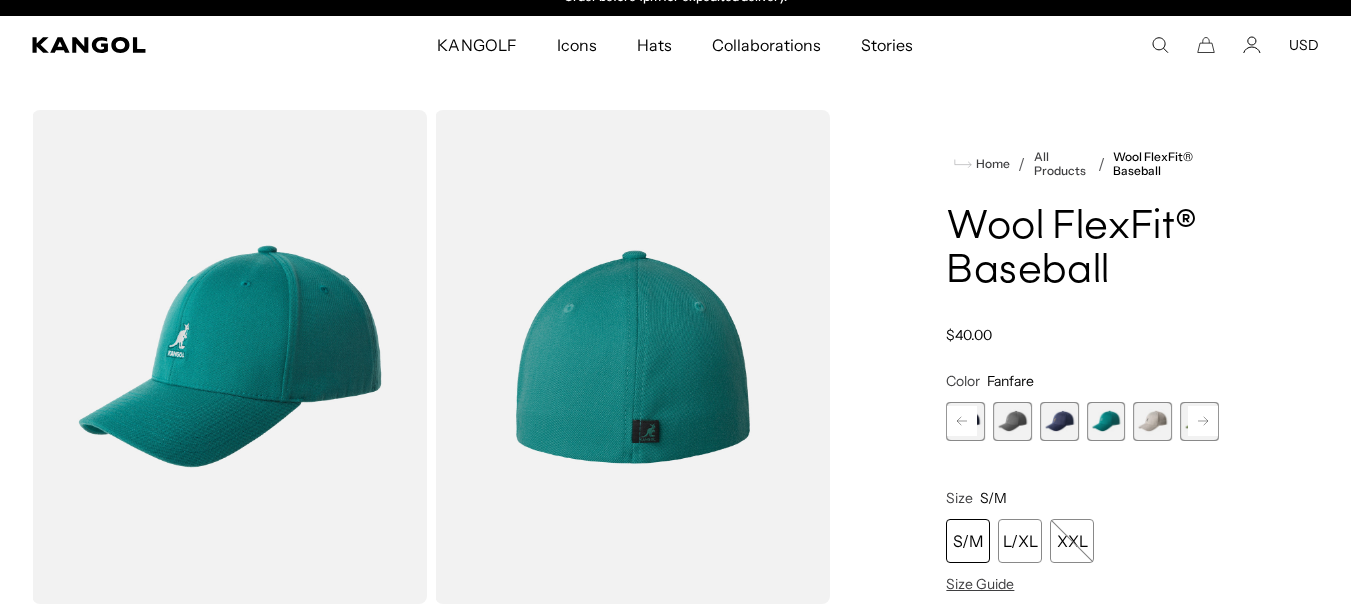 click 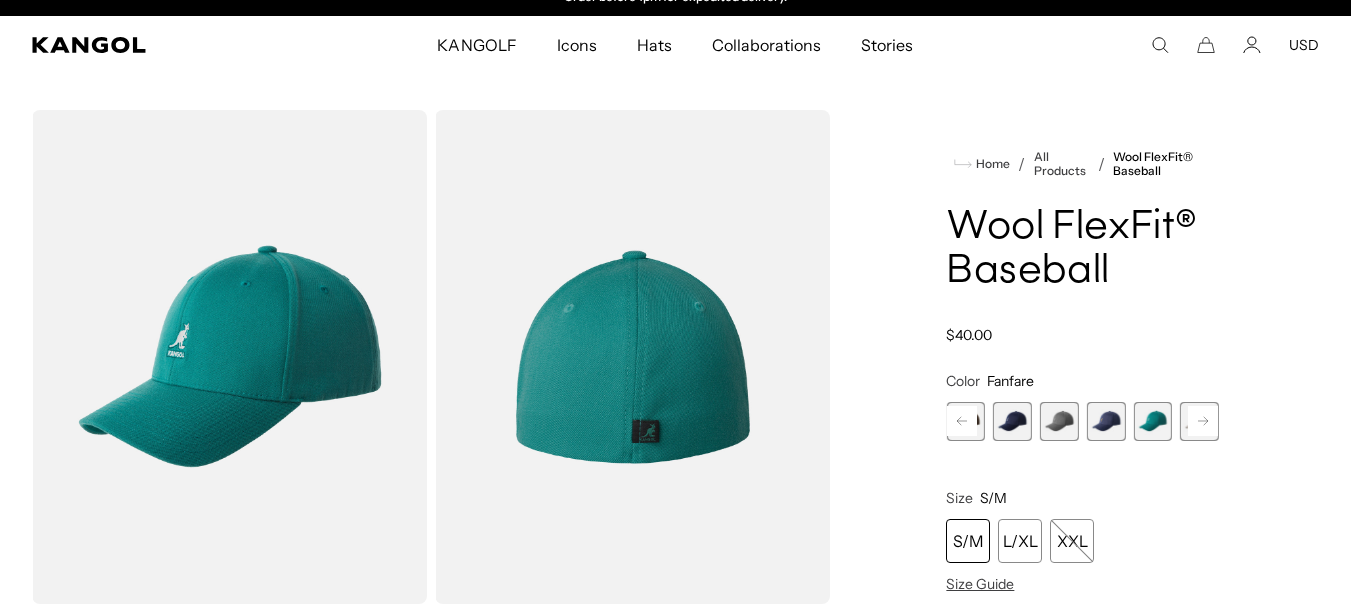 click at bounding box center (1106, 421) 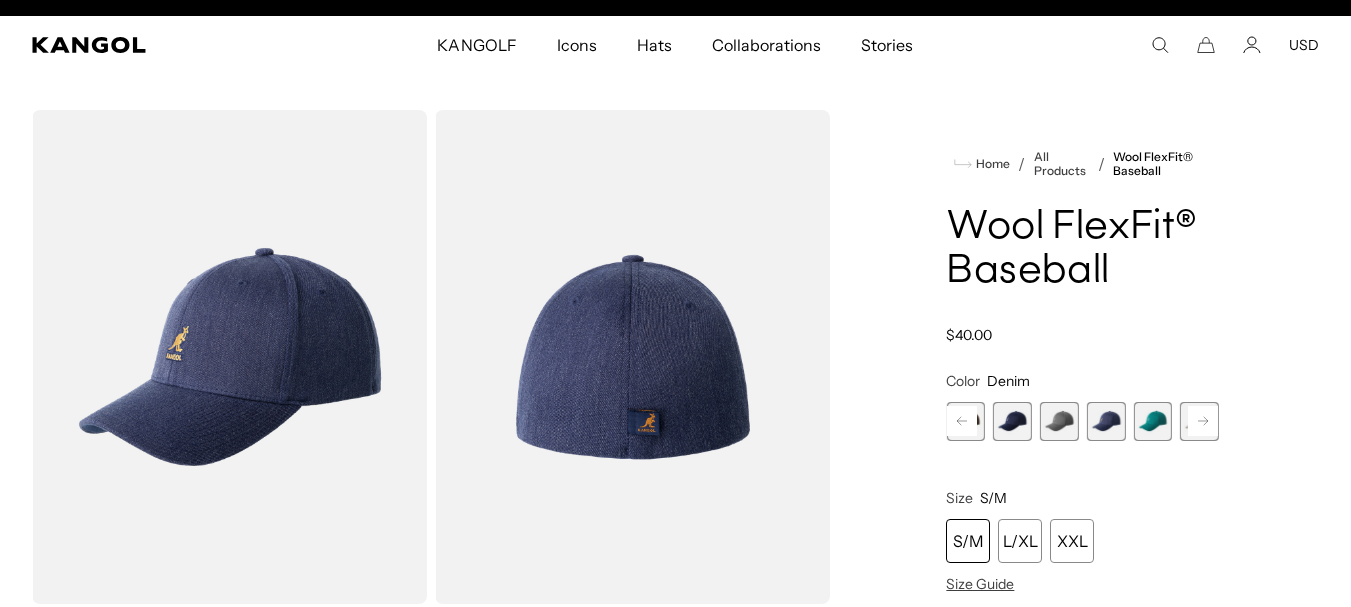scroll, scrollTop: 0, scrollLeft: 0, axis: both 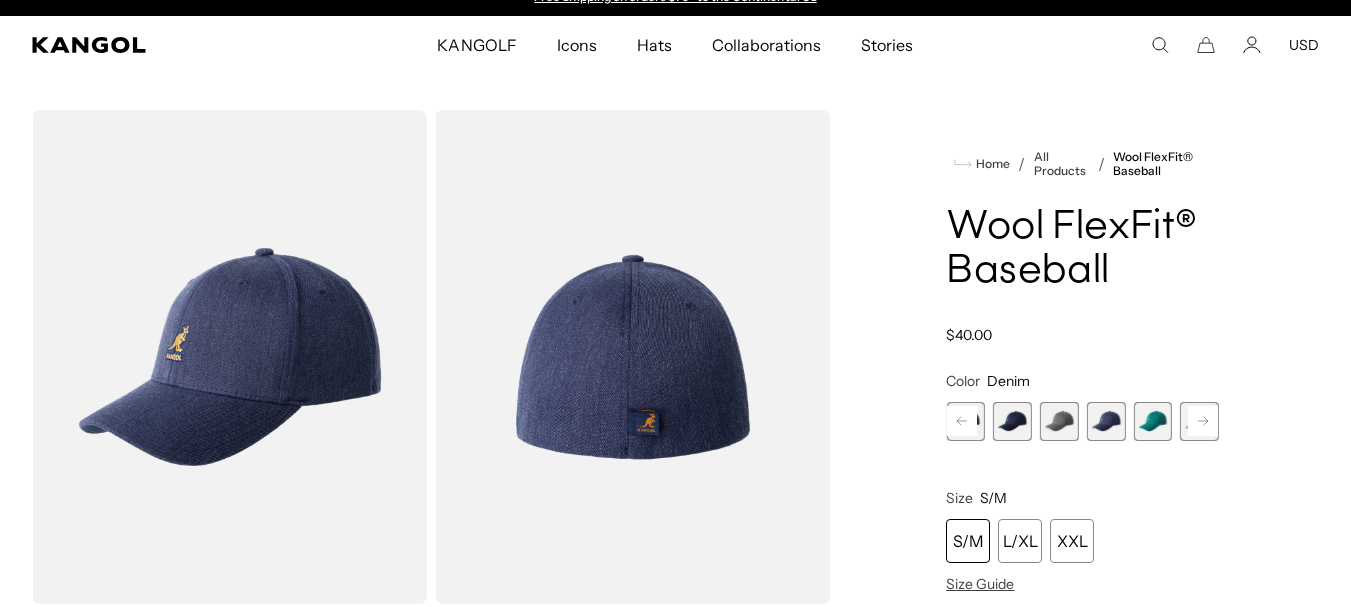 click at bounding box center (1059, 421) 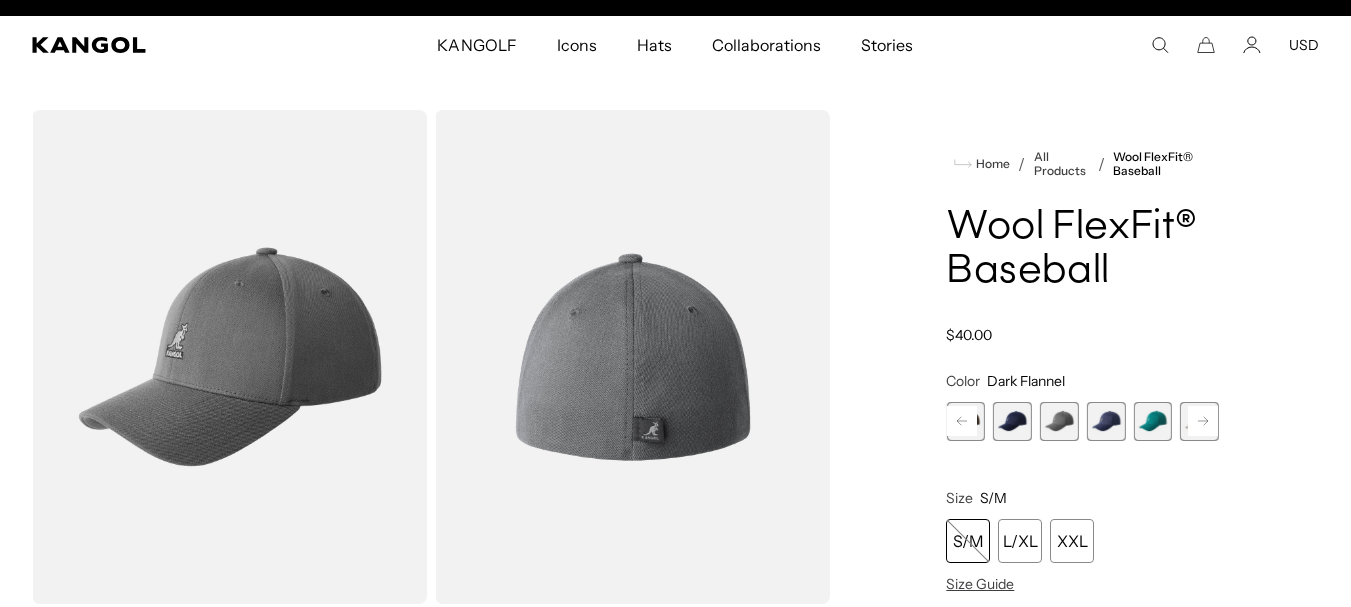 scroll, scrollTop: 0, scrollLeft: 412, axis: horizontal 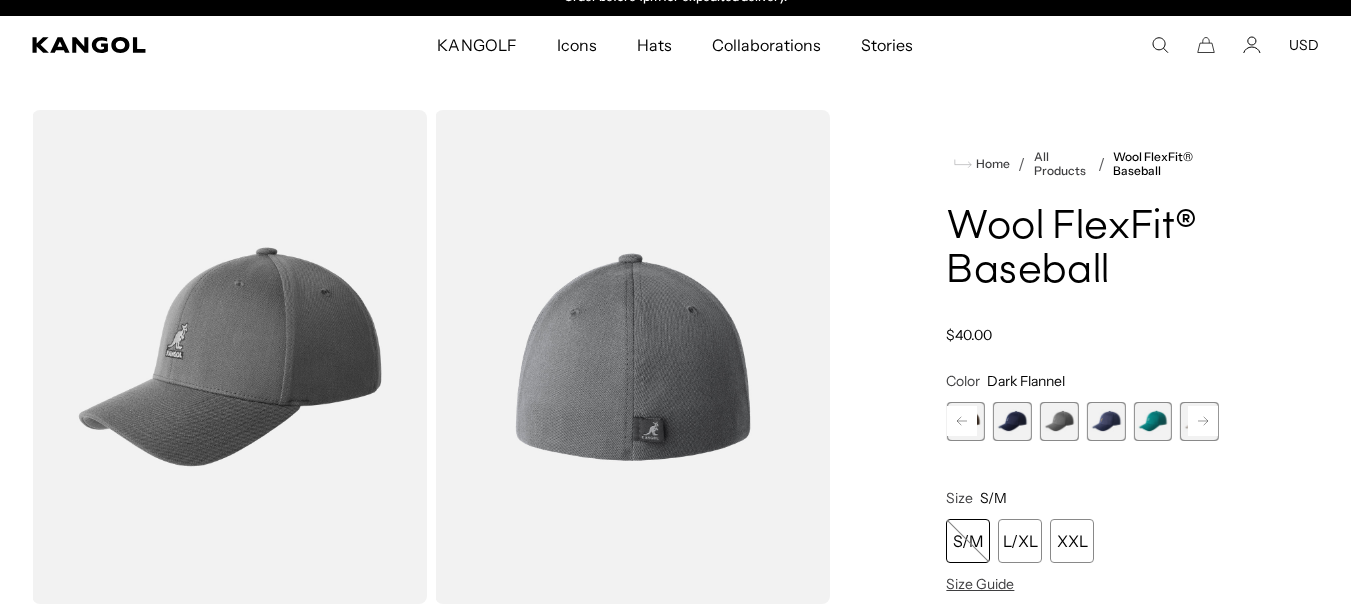 click at bounding box center [1012, 421] 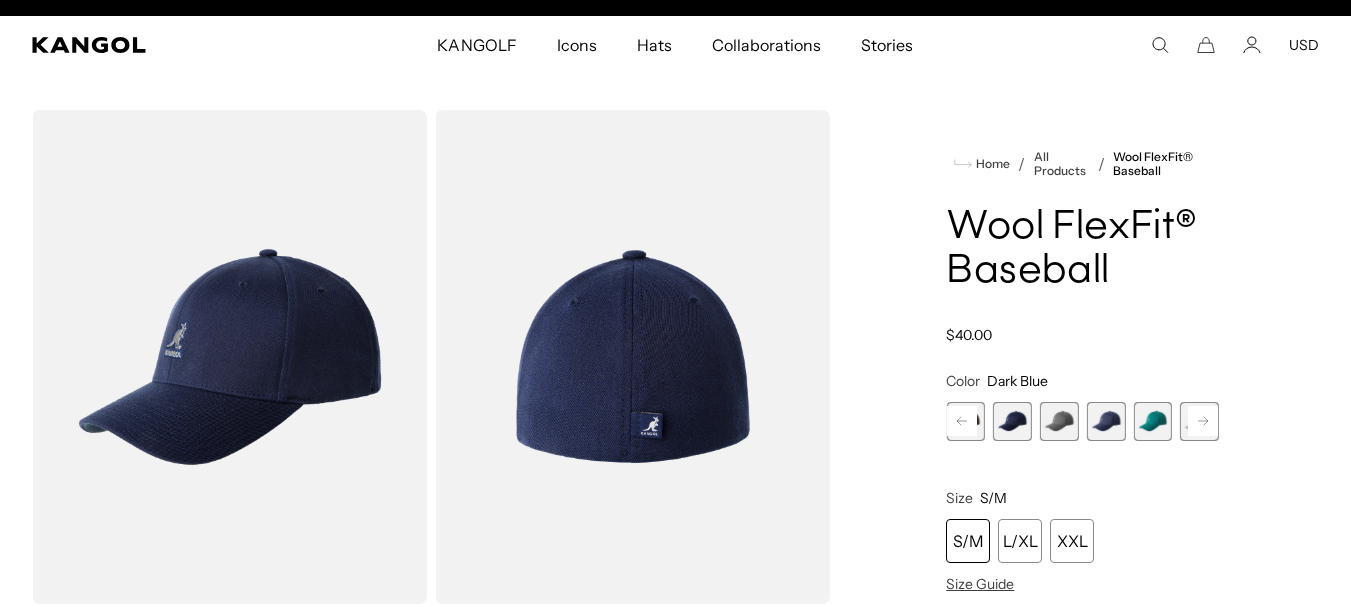 scroll, scrollTop: 0, scrollLeft: 0, axis: both 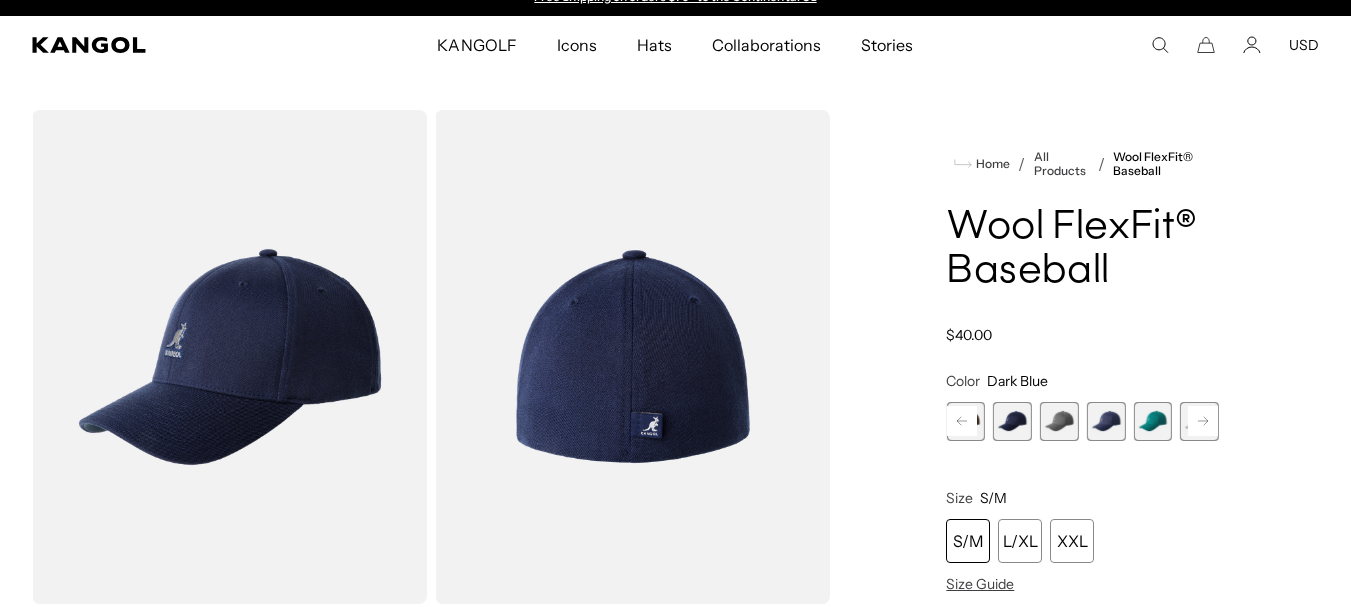 click 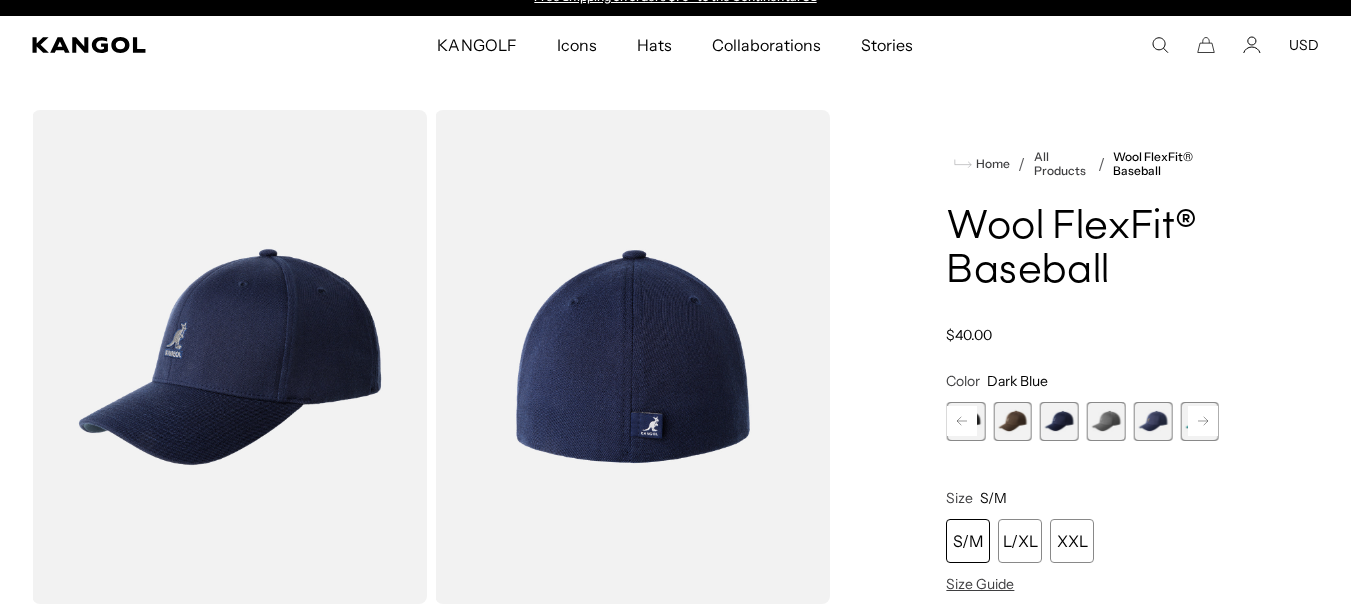 click 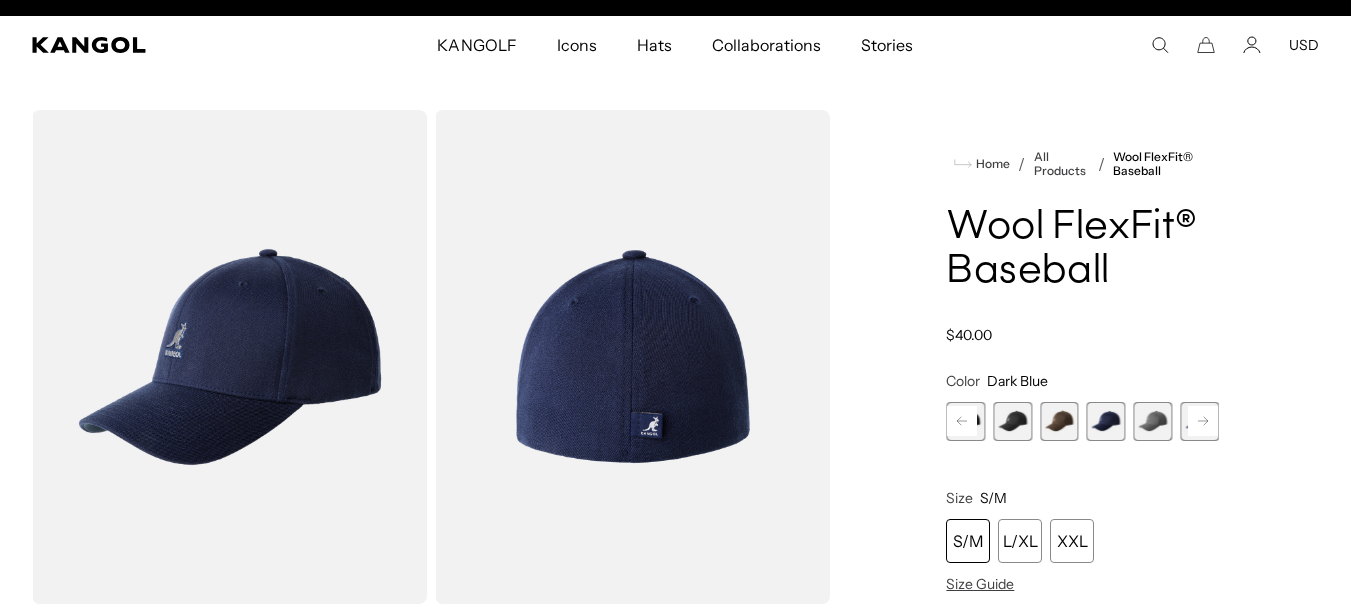 scroll, scrollTop: 0, scrollLeft: 412, axis: horizontal 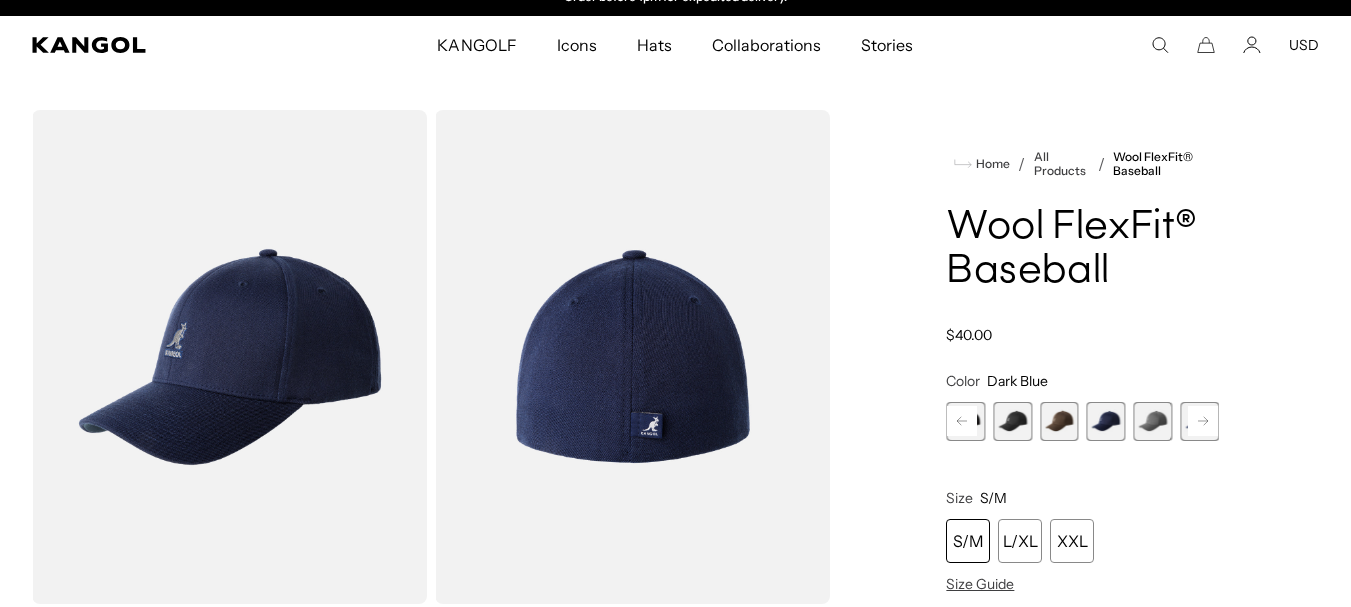 click at bounding box center [1059, 421] 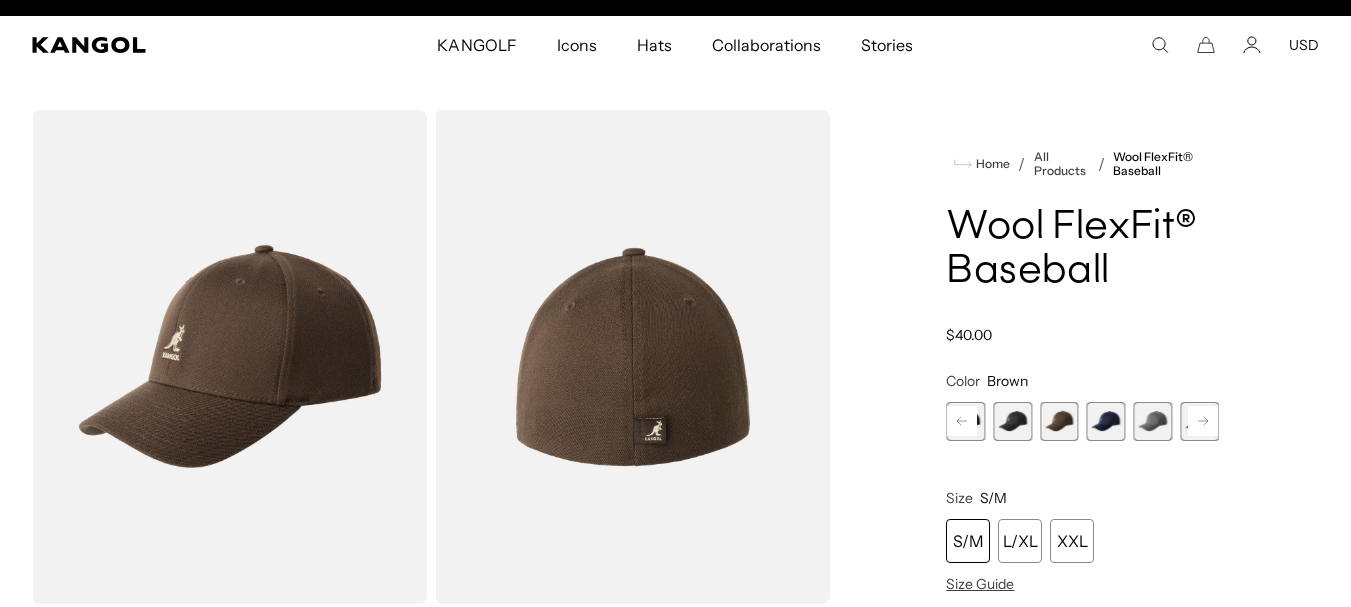 scroll, scrollTop: 0, scrollLeft: 0, axis: both 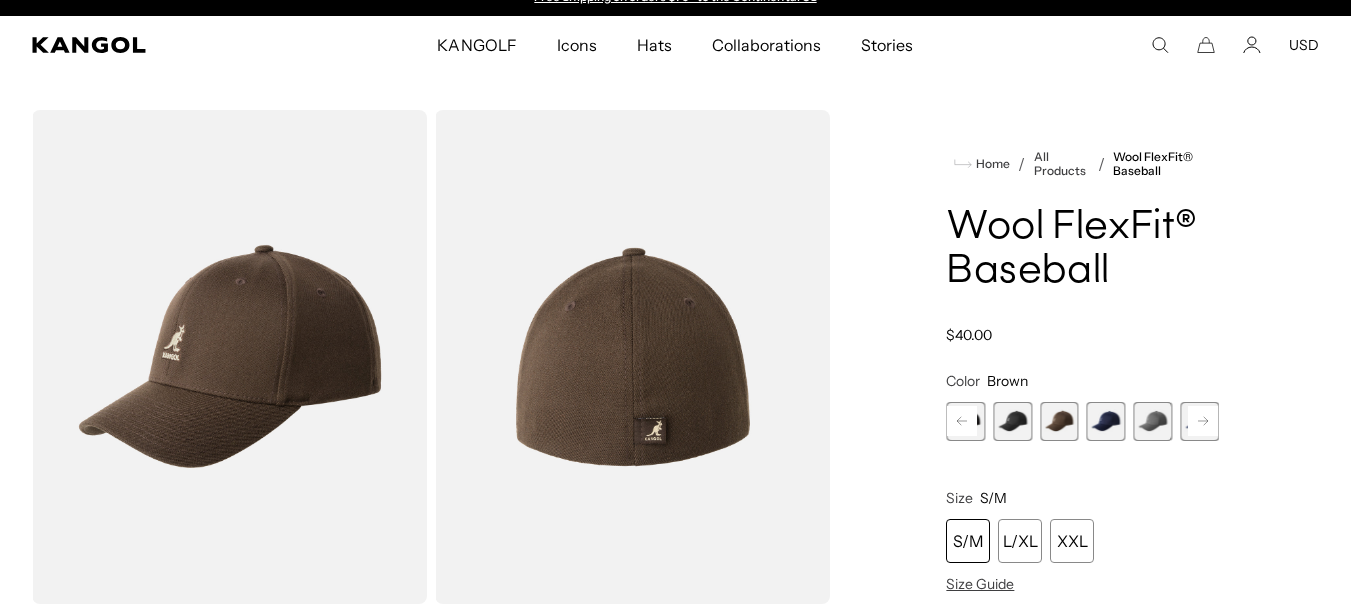 click 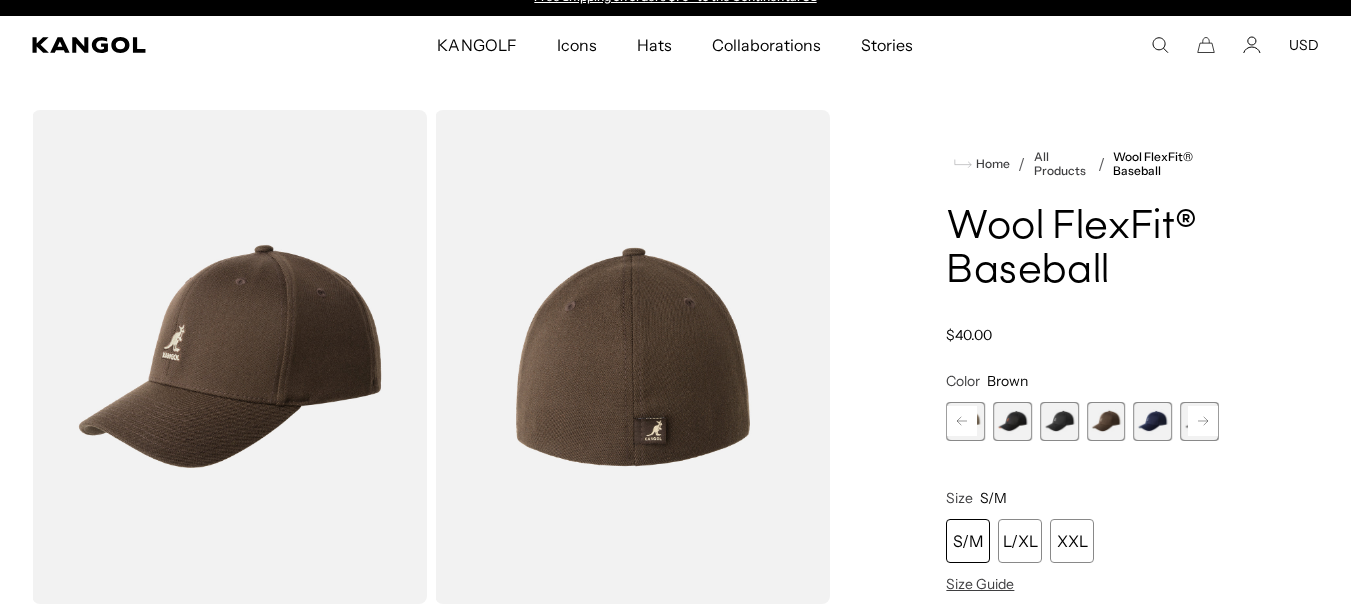 click at bounding box center [1059, 421] 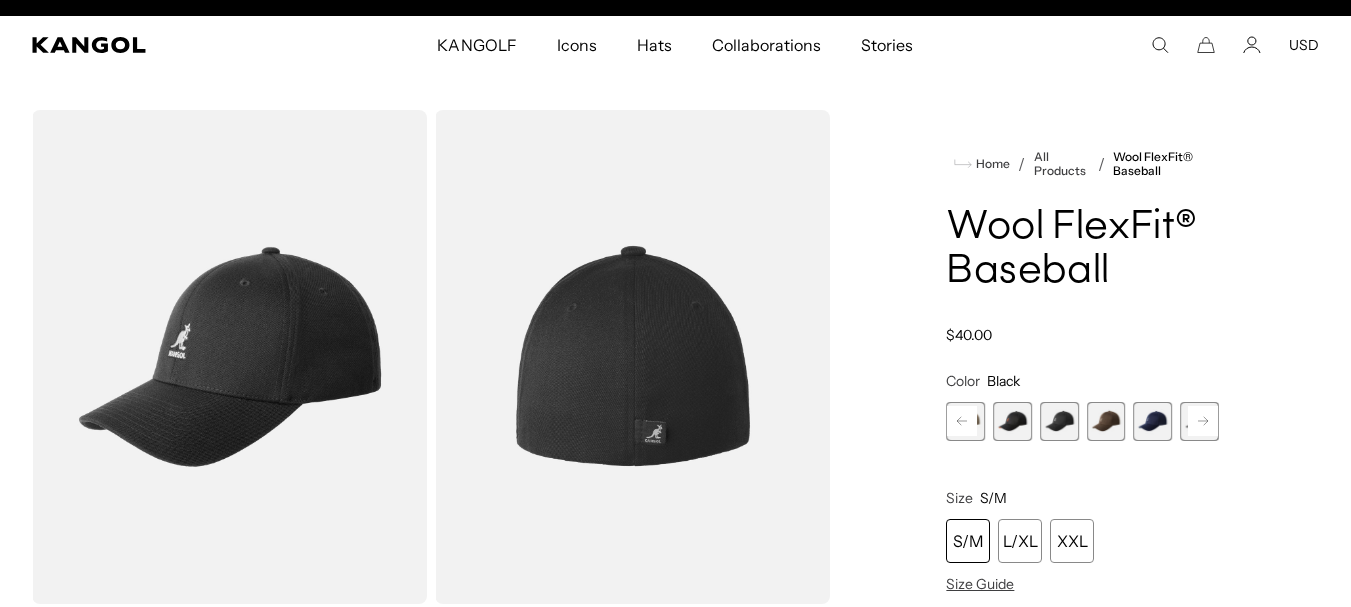 scroll, scrollTop: 0, scrollLeft: 0, axis: both 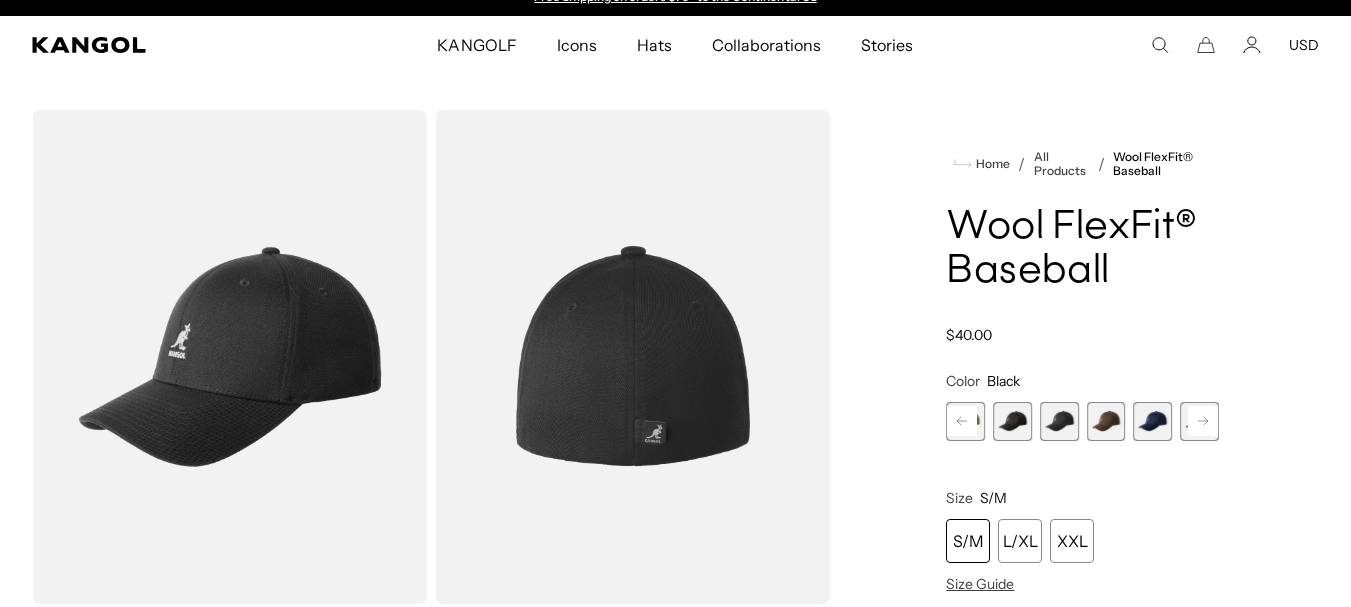 click at bounding box center [1012, 421] 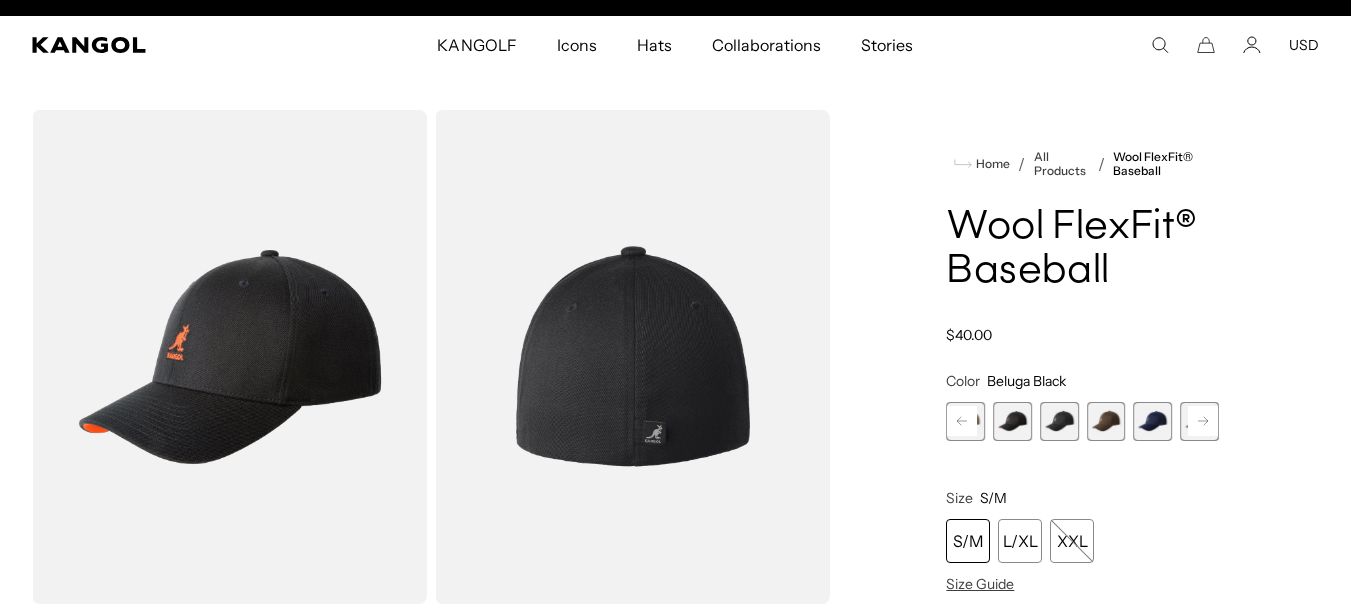 scroll, scrollTop: 0, scrollLeft: 0, axis: both 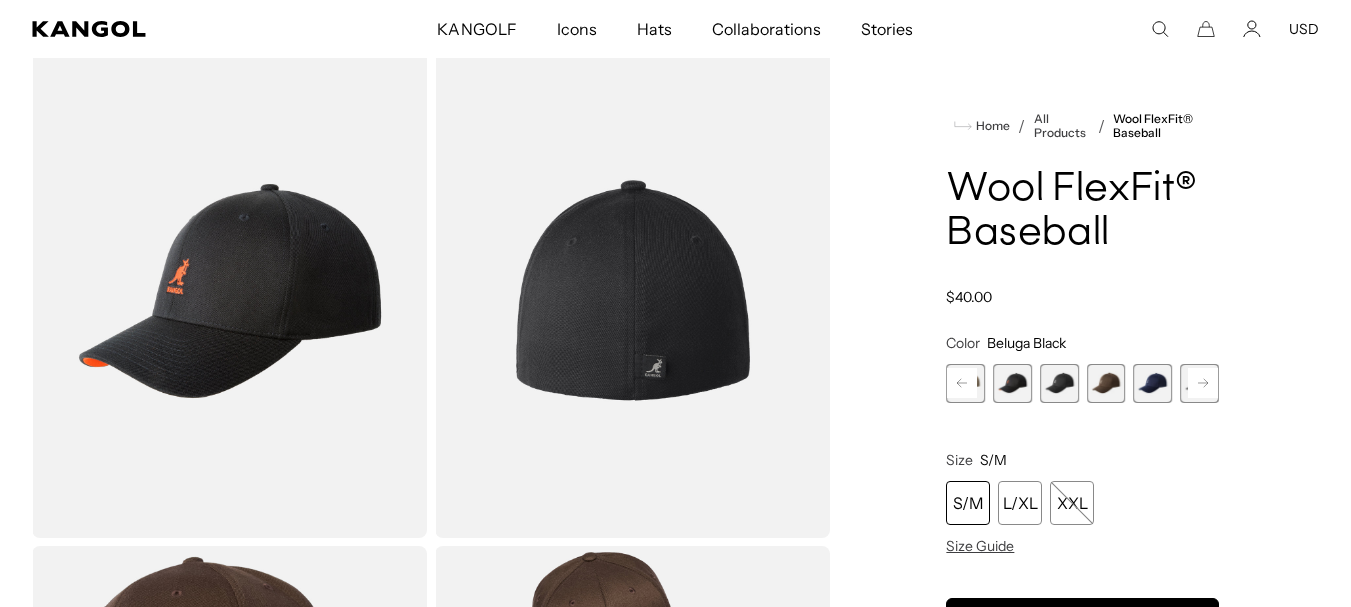 click at bounding box center [229, 291] 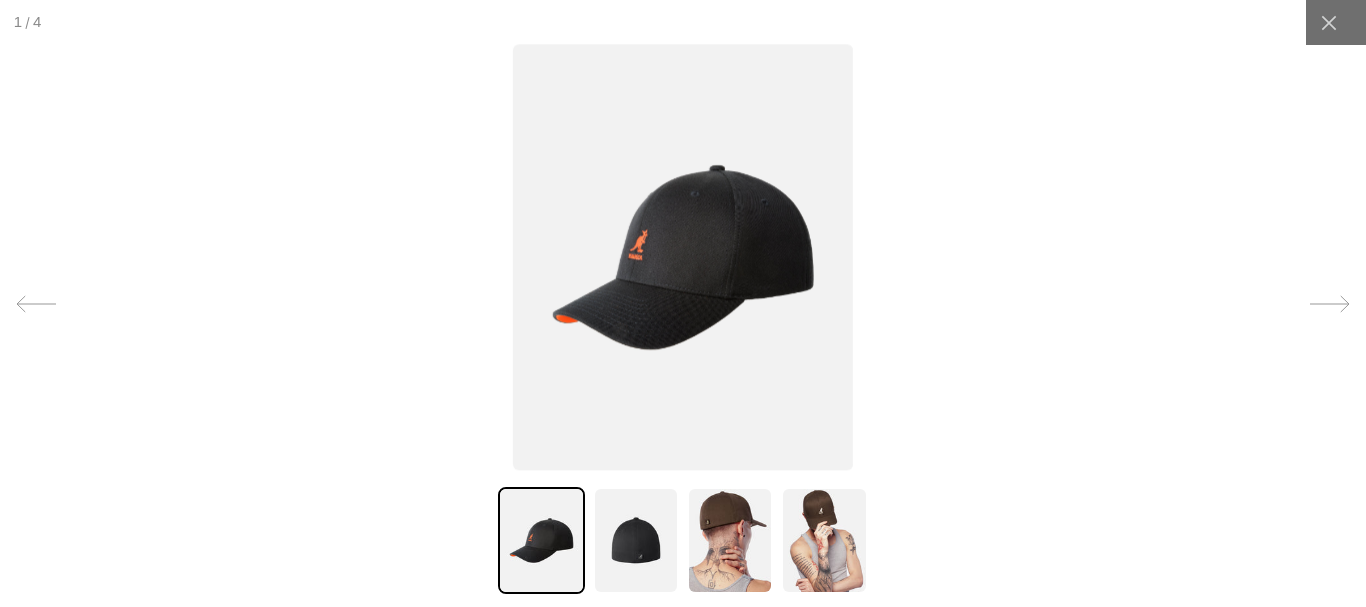 scroll, scrollTop: 0, scrollLeft: 412, axis: horizontal 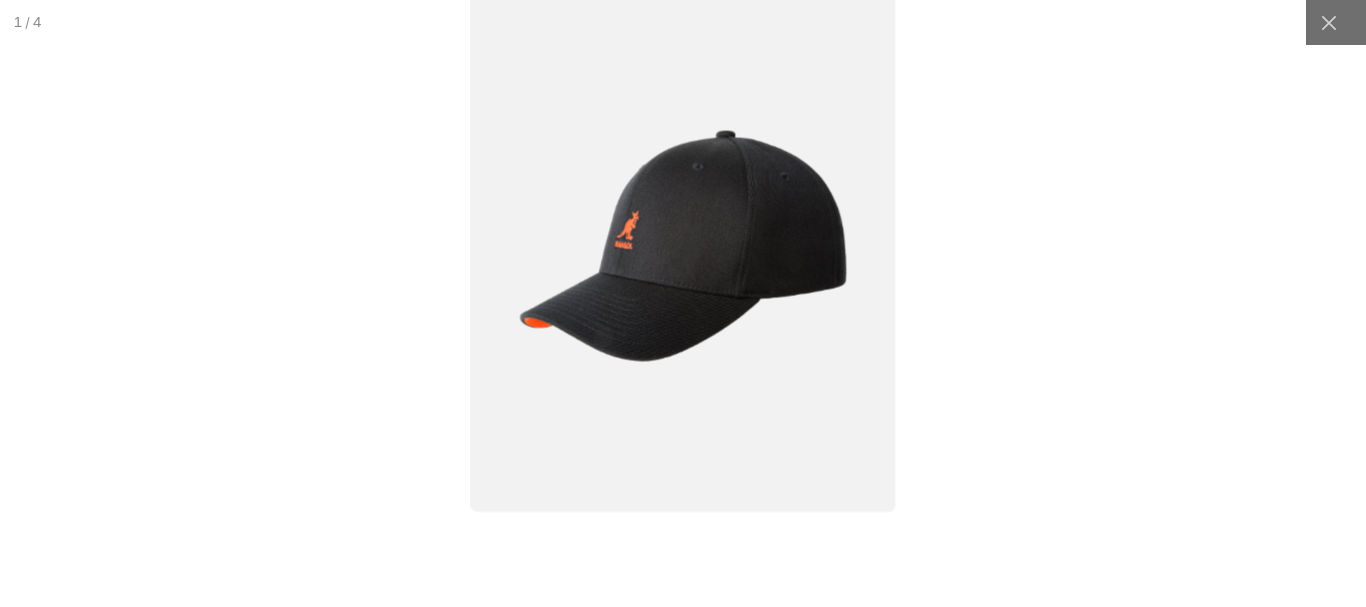 click at bounding box center (682, 246) 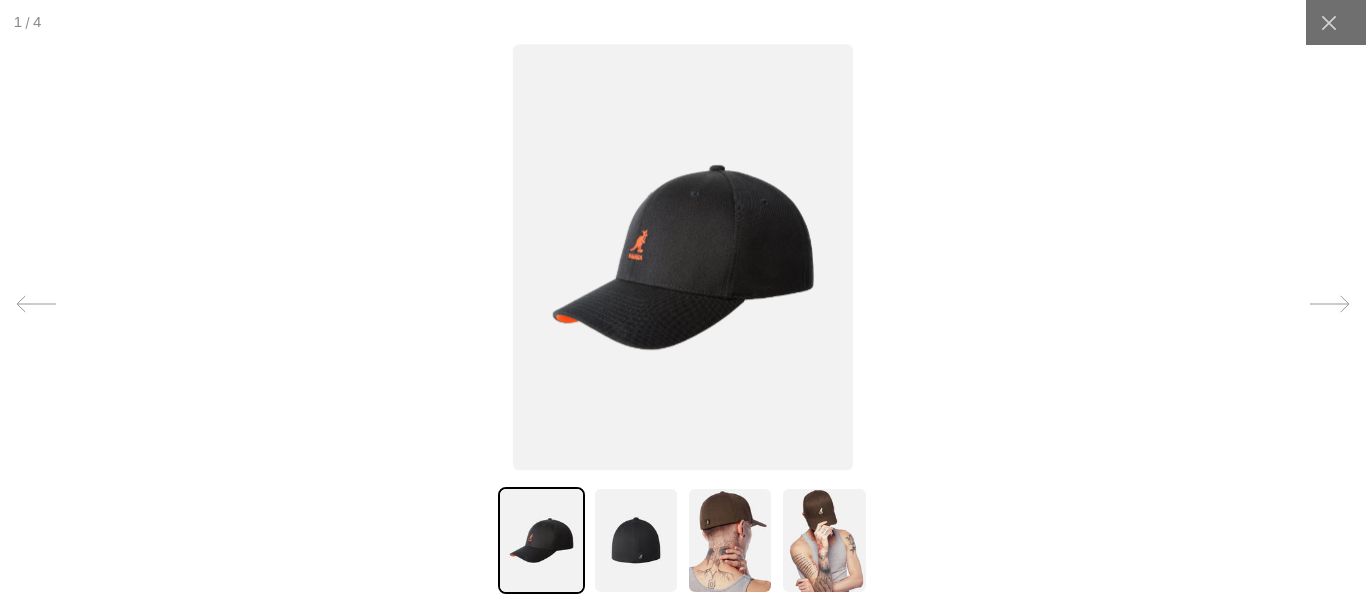 scroll, scrollTop: 0, scrollLeft: 0, axis: both 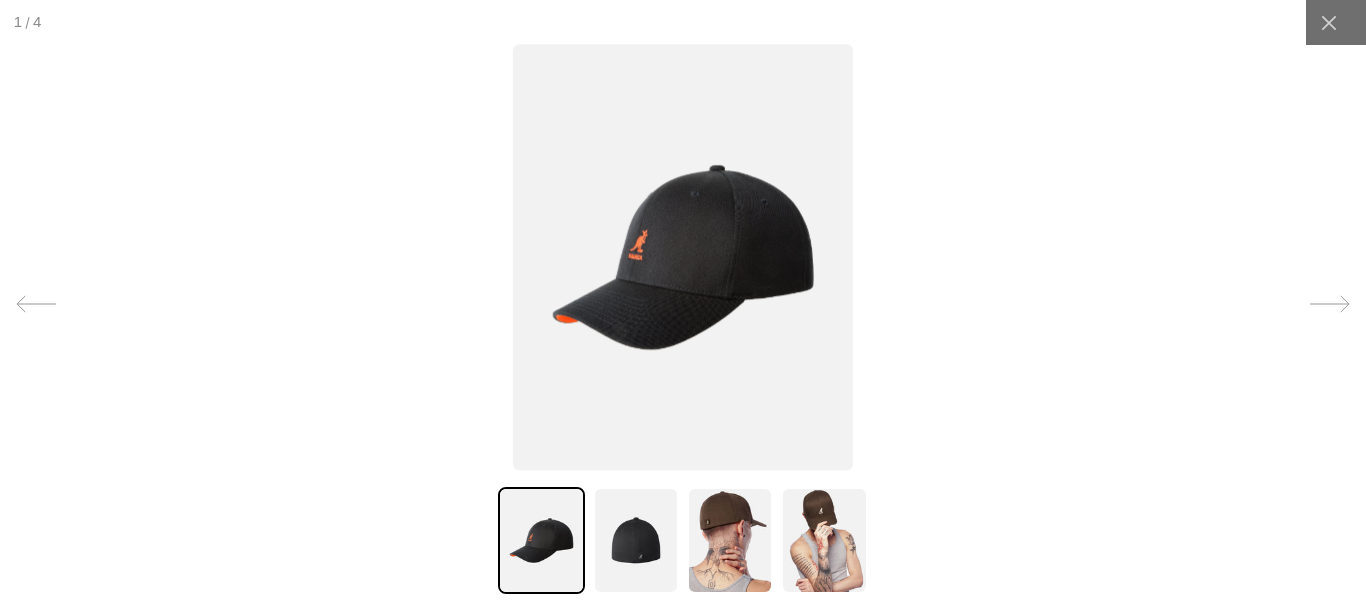 click at bounding box center (683, 258) 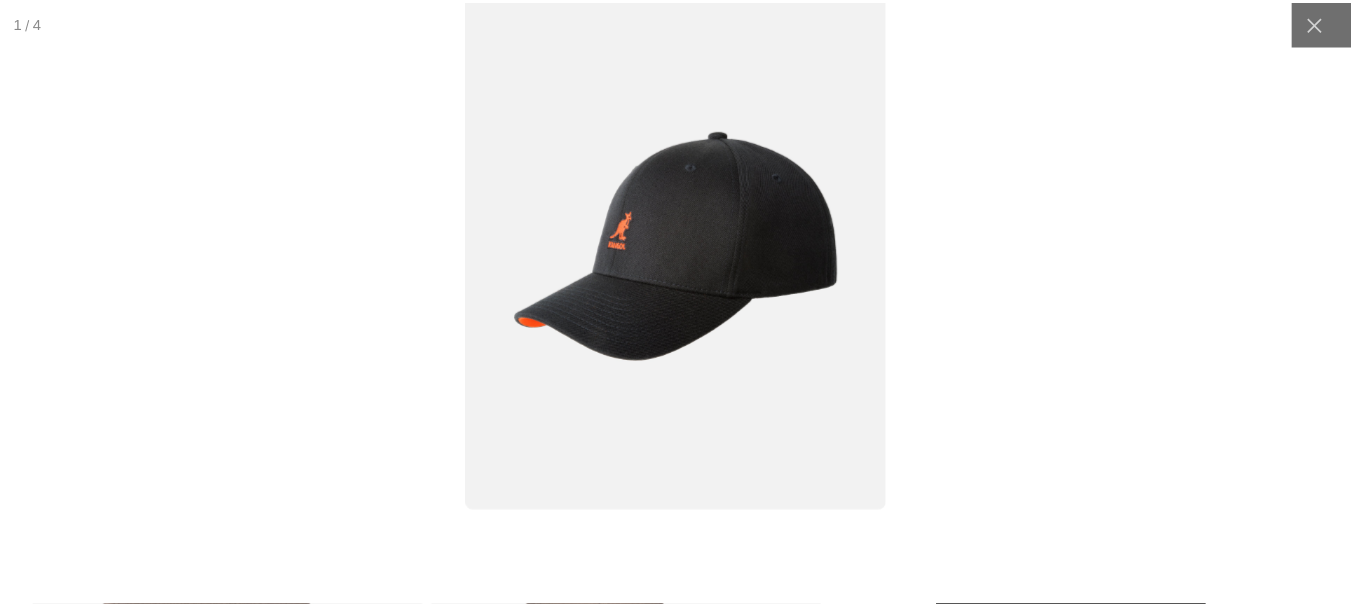 scroll, scrollTop: 0, scrollLeft: 412, axis: horizontal 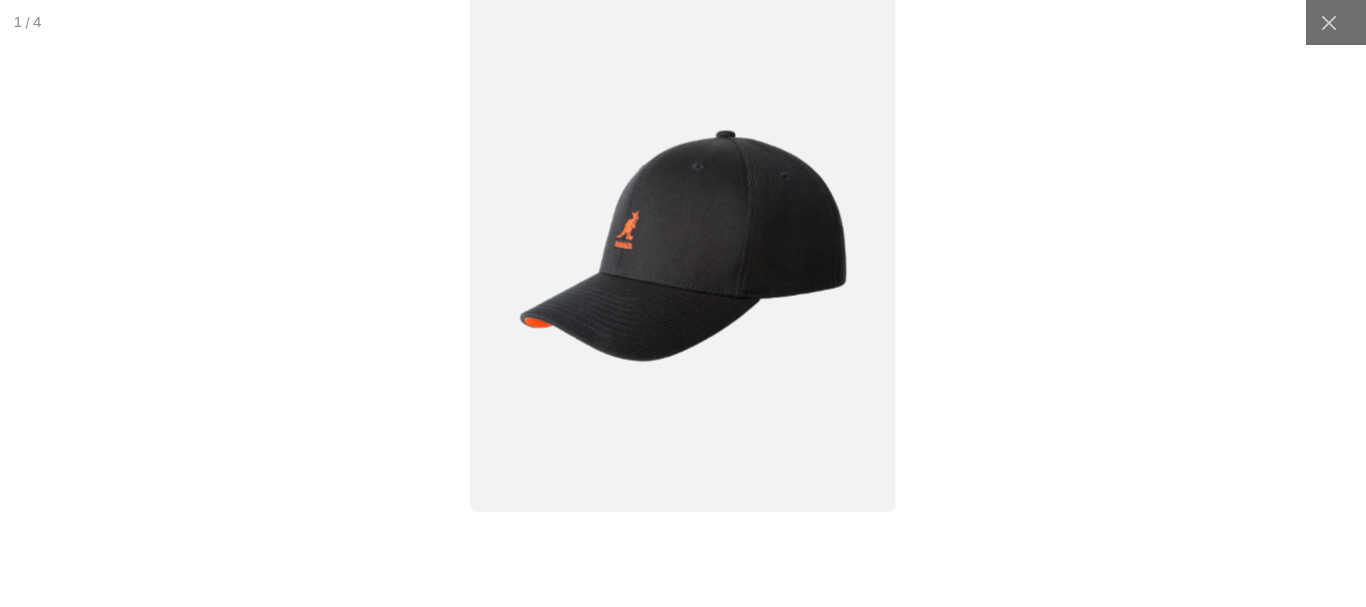 click at bounding box center [683, 303] 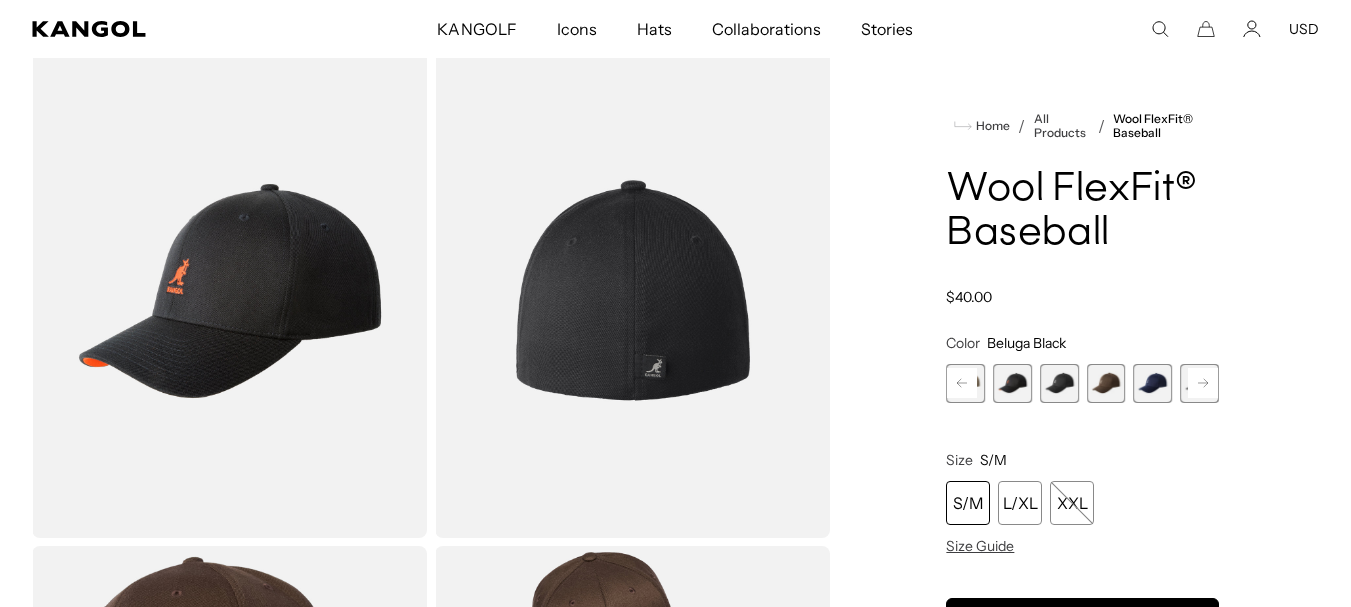 scroll, scrollTop: 0, scrollLeft: 0, axis: both 